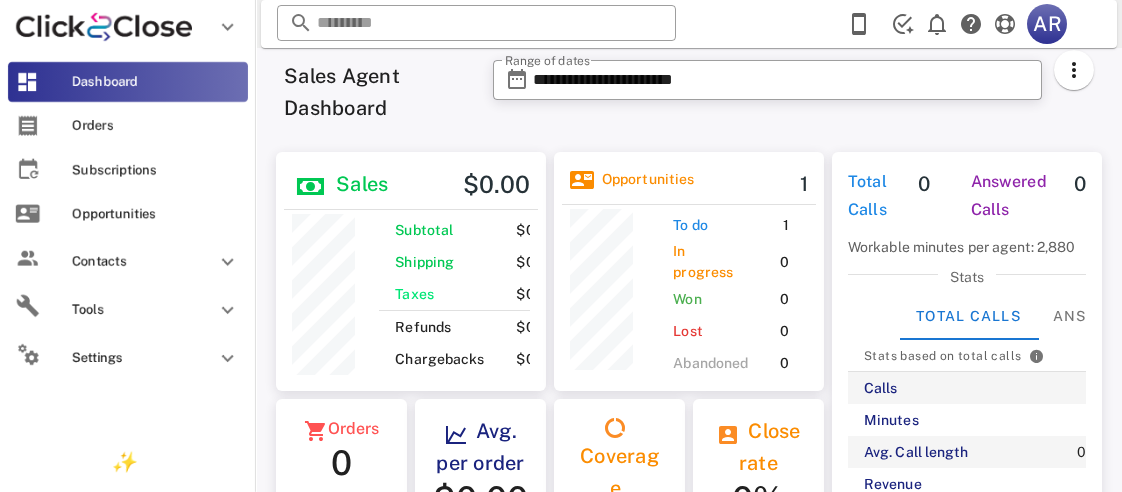 scroll, scrollTop: 0, scrollLeft: 0, axis: both 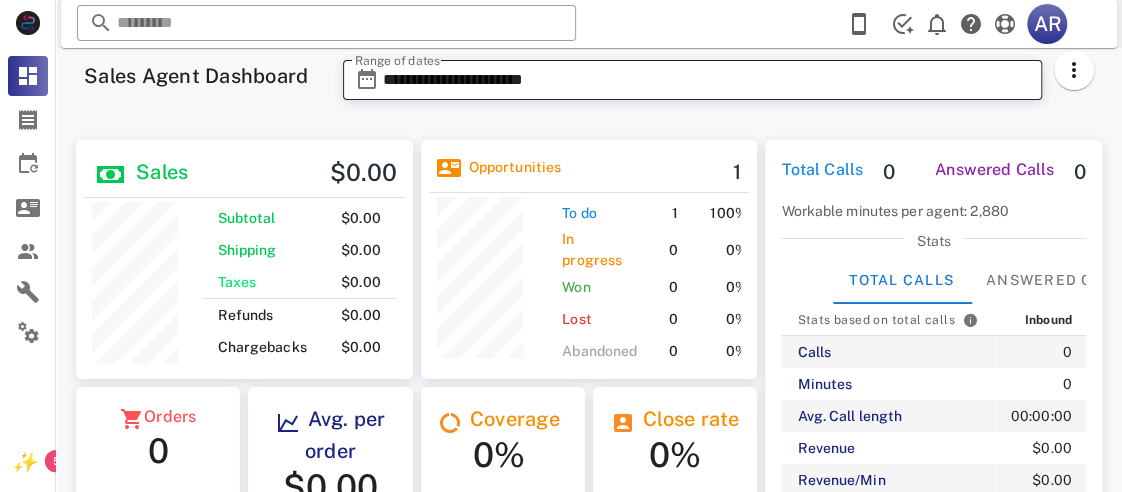 click on "**********" at bounding box center [707, 80] 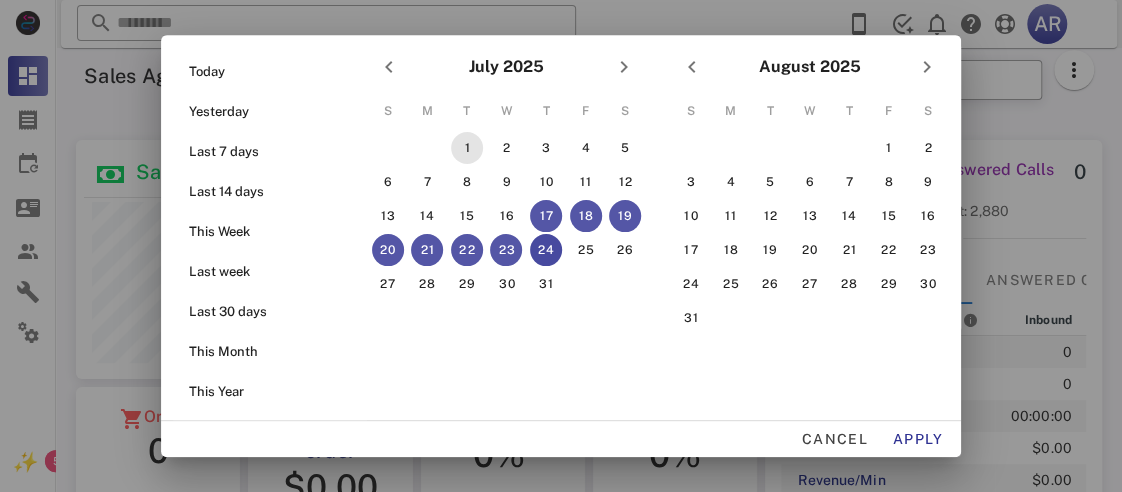 click on "1" at bounding box center (467, 148) 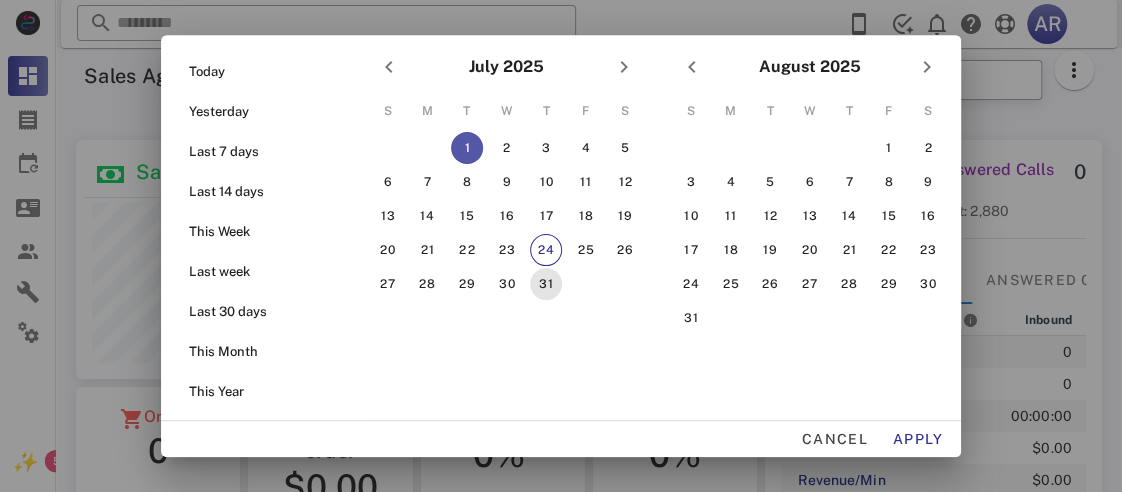 click on "31" at bounding box center (546, 284) 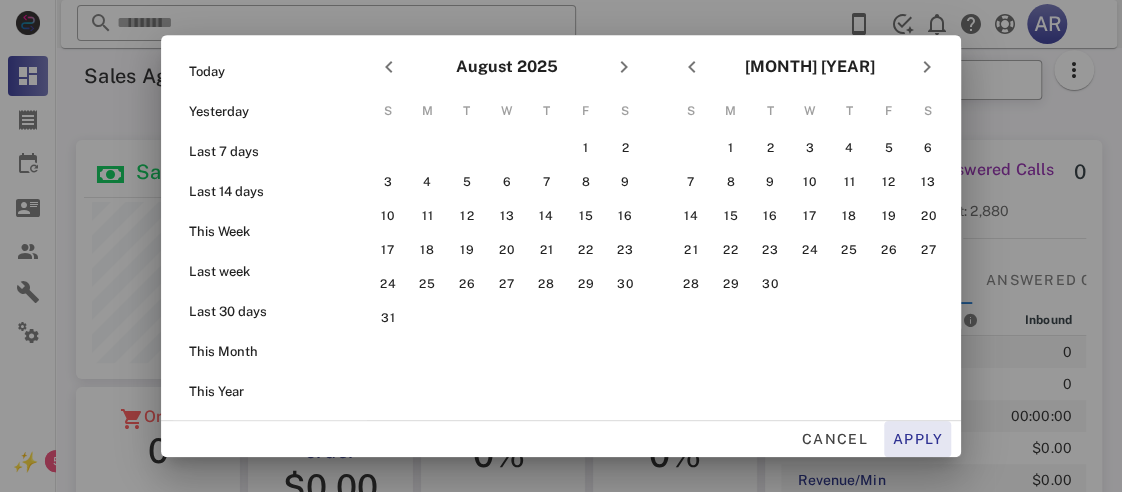 click on "Apply" at bounding box center [918, 439] 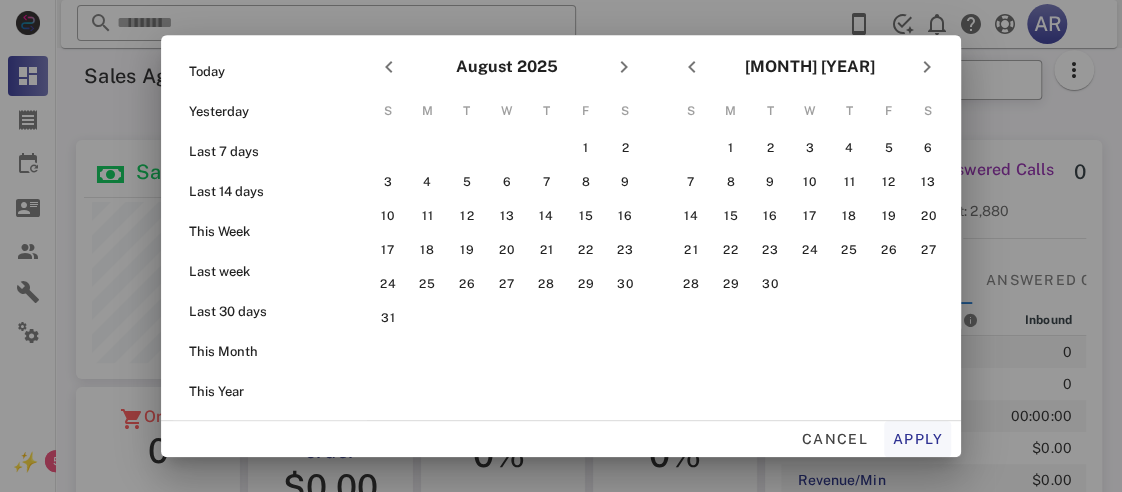 type on "**********" 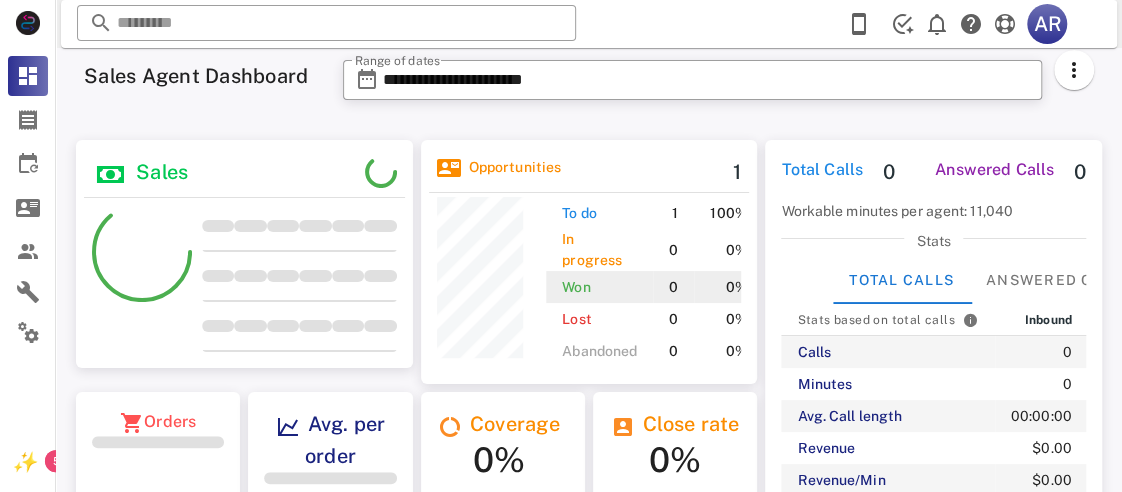 scroll, scrollTop: 999759, scrollLeft: 999663, axis: both 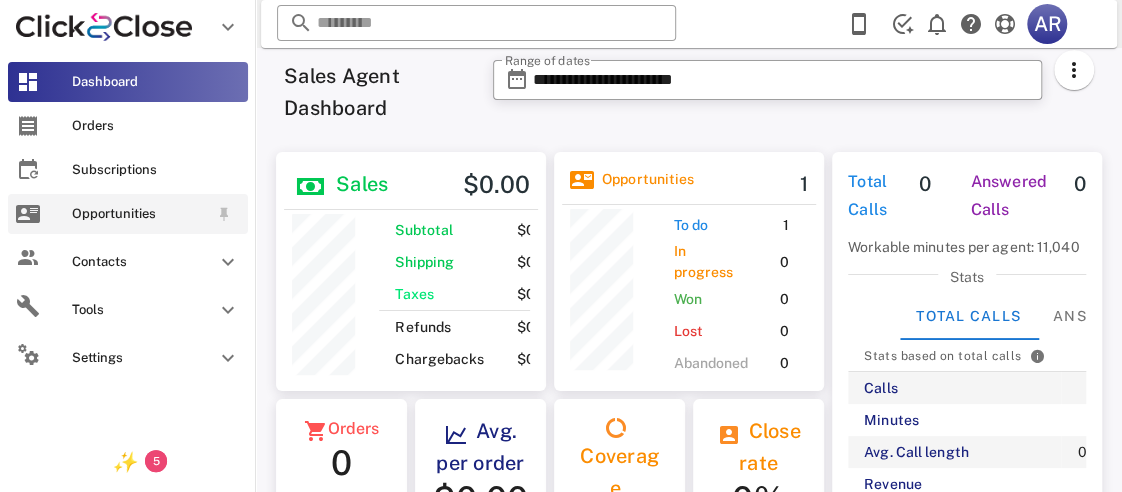 click on "Opportunities" at bounding box center (128, 214) 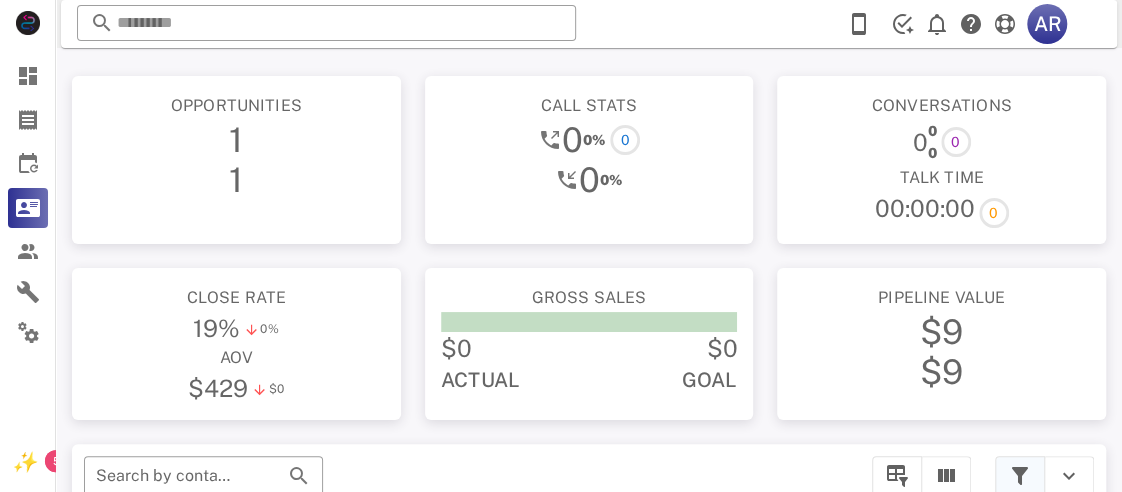 click at bounding box center [1020, 476] 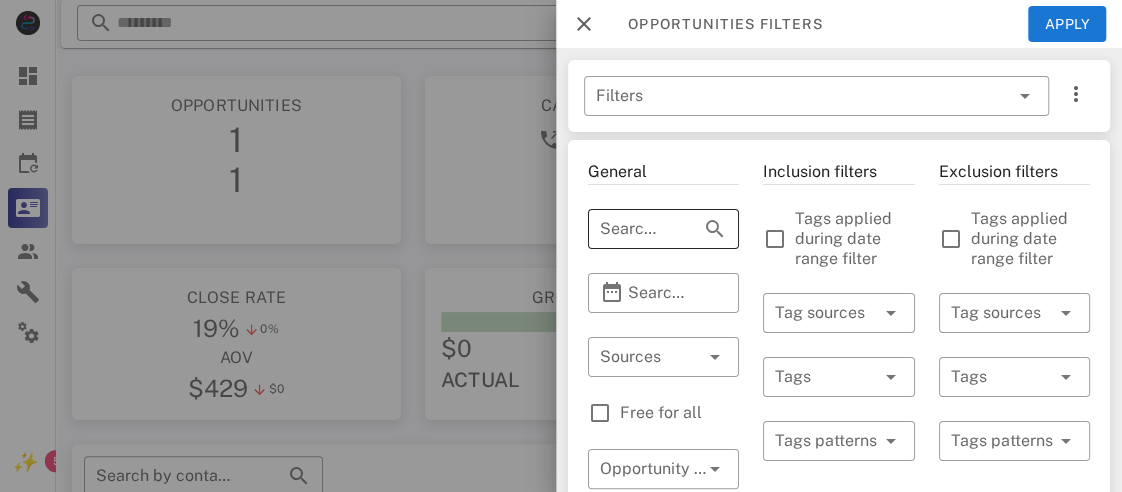 click on "Search by contact name, email or phone" at bounding box center (635, 229) 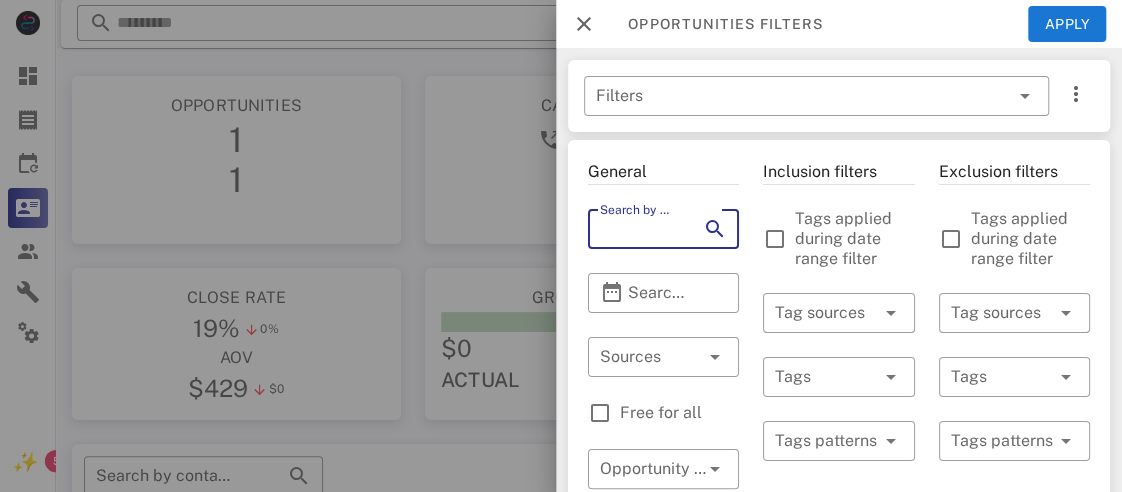 click on "Search by contact name, email or phone" at bounding box center [635, 229] 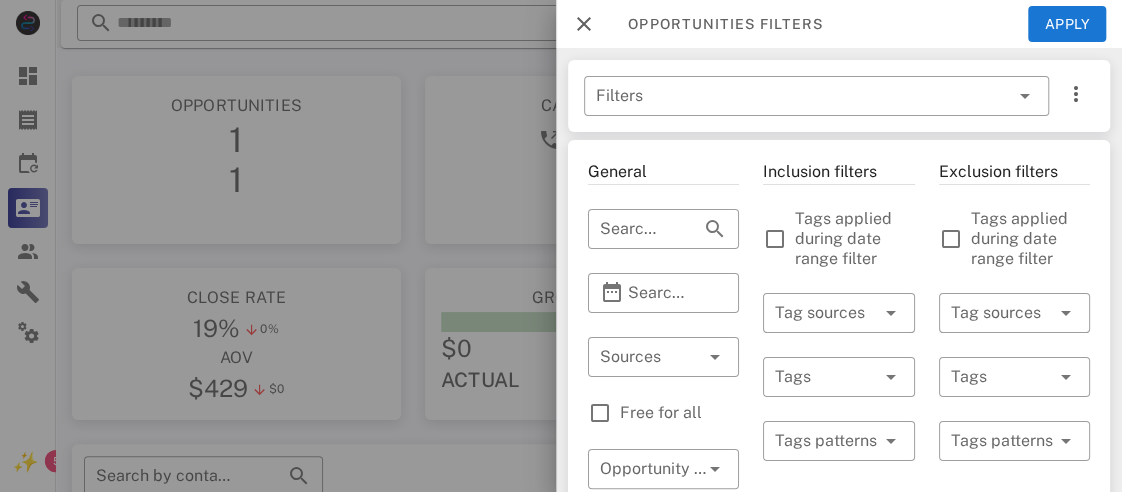 click on "​ Filters General ​ Search by contact name, email or phone ​ Search Date Range ​ Sources Free for all ​ Opportunity pipelines Inclusion filters Tags applied during date range filter ​ Tag sources ​ Tags ​ Tags patterns Status ​ Status ​ Substatus Location ​ Country ​ States ​ Zip code Activation ​ Min Activations ​ Max Activations Order value ​ Min Value ​ Max Value Include leads Include customers Include cooldown Exclusion filters Tags applied during date range filter ​ Tag sources ​ Tags ​ Tags patterns" at bounding box center (839, 270) 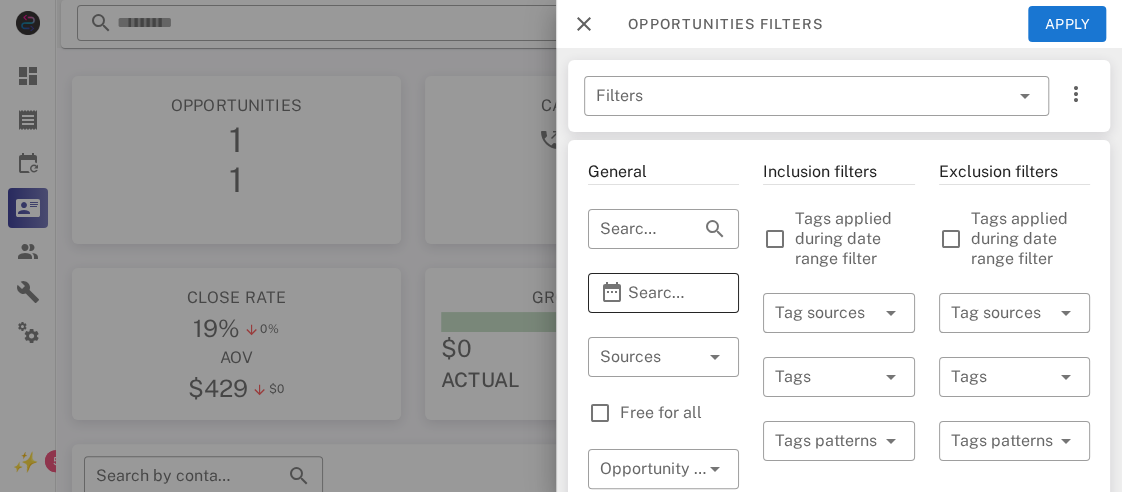 click on "Search Date Range" at bounding box center [663, 293] 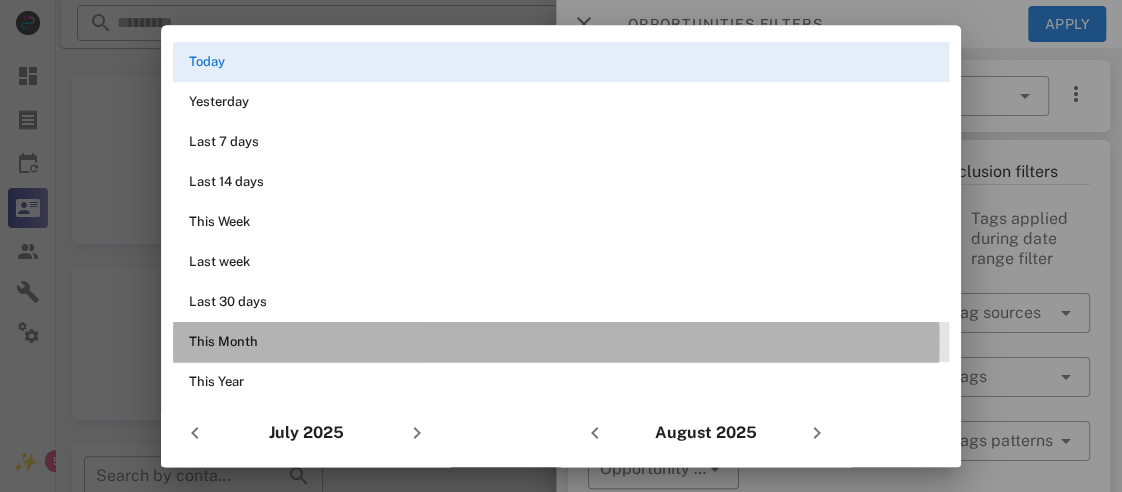 click on "This Month" at bounding box center [561, 342] 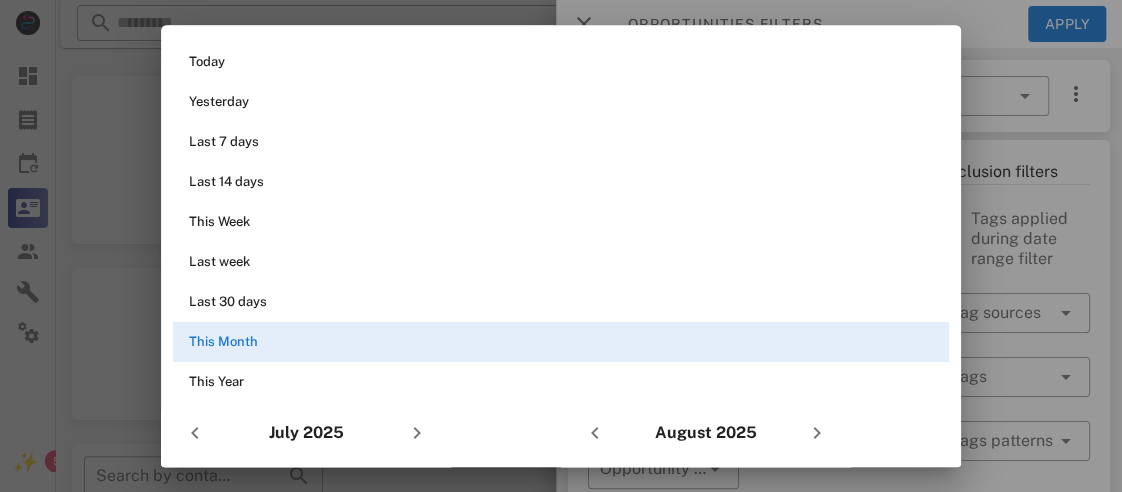 click on "July 2025" at bounding box center (306, 433) 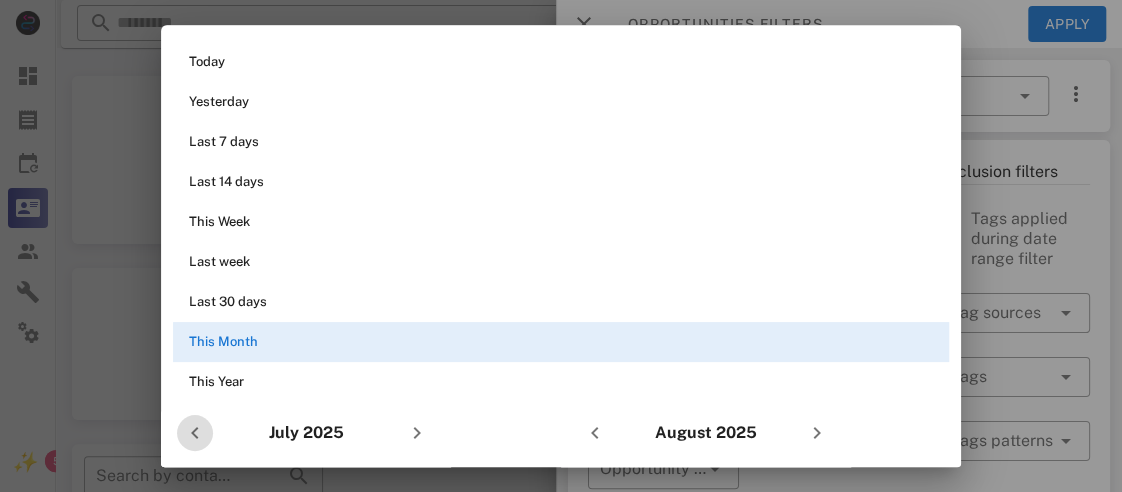 click at bounding box center (195, 433) 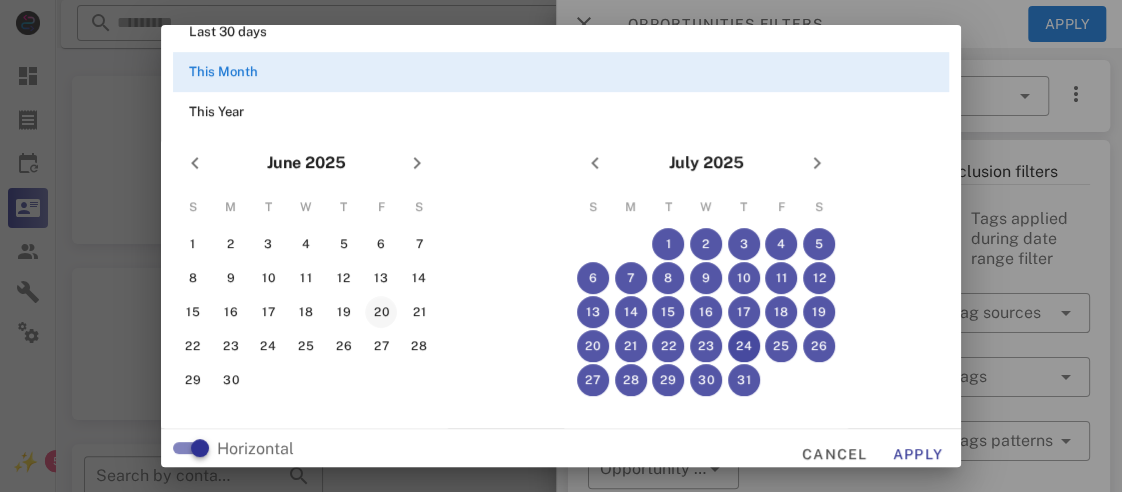 scroll, scrollTop: 270, scrollLeft: 0, axis: vertical 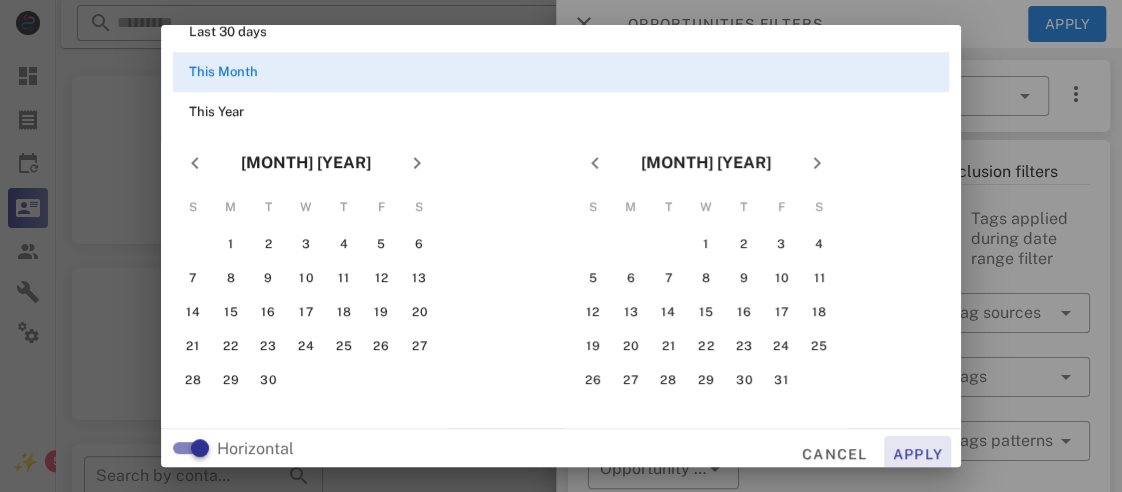 click on "Apply" at bounding box center (918, 454) 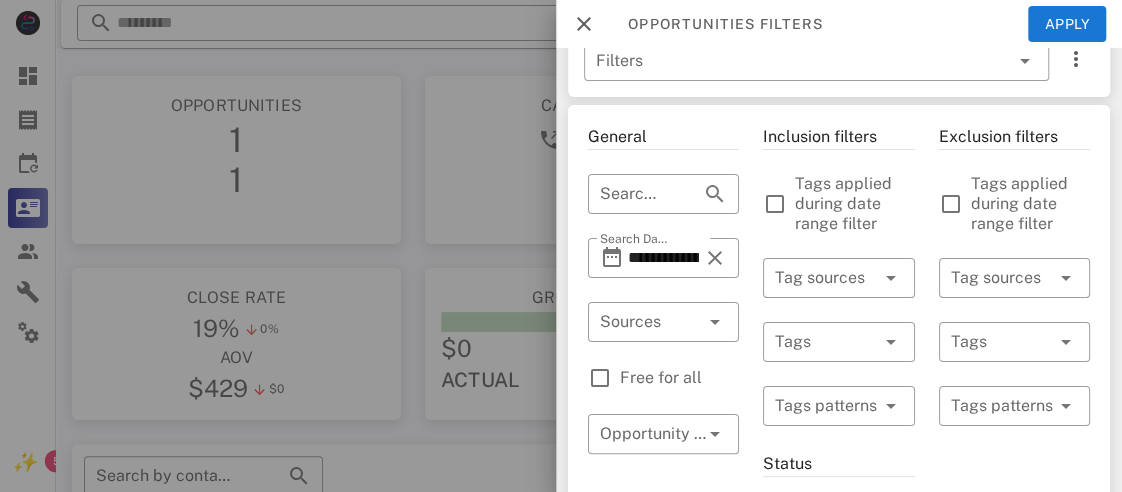 scroll, scrollTop: 35, scrollLeft: 0, axis: vertical 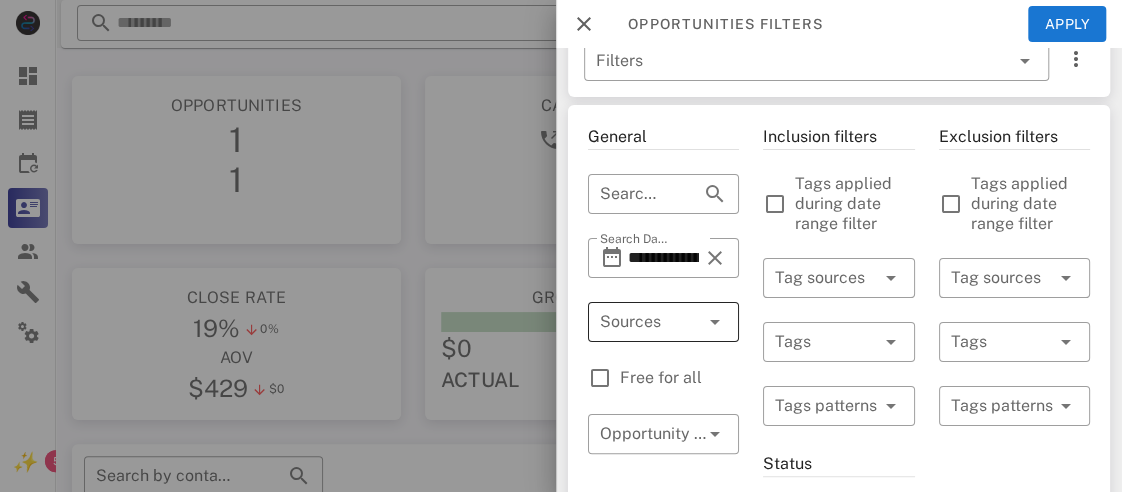 click at bounding box center [713, 322] 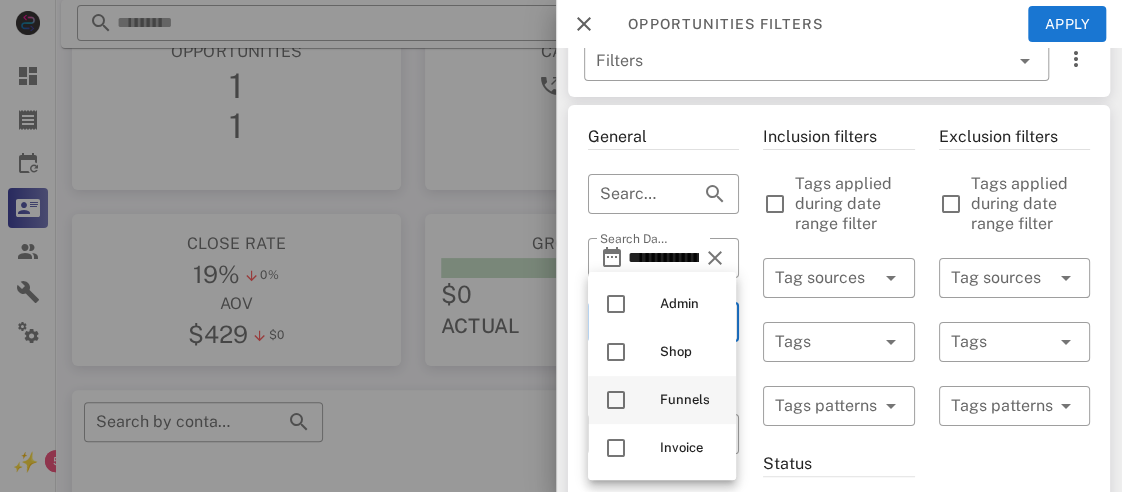 scroll, scrollTop: 51, scrollLeft: 0, axis: vertical 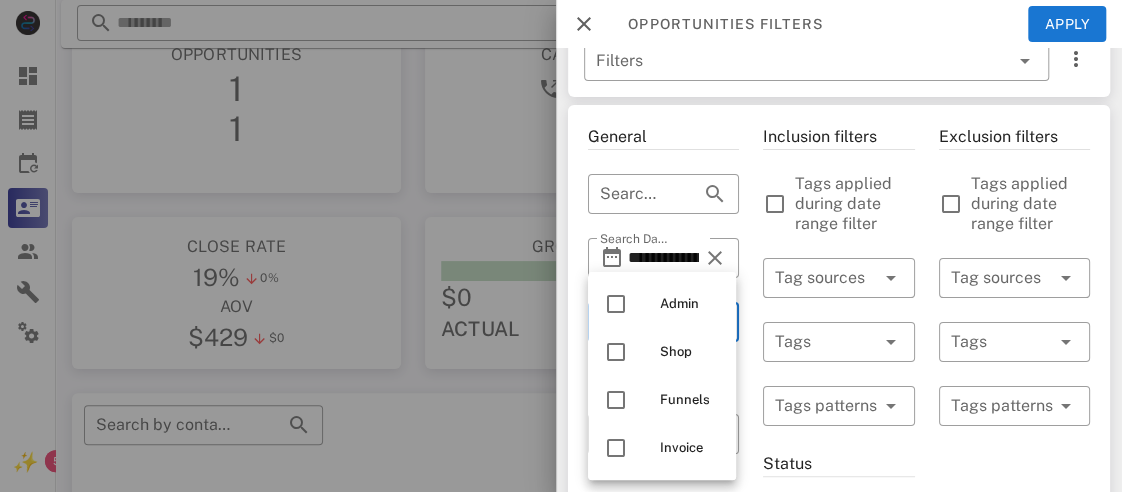 click on "**********" at bounding box center [663, 708] 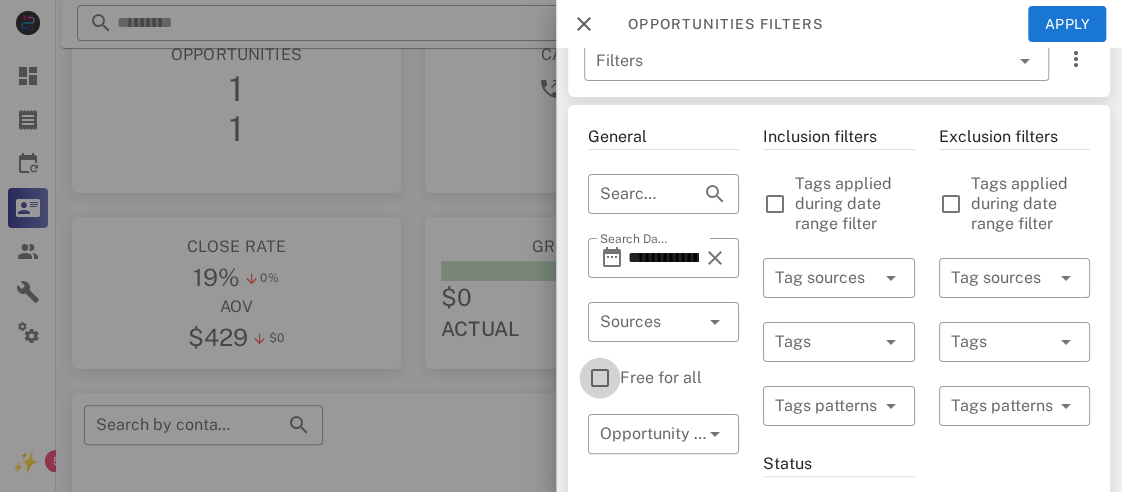 click at bounding box center (600, 378) 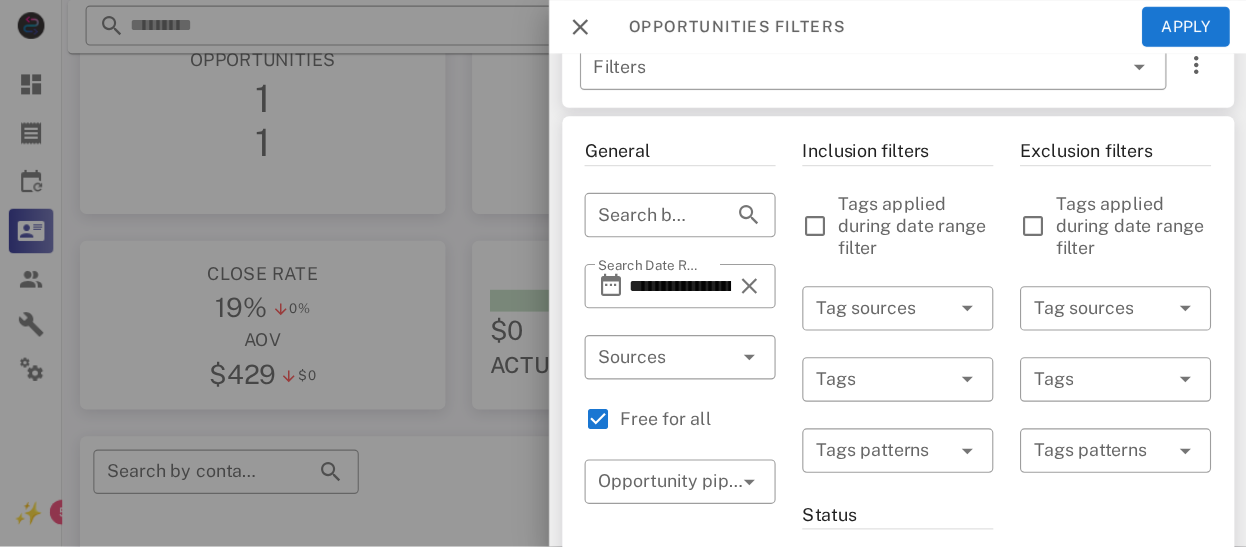 scroll, scrollTop: 51, scrollLeft: 0, axis: vertical 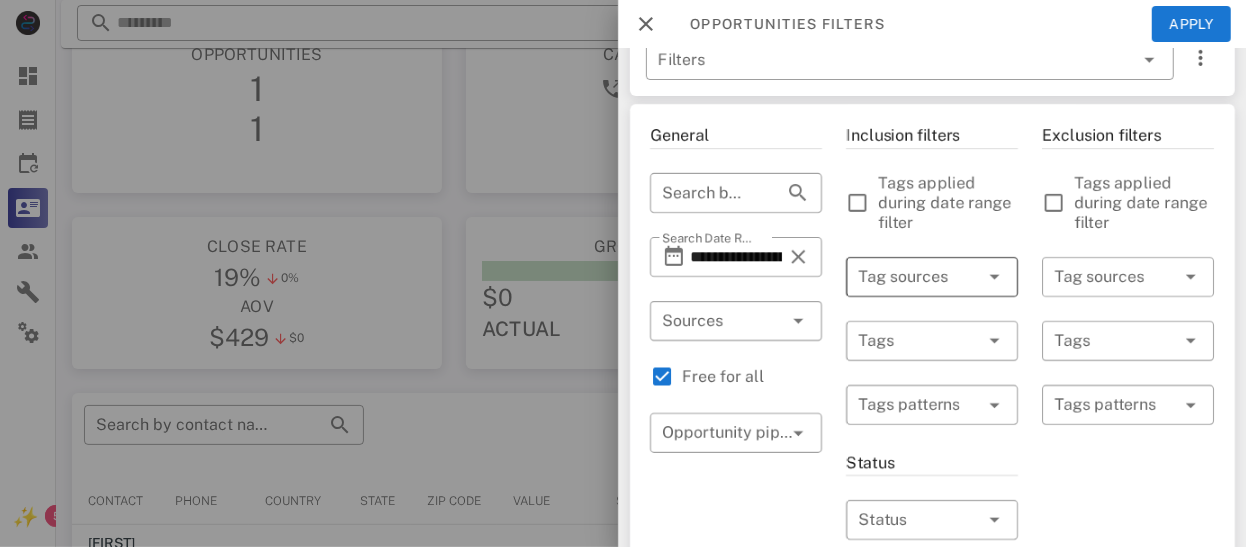 click at bounding box center [966, 277] 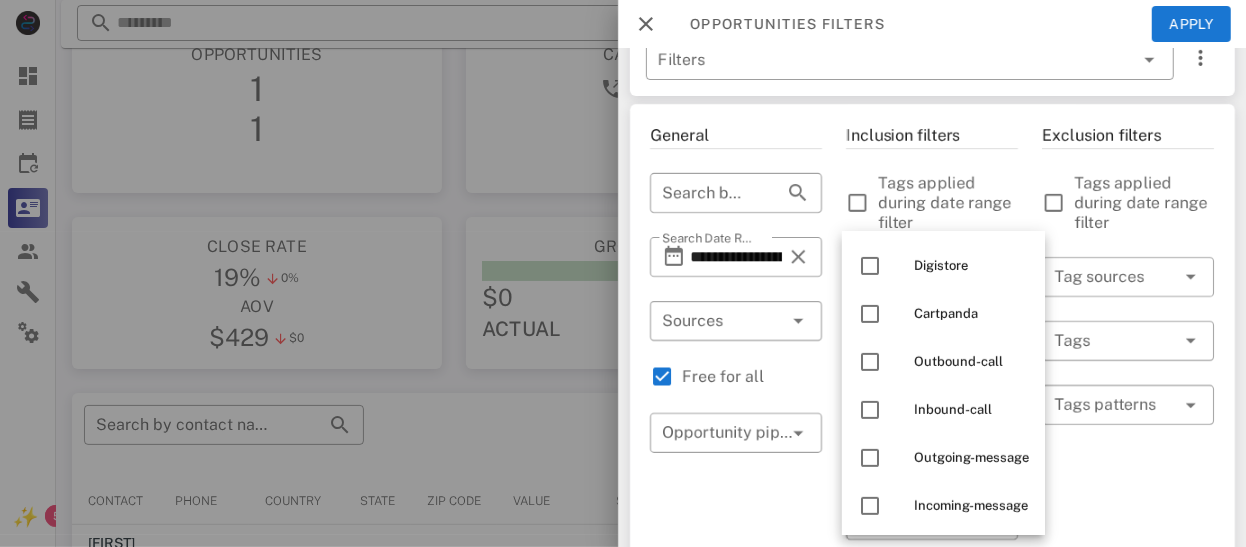 scroll, scrollTop: 336, scrollLeft: 0, axis: vertical 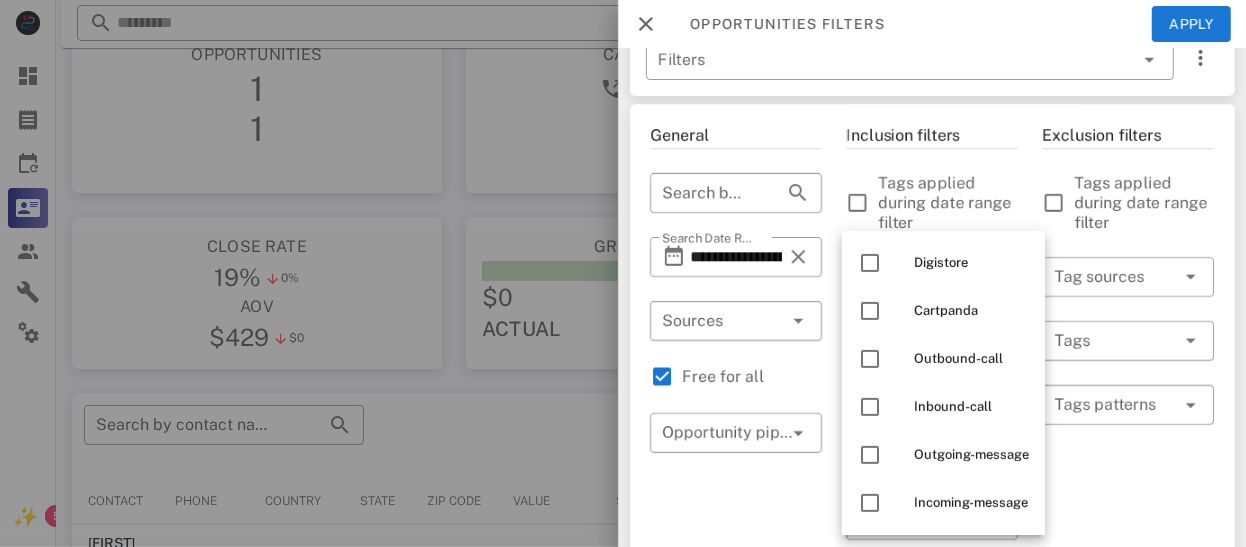 click on "Inclusion filters Tags applied during date range filter ​ Tag sources ​ Tags ​ Tags patterns Status ​ Status ​ Substatus Location ​ Country ​ States ​ Zip code Activation ​ Min Activations ​ Max Activations Order value ​ Min Value ​ Max Value Include leads Include customers Include cooldown" at bounding box center (932, 691) 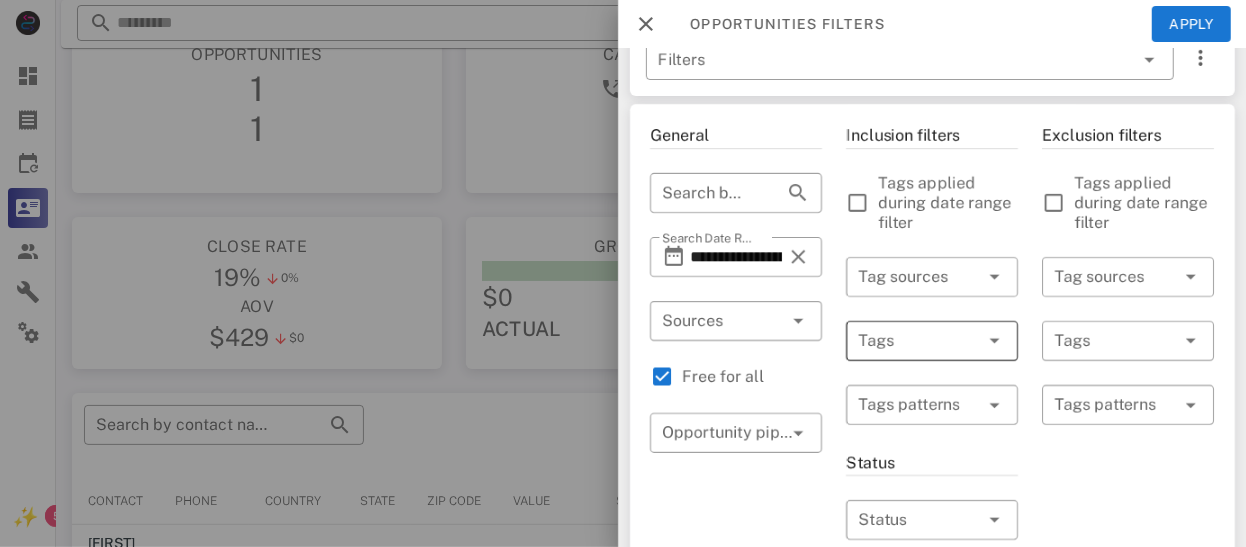 click at bounding box center (904, 341) 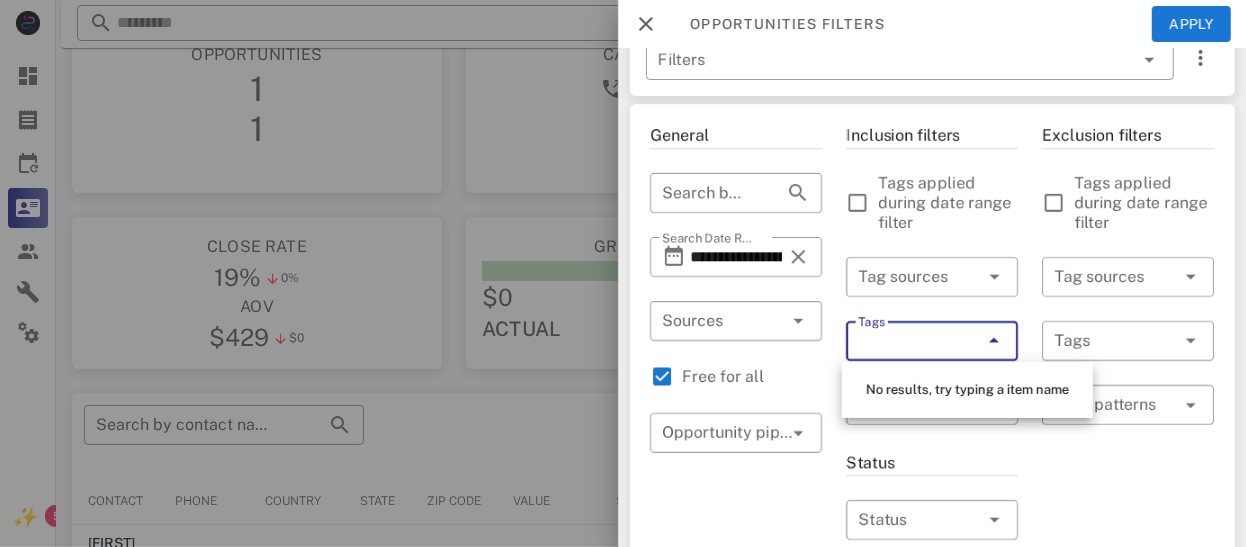 click at bounding box center [994, 341] 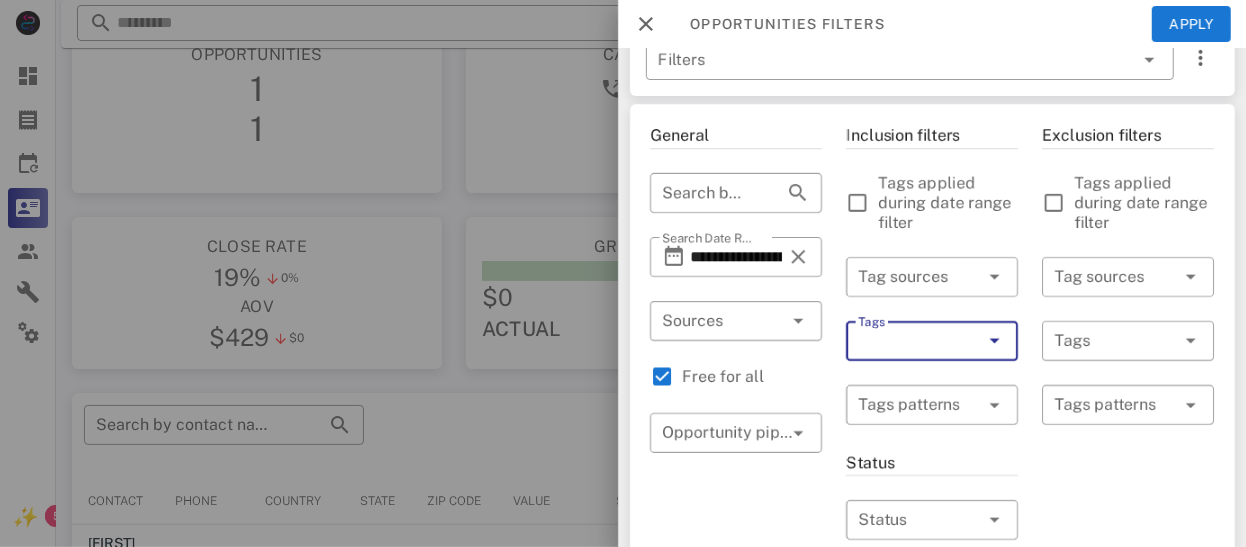 click at bounding box center [992, 341] 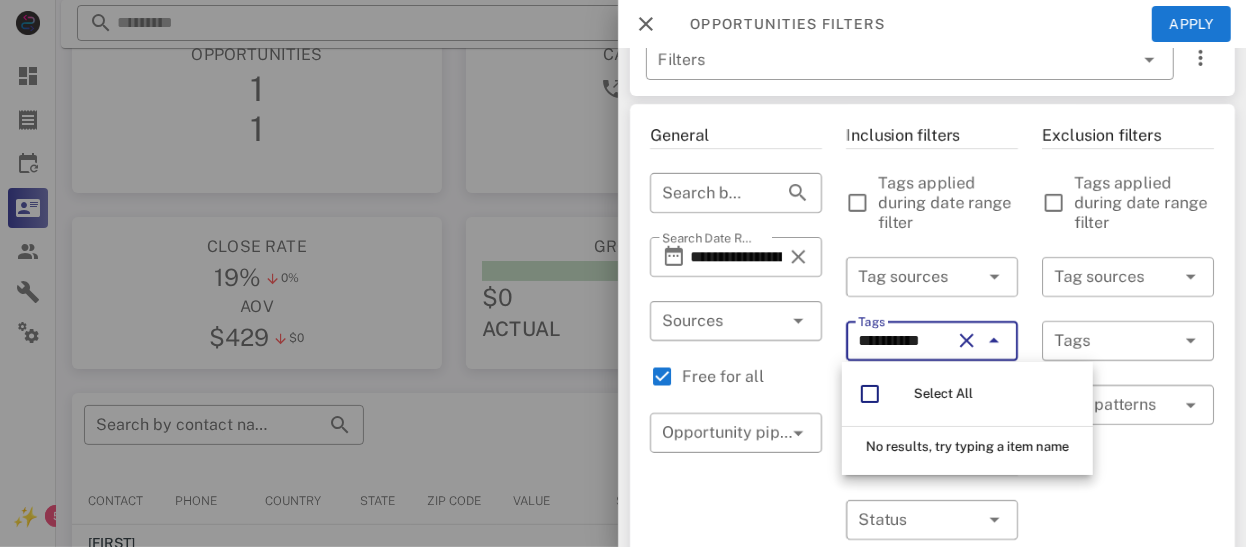 scroll, scrollTop: 0, scrollLeft: 0, axis: both 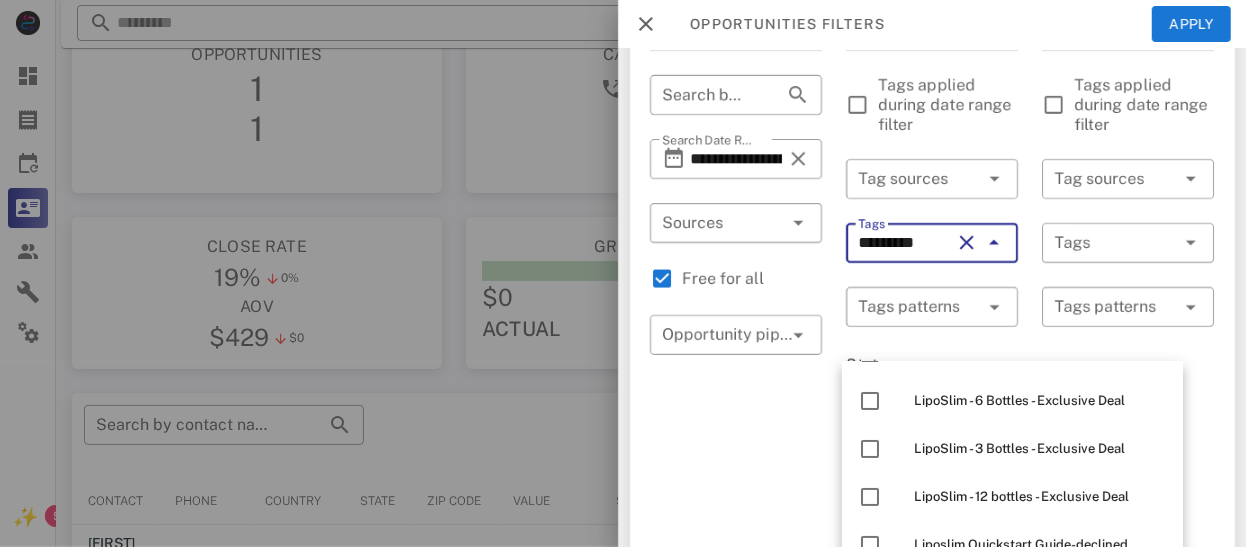 type on "********" 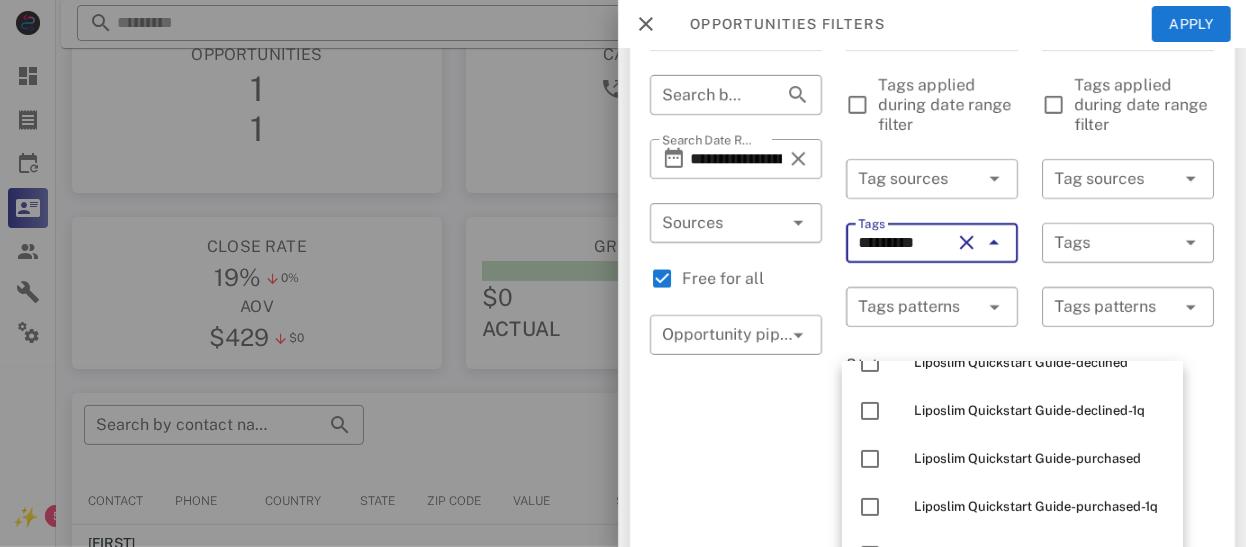 scroll, scrollTop: 294, scrollLeft: 0, axis: vertical 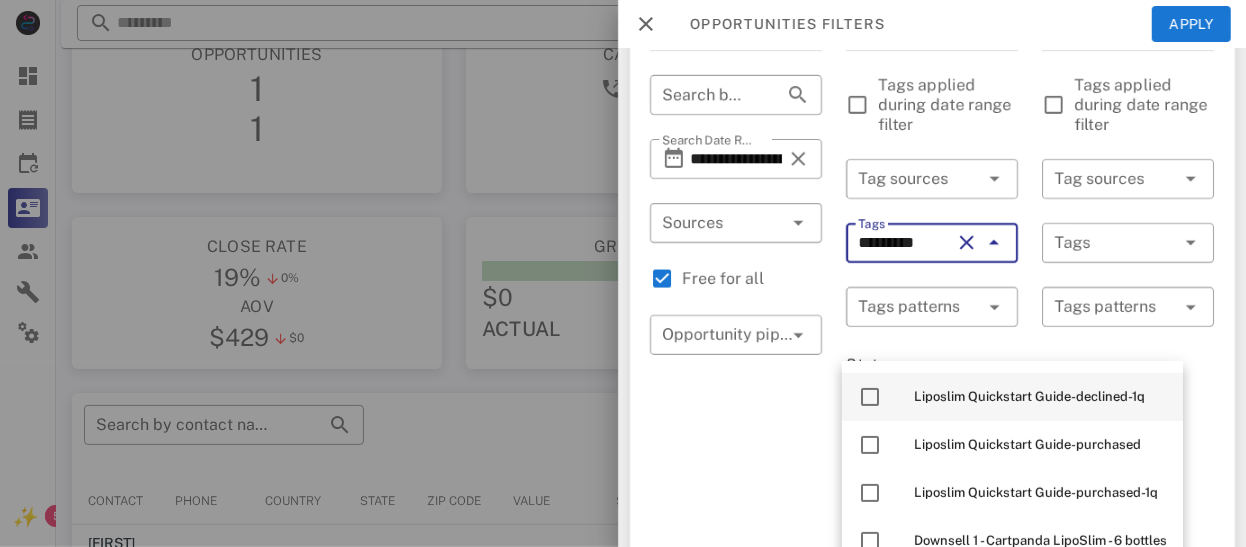 click on "Liposlim Quickstart Guide-purchased" at bounding box center [1012, 445] 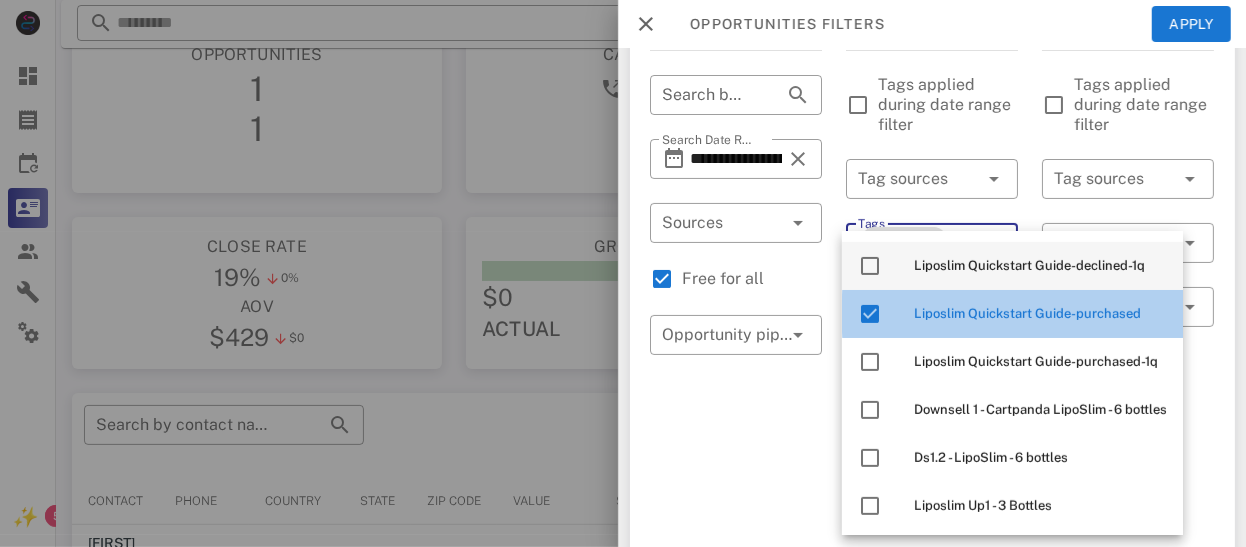 scroll, scrollTop: 0, scrollLeft: 0, axis: both 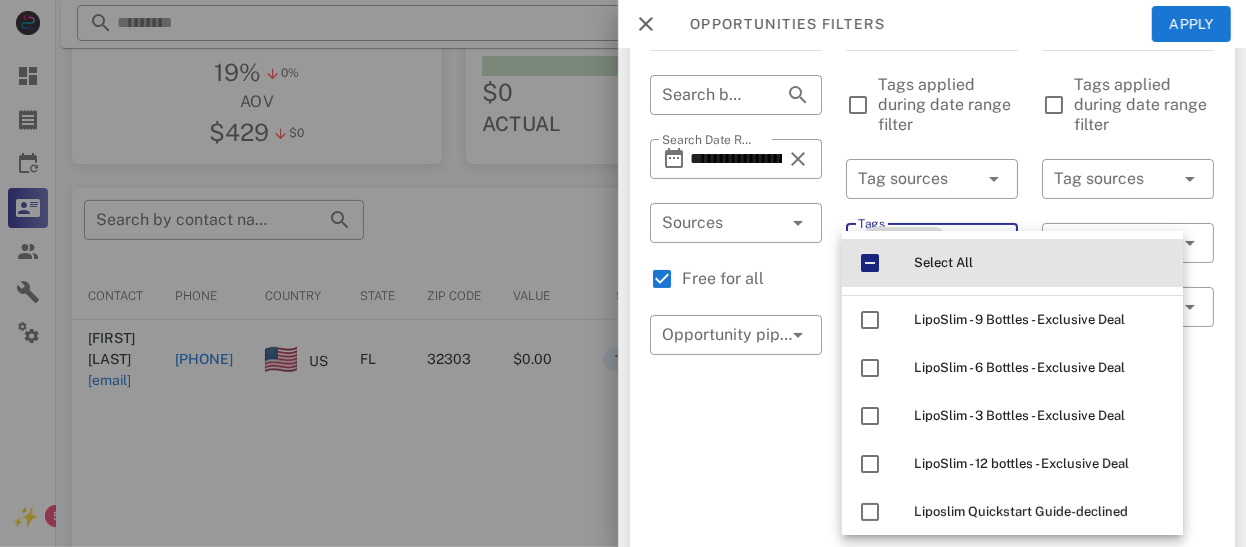 click at bounding box center [870, 263] 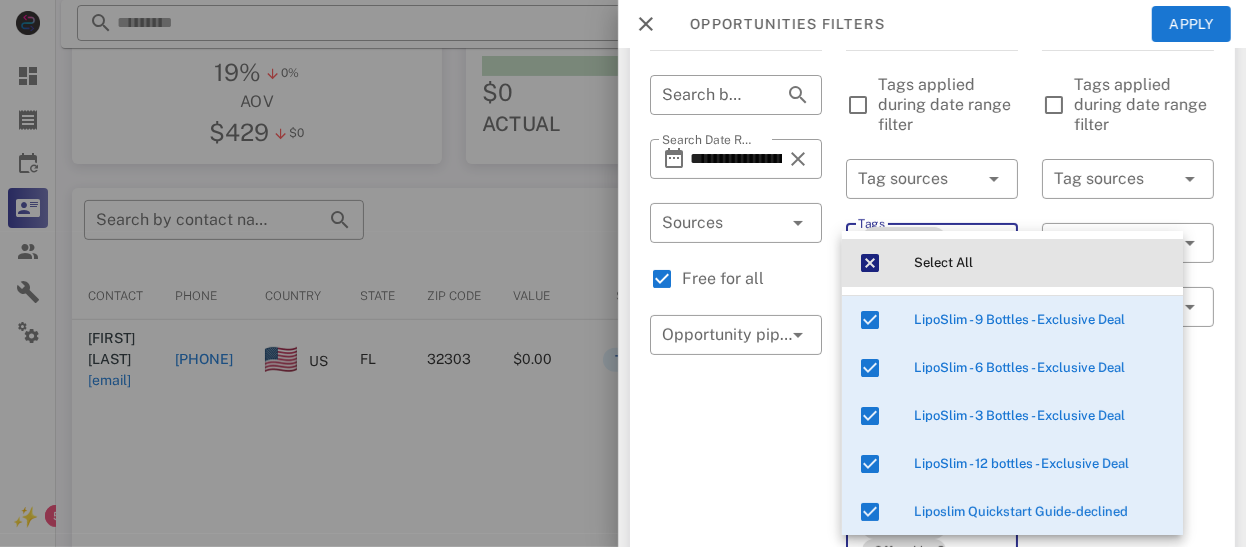 click at bounding box center (870, 263) 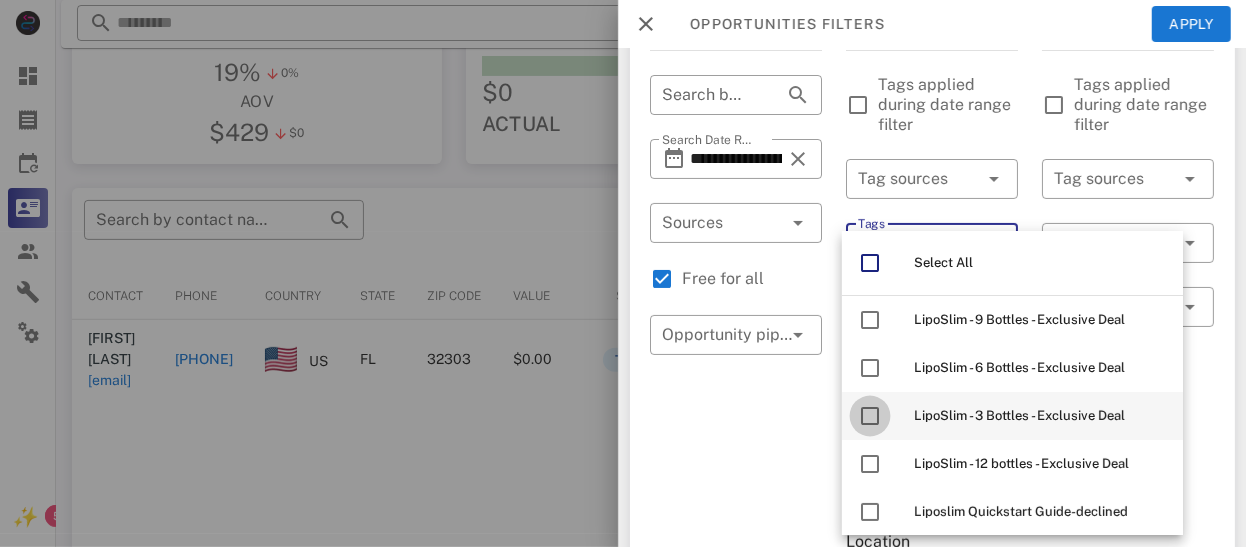 click at bounding box center [870, 416] 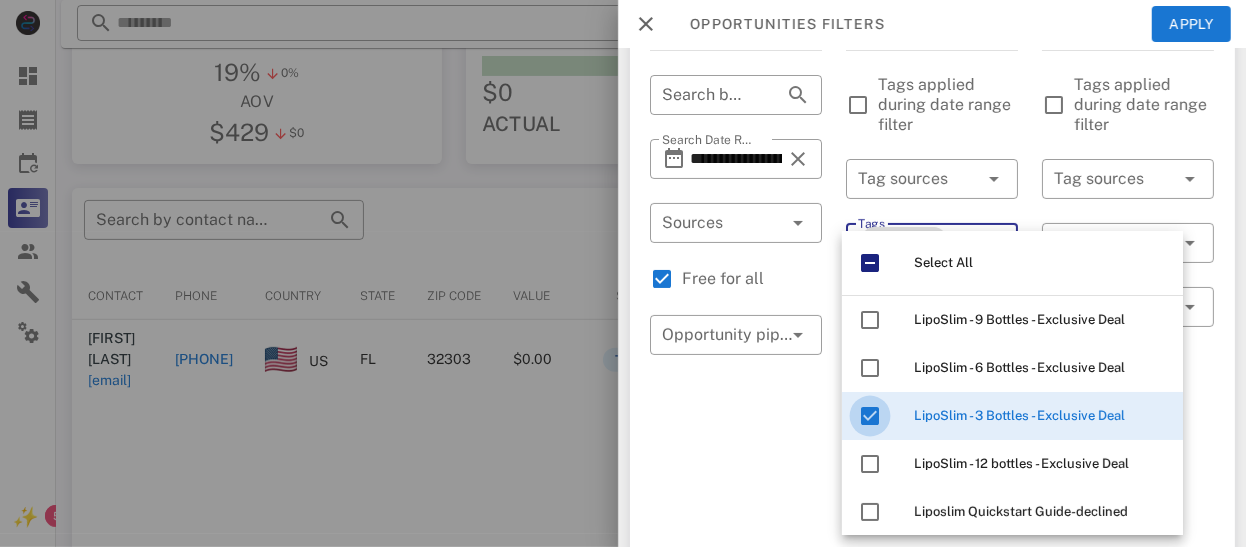 click at bounding box center [870, 416] 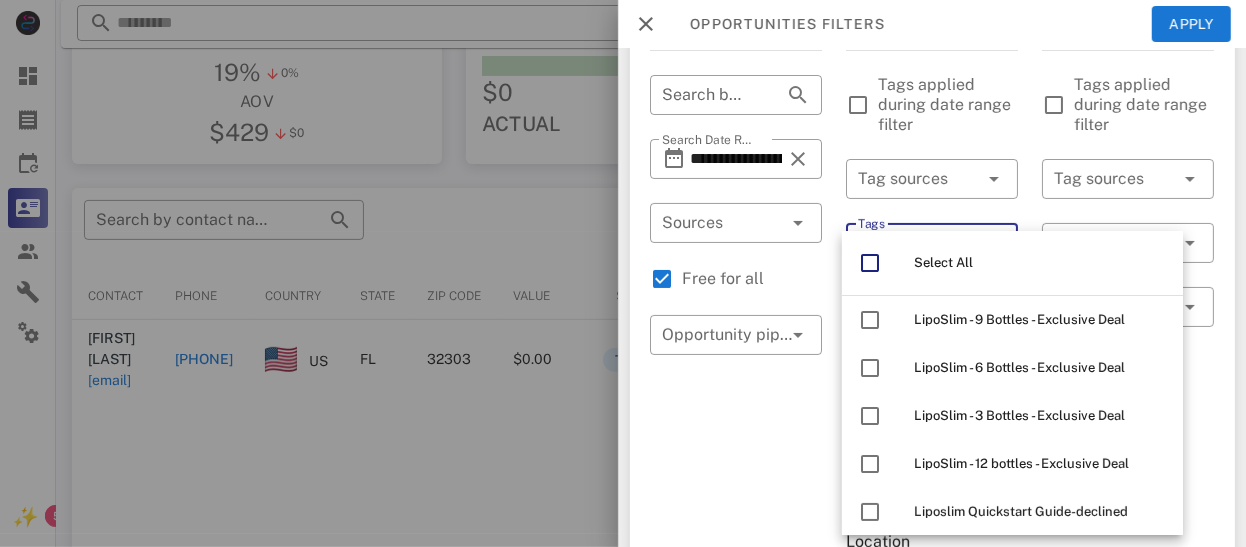 click on "**********" at bounding box center [736, 593] 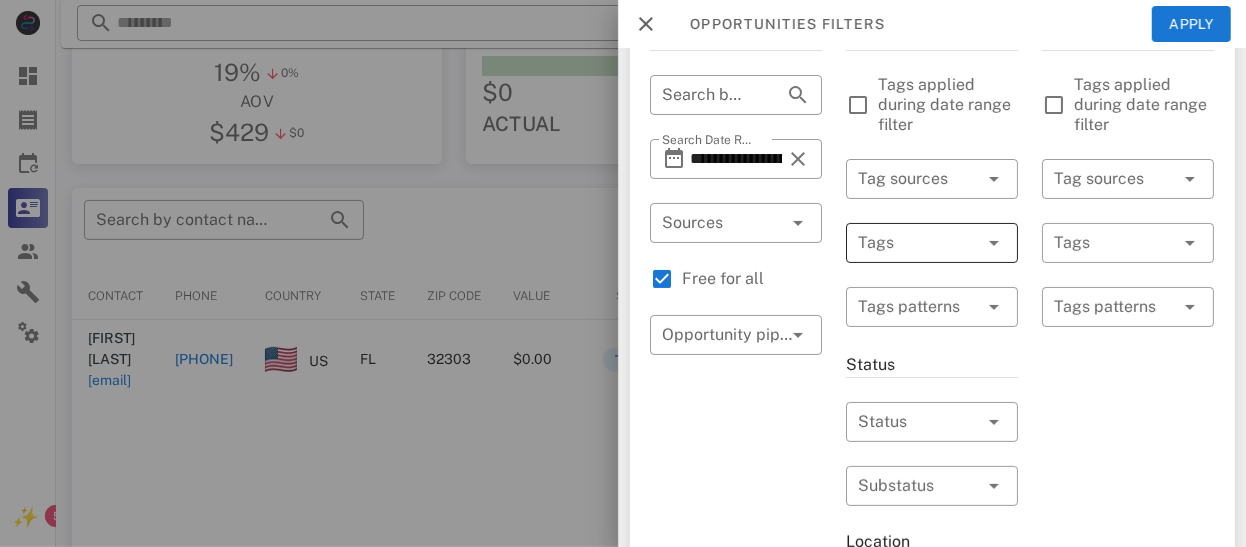 click at bounding box center [904, 243] 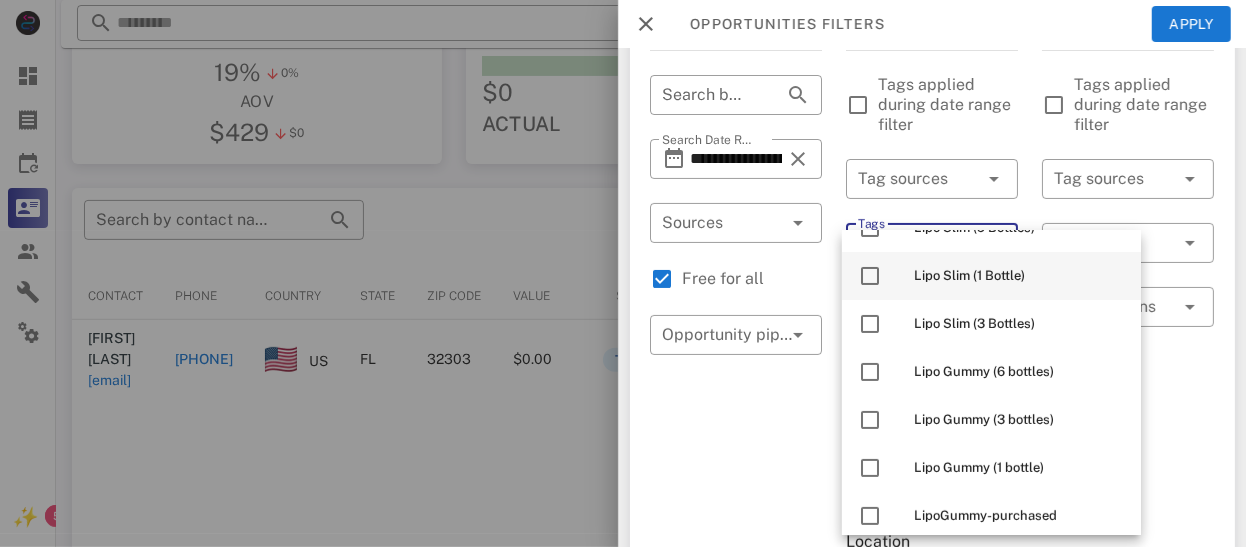 scroll, scrollTop: 0, scrollLeft: 0, axis: both 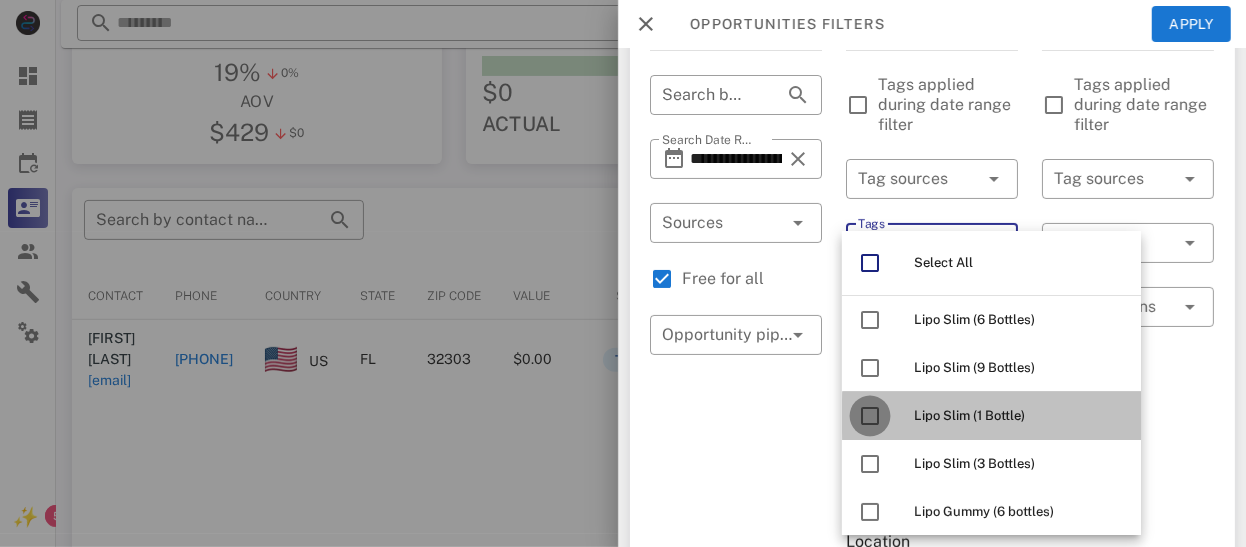 click at bounding box center [870, 416] 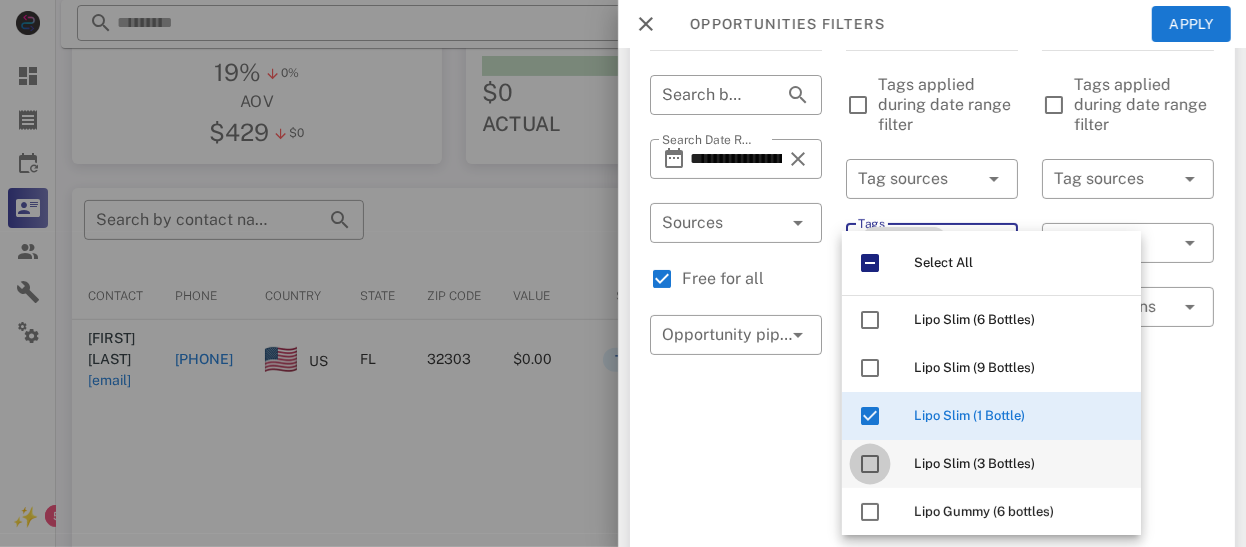 click at bounding box center [870, 464] 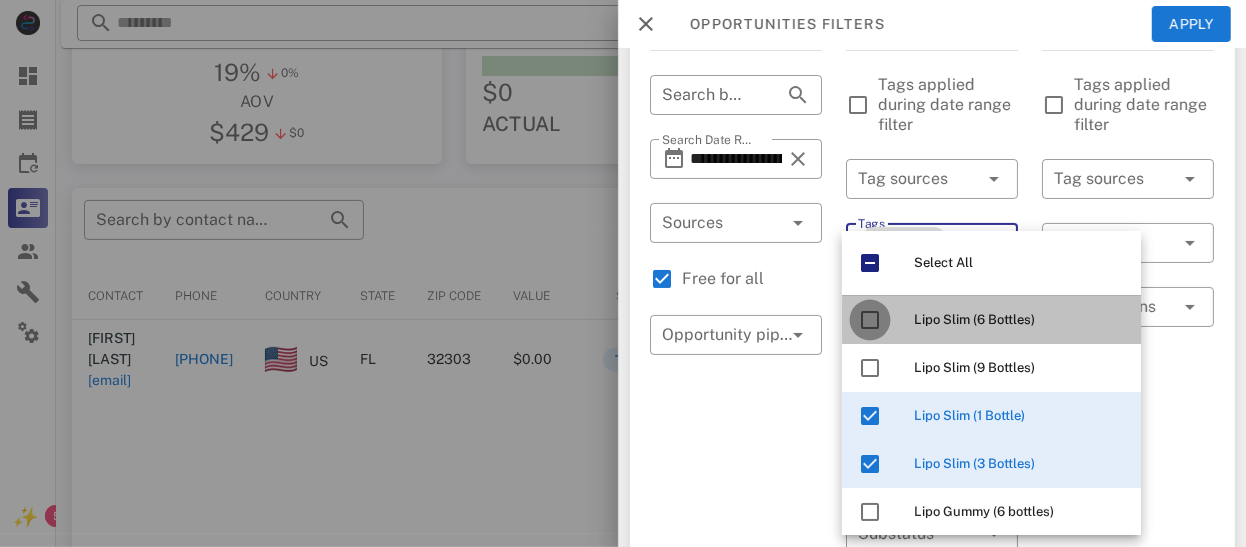 click at bounding box center [870, 320] 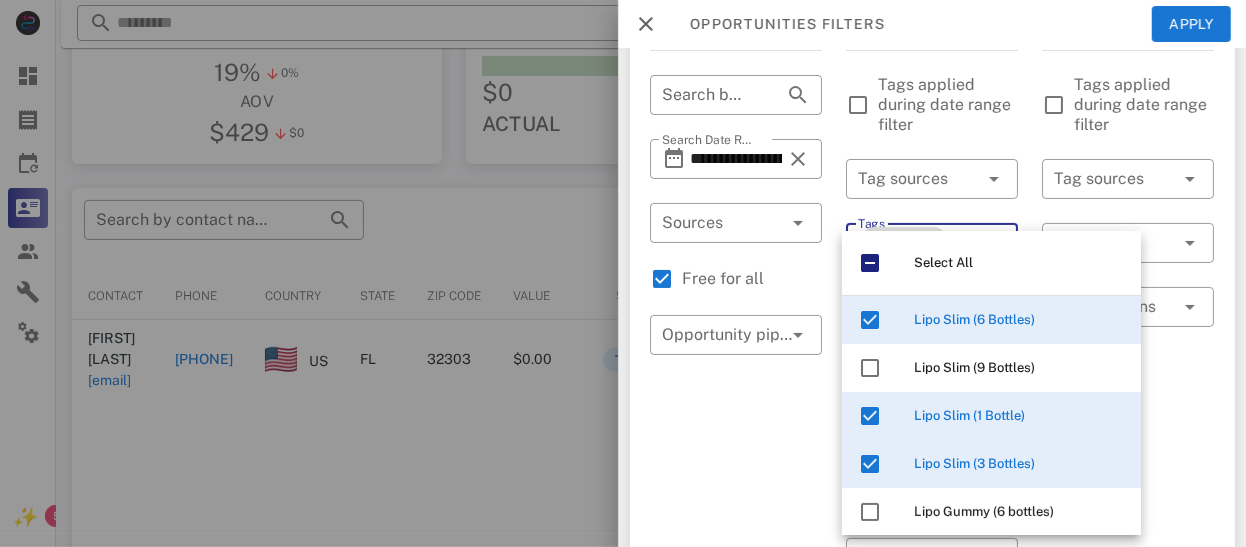 click on "**********" at bounding box center [736, 629] 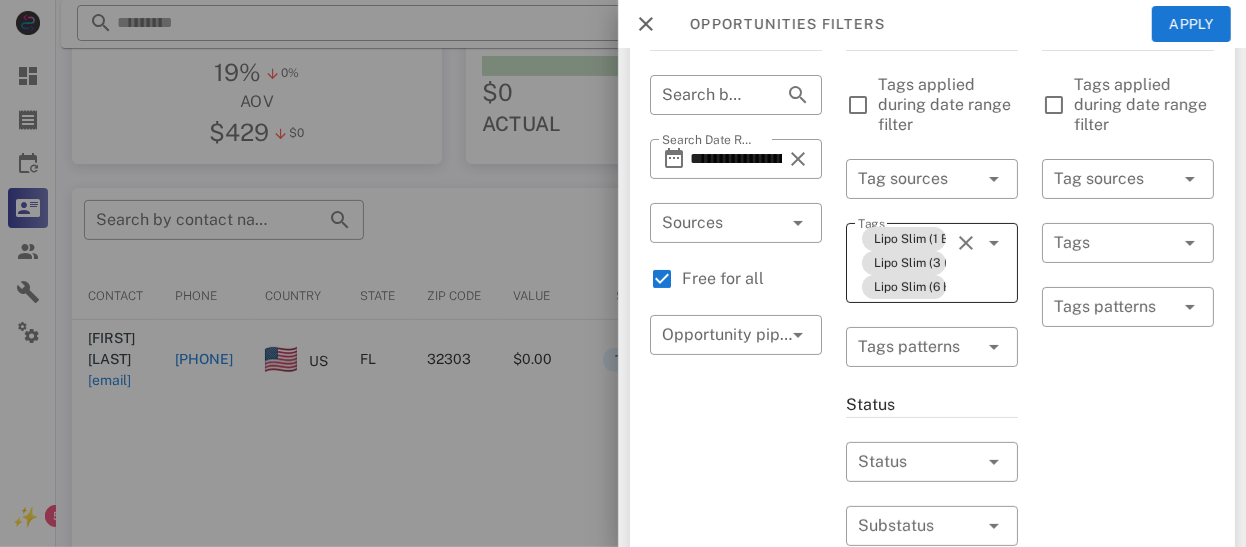 click on "Tags Lipo Slim (1 Bottle) Lipo Slim (3 Bottles) Lipo Slim (6 Bottles)" at bounding box center (932, 263) 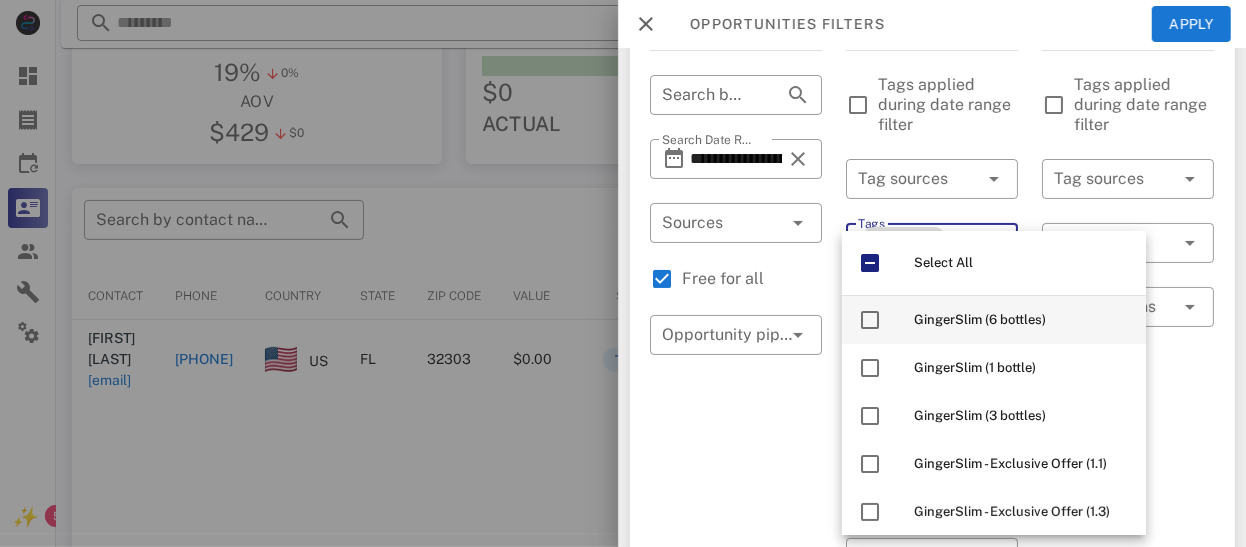 click on "GingerSlim (6 bottles)" at bounding box center (980, 319) 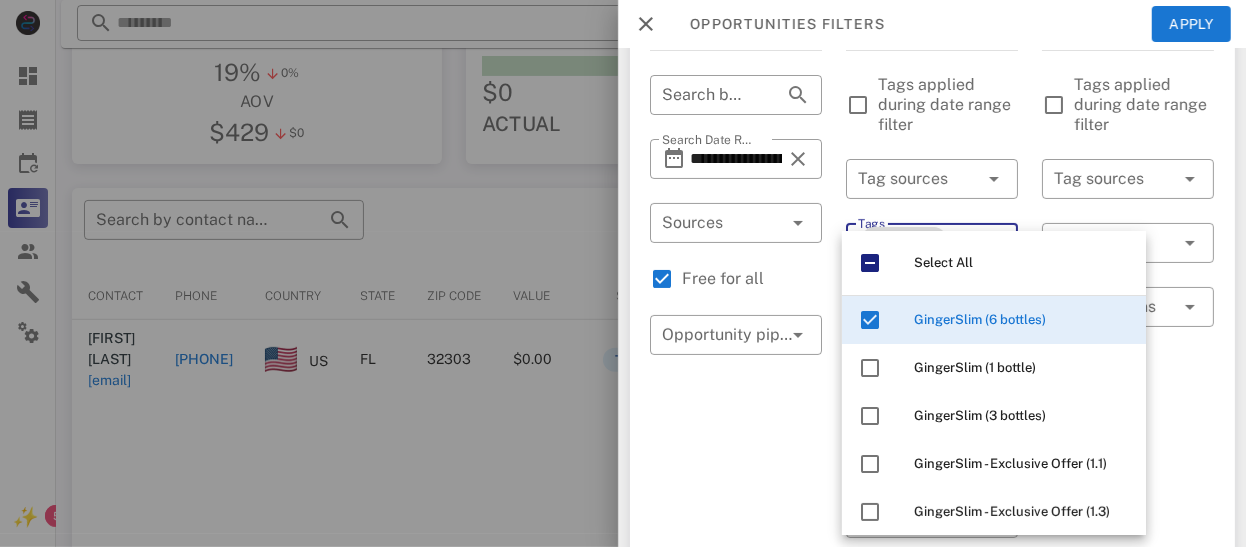 type on "******" 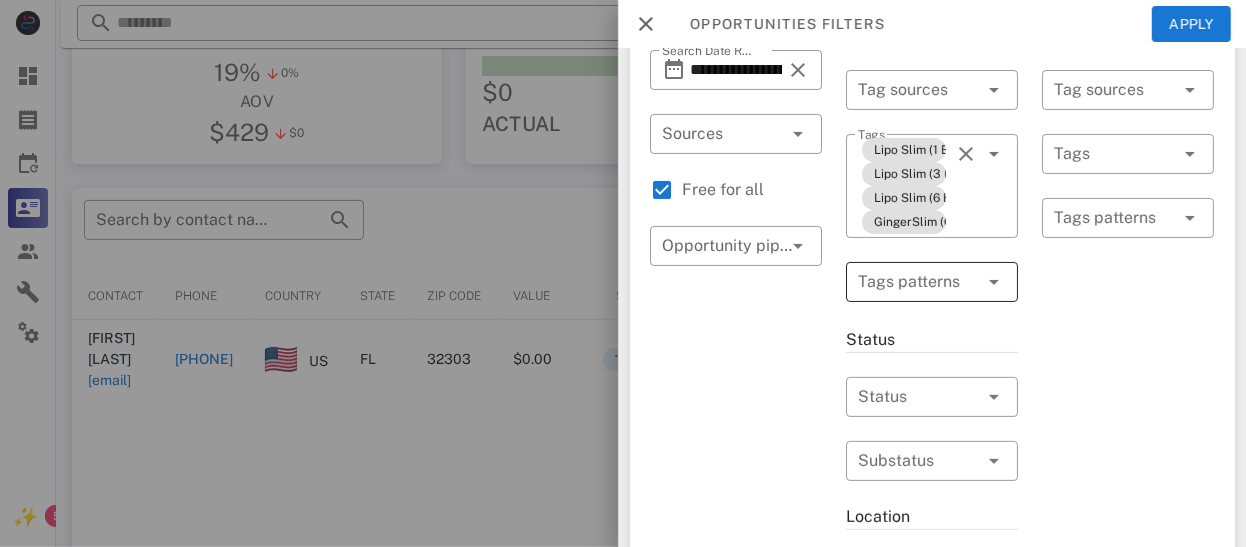 scroll, scrollTop: 119, scrollLeft: 0, axis: vertical 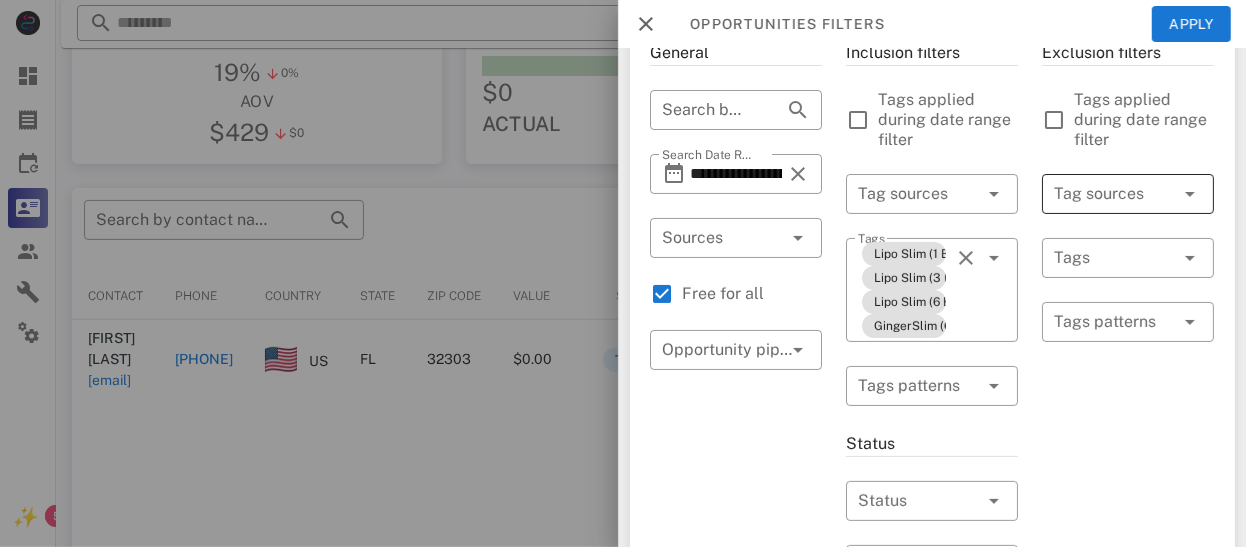 click at bounding box center [1100, 194] 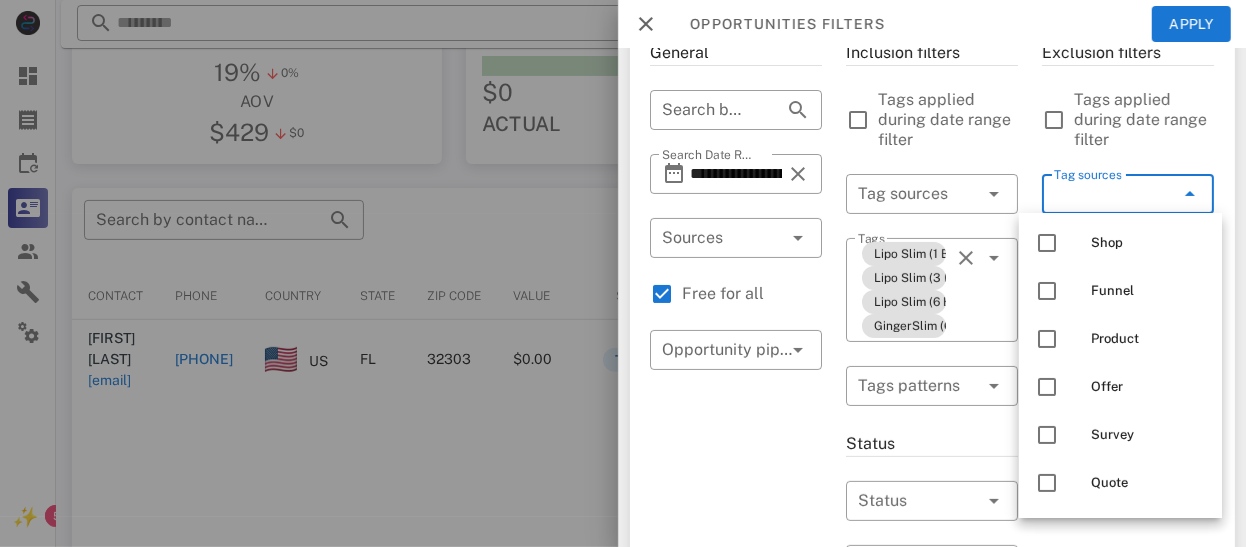 scroll, scrollTop: 0, scrollLeft: 0, axis: both 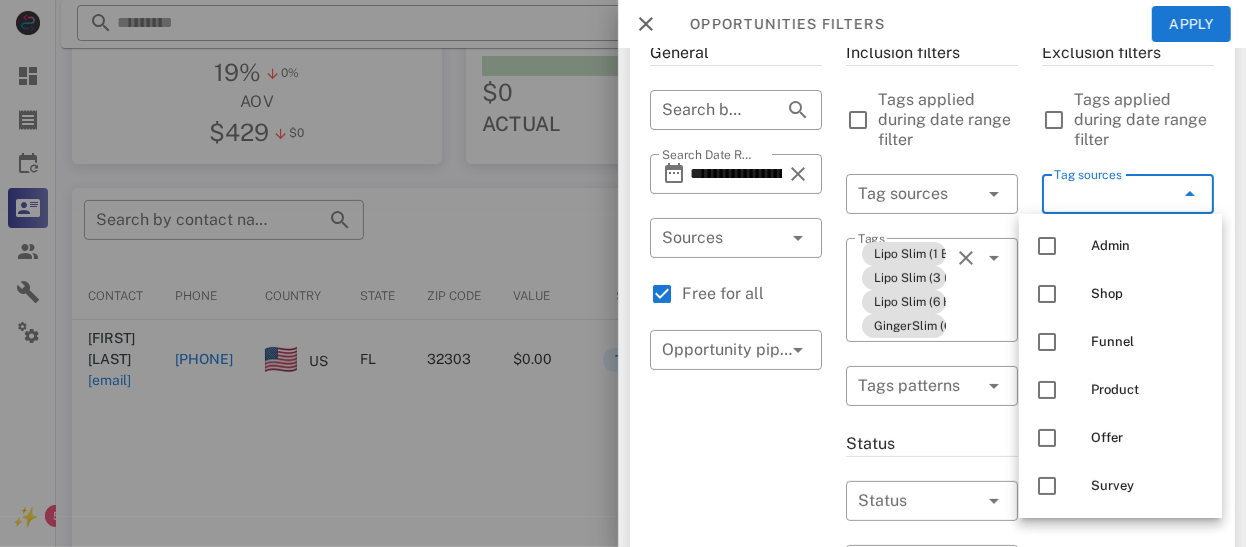 click on "Tag sources" at bounding box center (1100, 194) 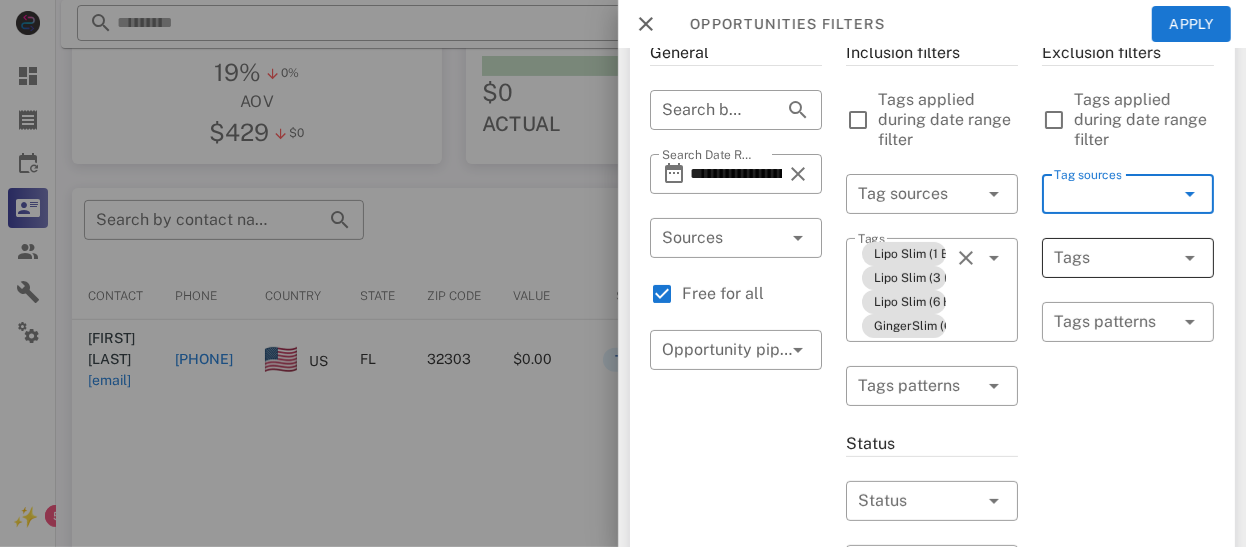 click at bounding box center (1100, 258) 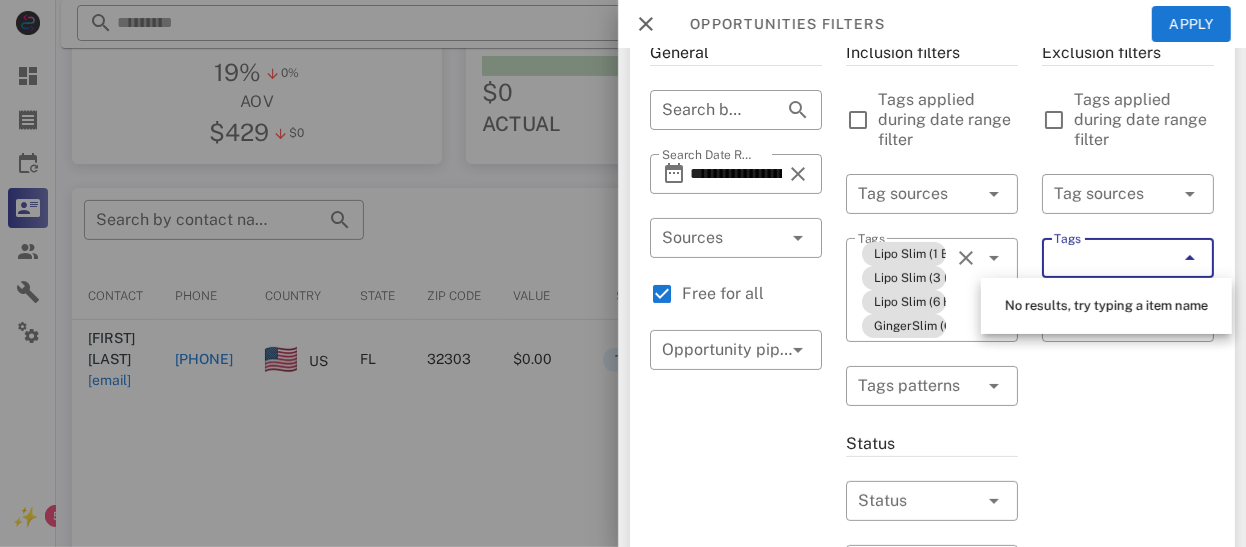 click on "Tags" at bounding box center [1100, 258] 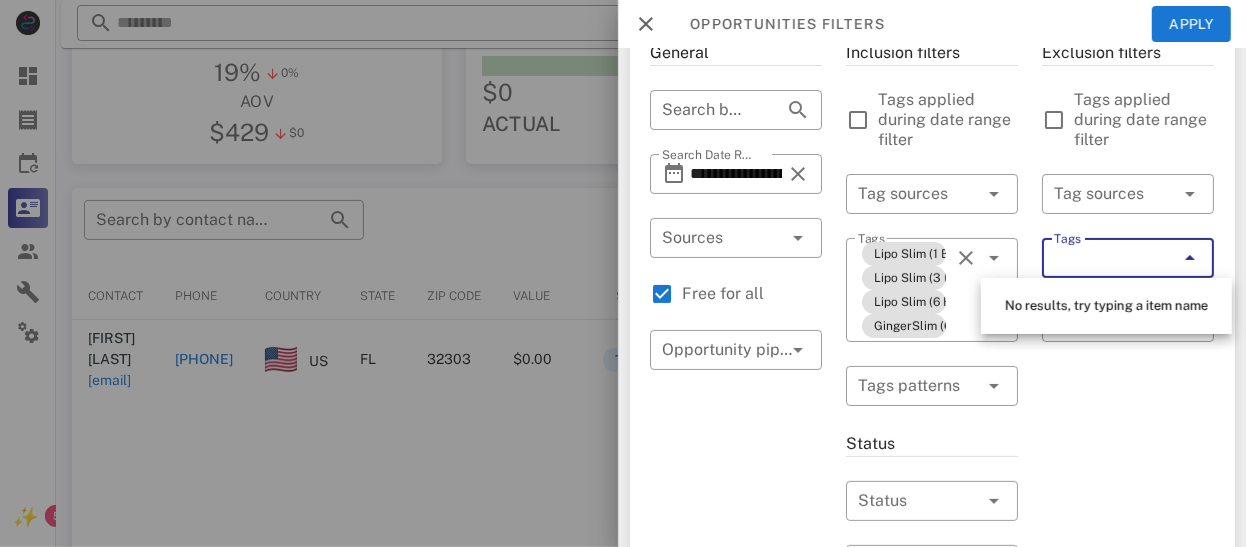 click on "Exclusion filters Tags applied during date range filter ​ Tag sources ​ Tags ​ Tags patterns" at bounding box center [1128, 640] 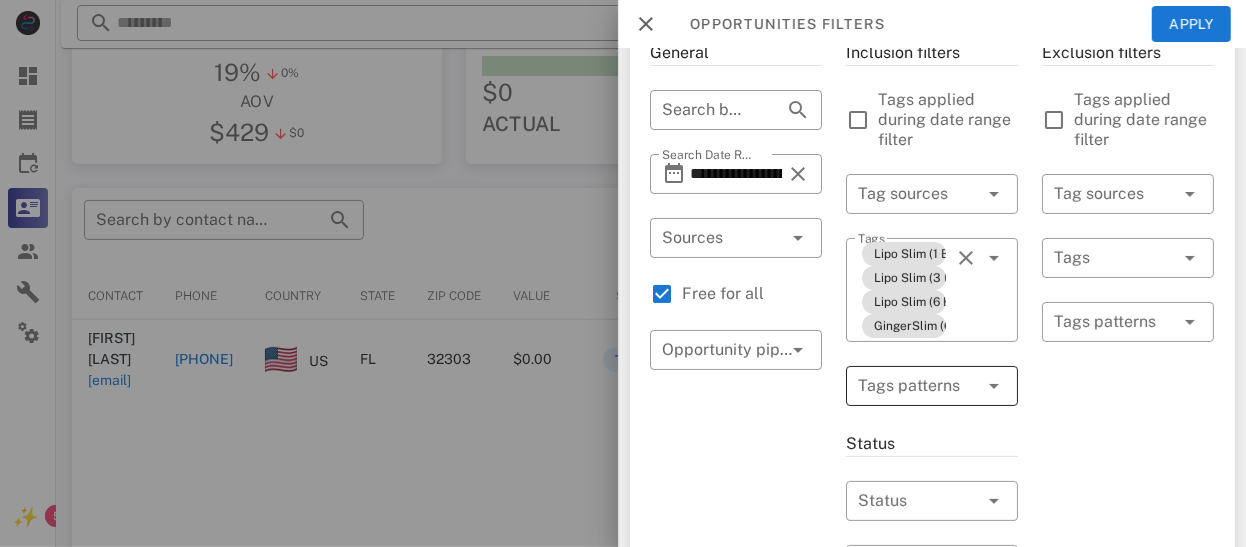 click at bounding box center [918, 386] 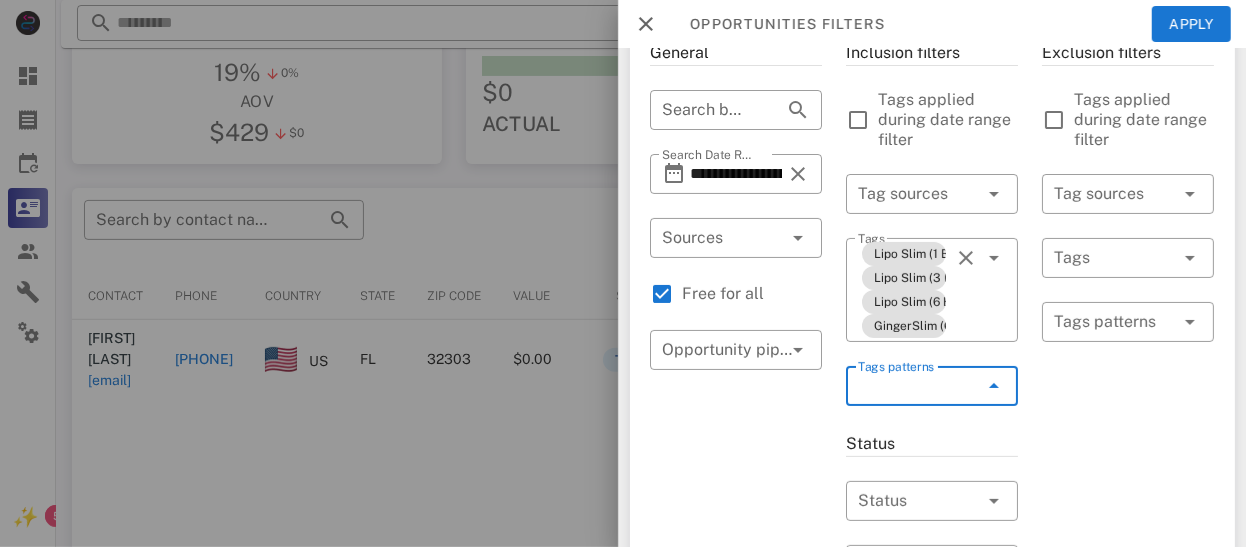click at bounding box center (992, 386) 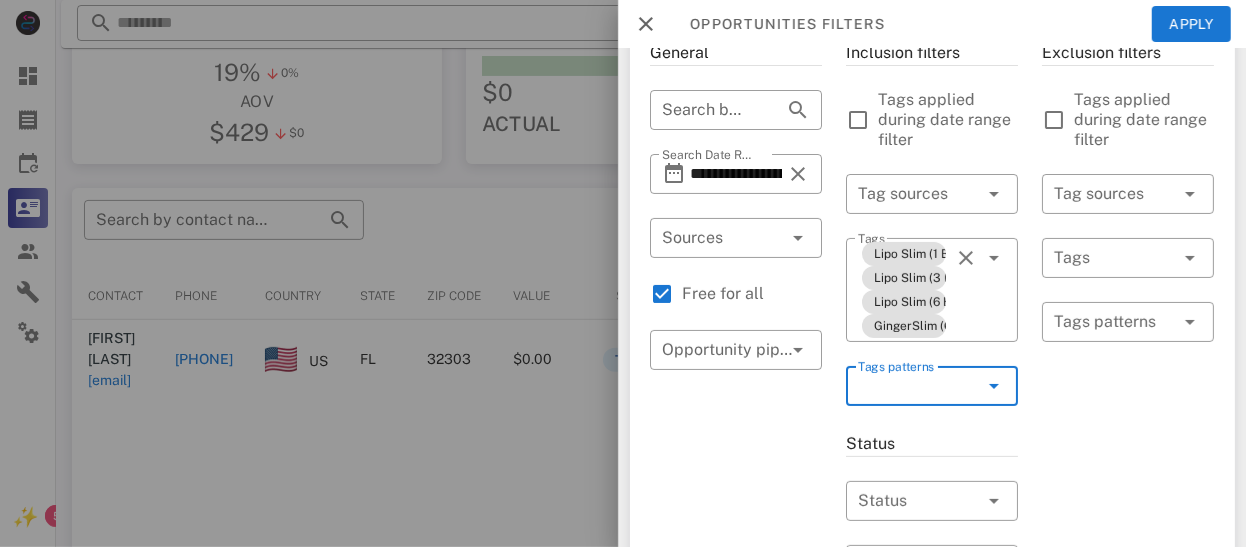 click on "​ Tags patterns" at bounding box center [932, 386] 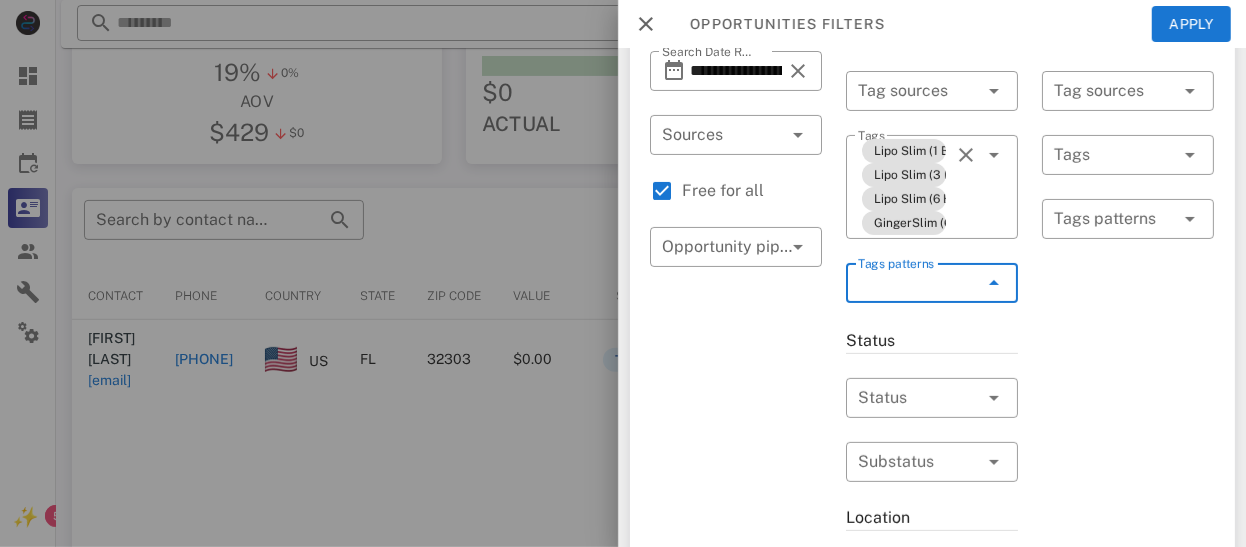 scroll, scrollTop: 283, scrollLeft: 0, axis: vertical 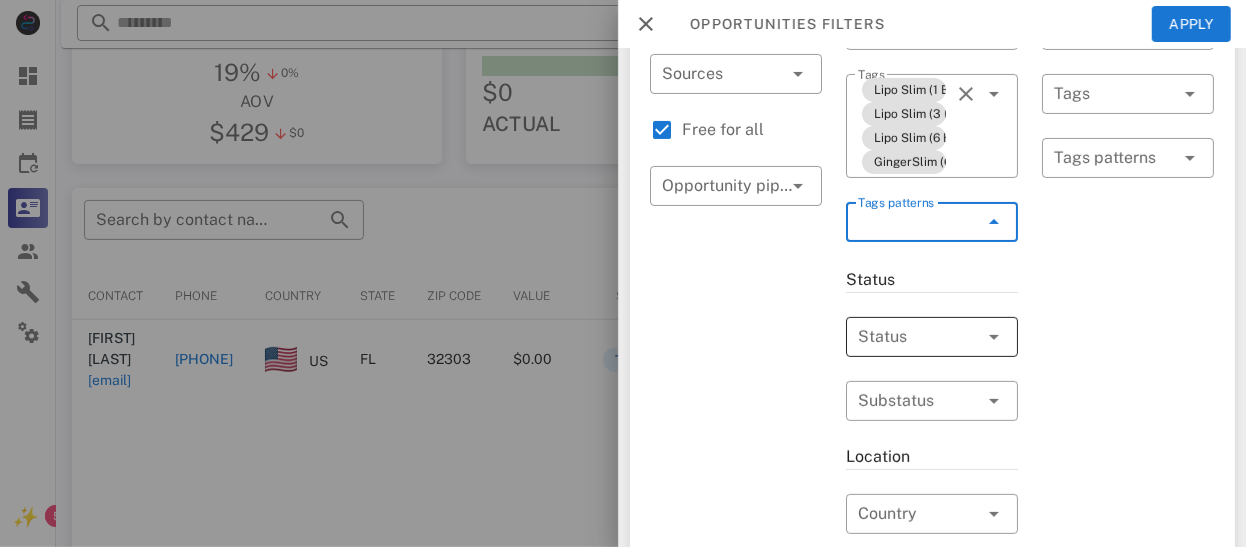 click at bounding box center (992, 337) 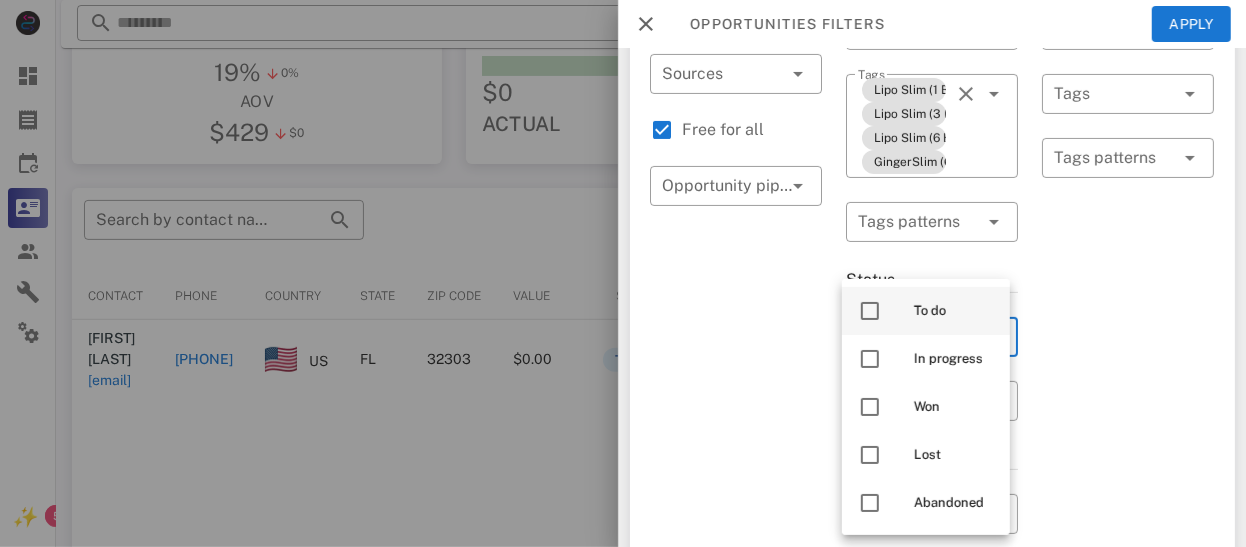 click at bounding box center (870, 311) 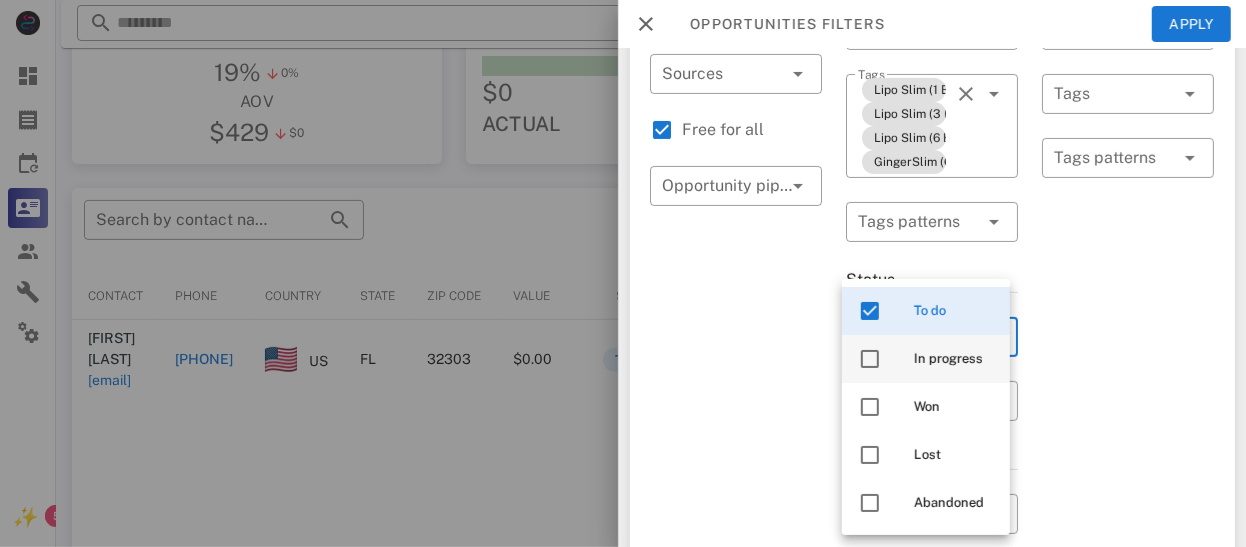 click at bounding box center (870, 359) 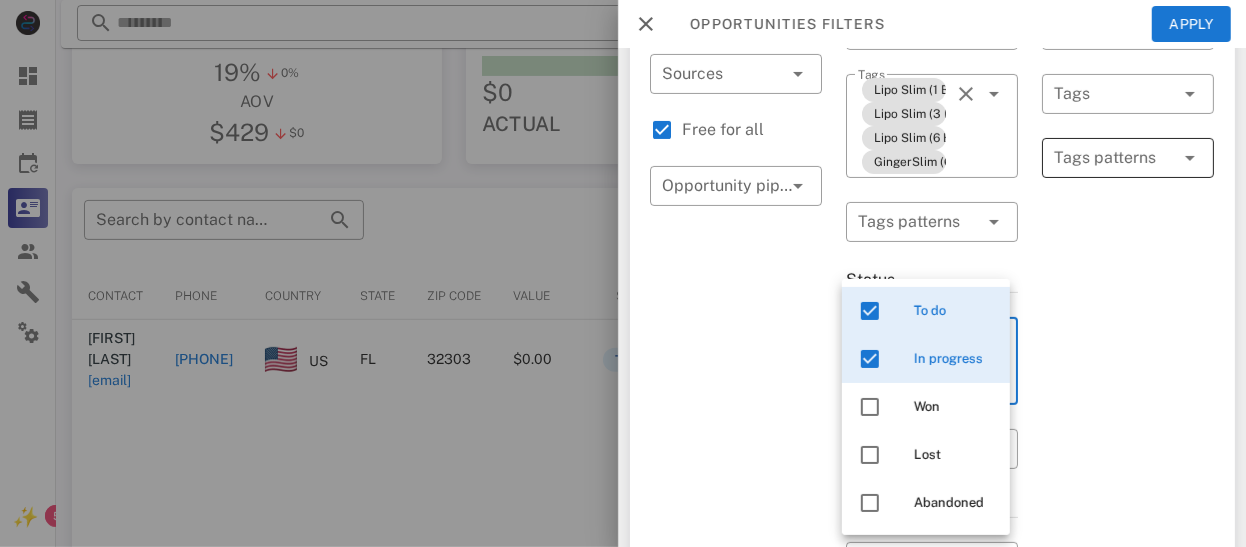 click at bounding box center [1114, 158] 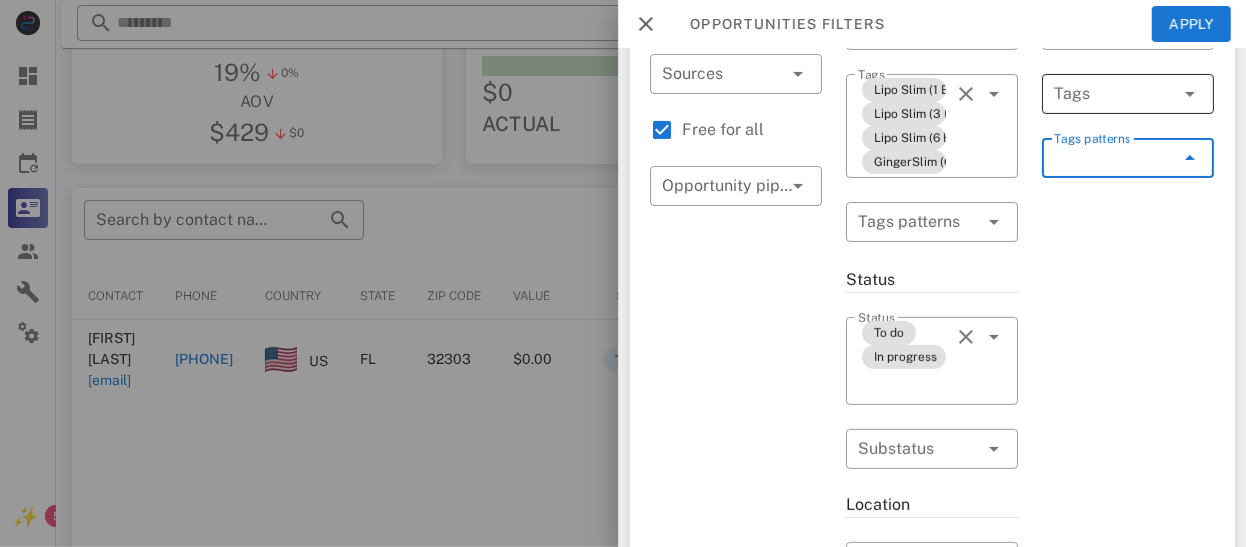 click at bounding box center [1100, 94] 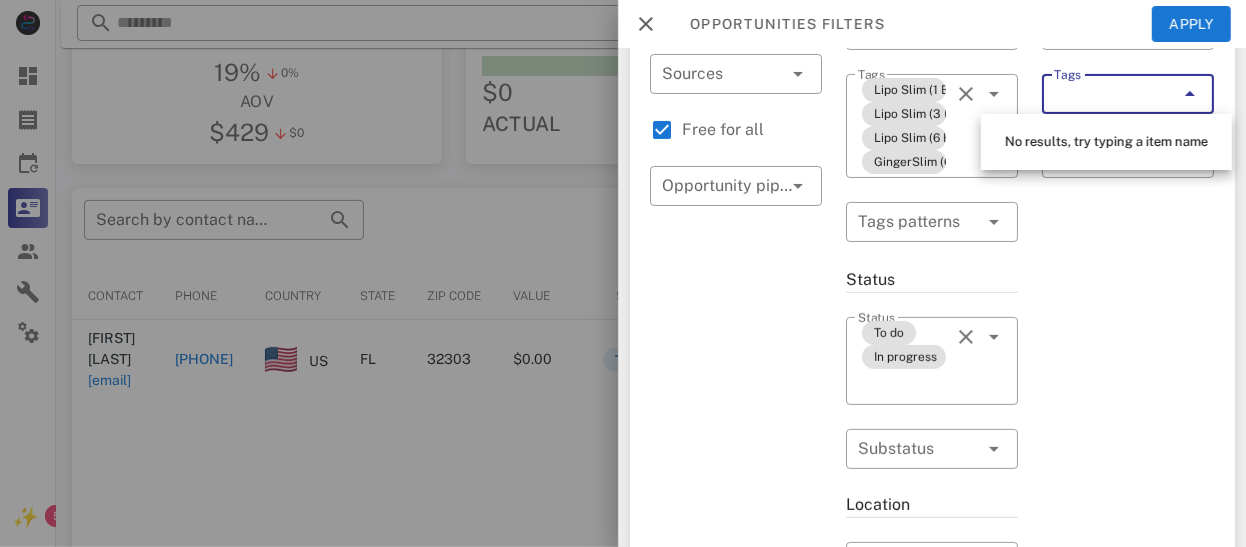 click on "Exclusion filters Tags applied during date range filter ​ Tag sources ​ Tags ​ Tags patterns" at bounding box center (1128, 500) 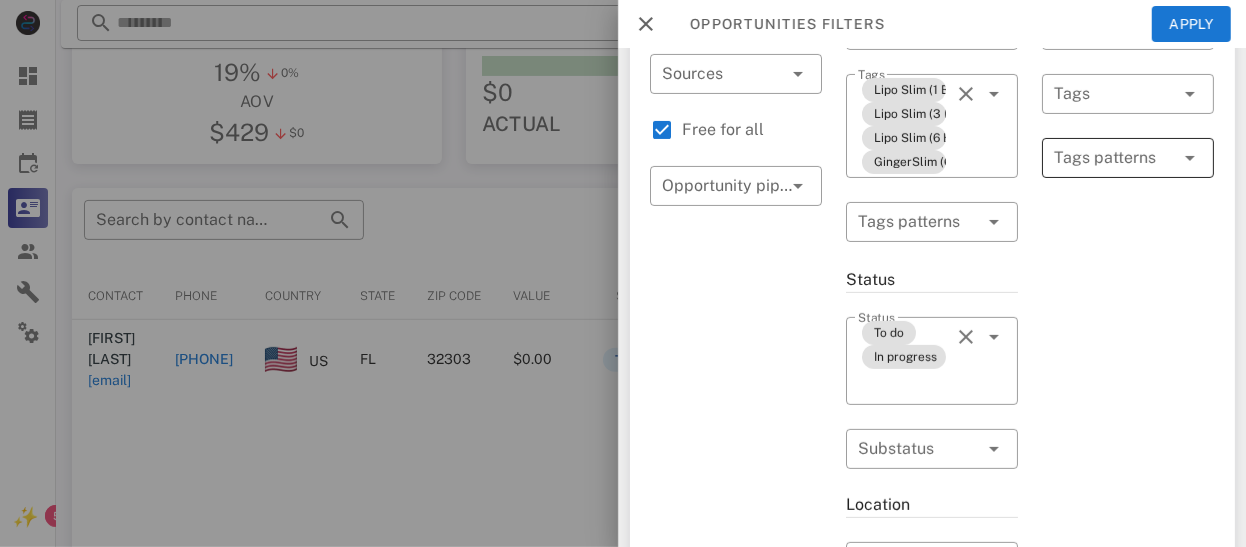click at bounding box center [1114, 158] 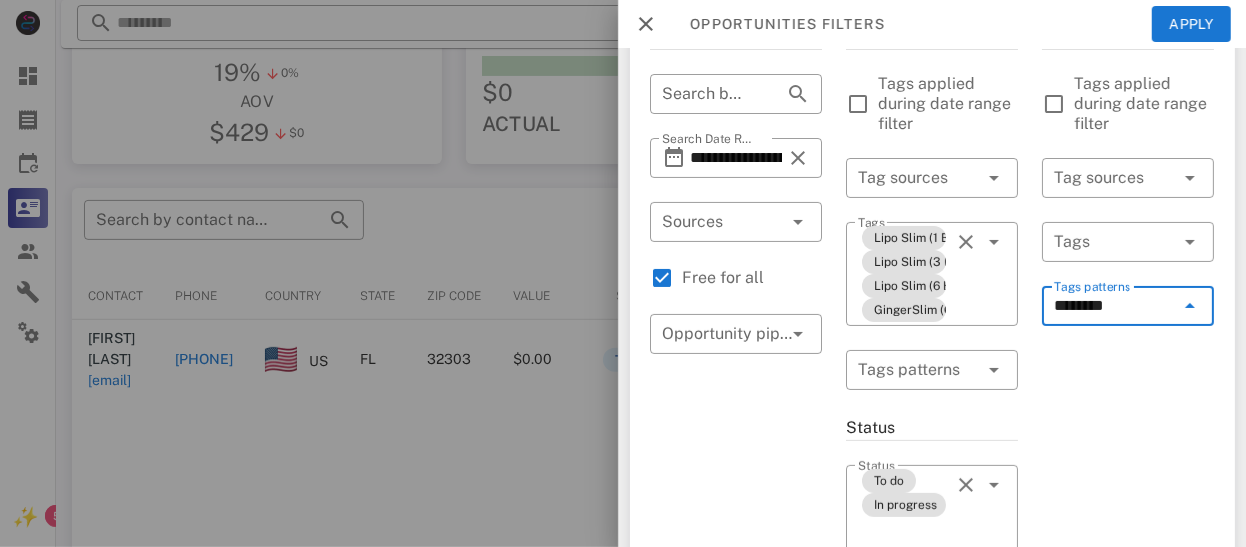 scroll, scrollTop: 134, scrollLeft: 0, axis: vertical 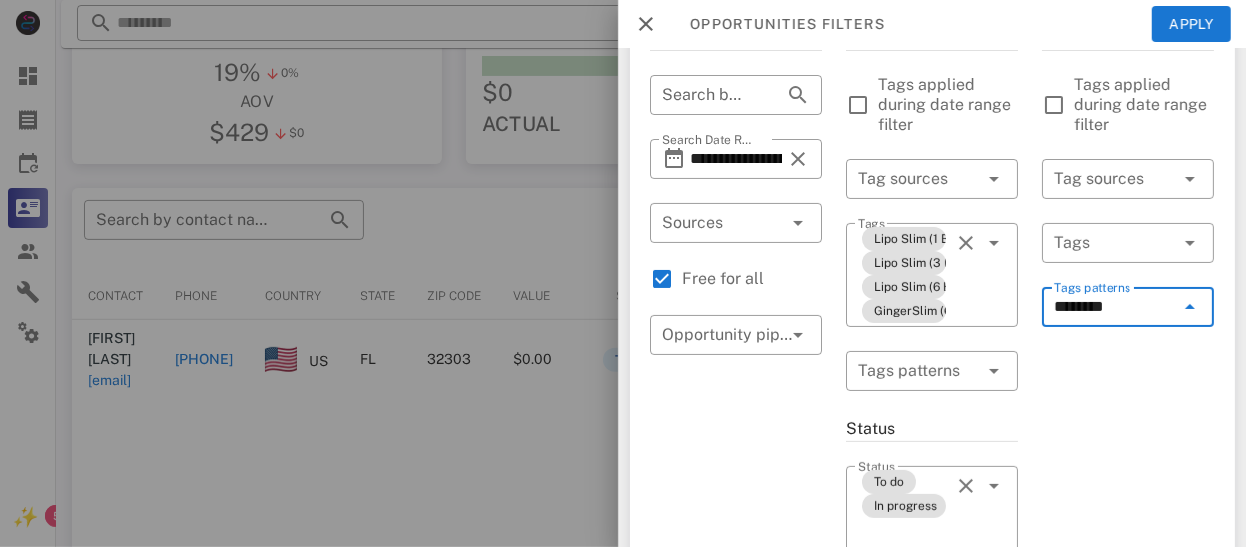 click at bounding box center (1100, 179) 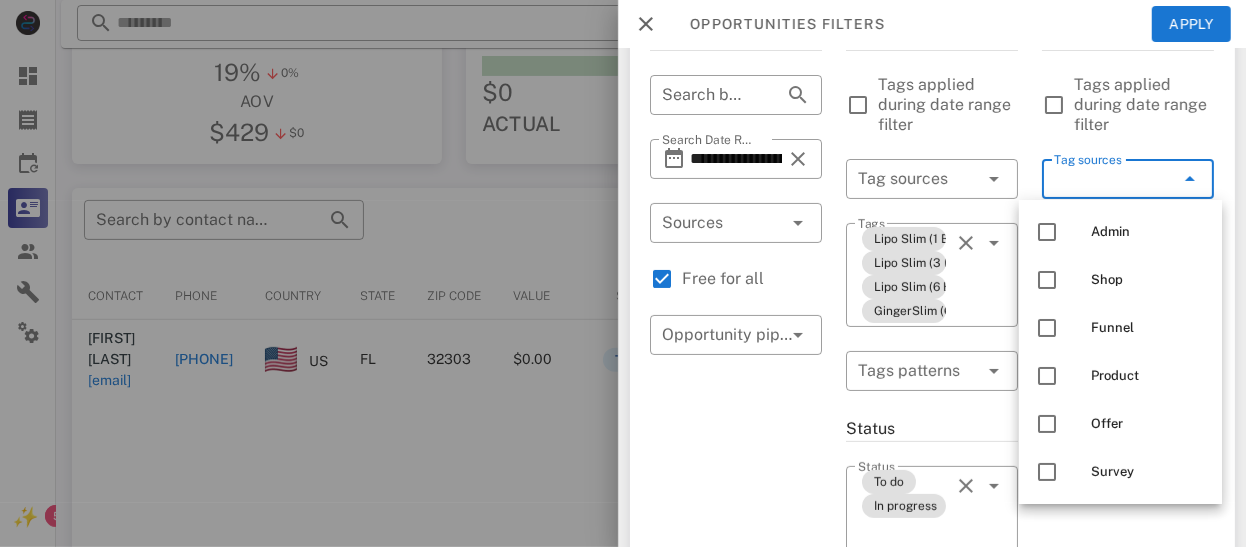 click at bounding box center (1190, 179) 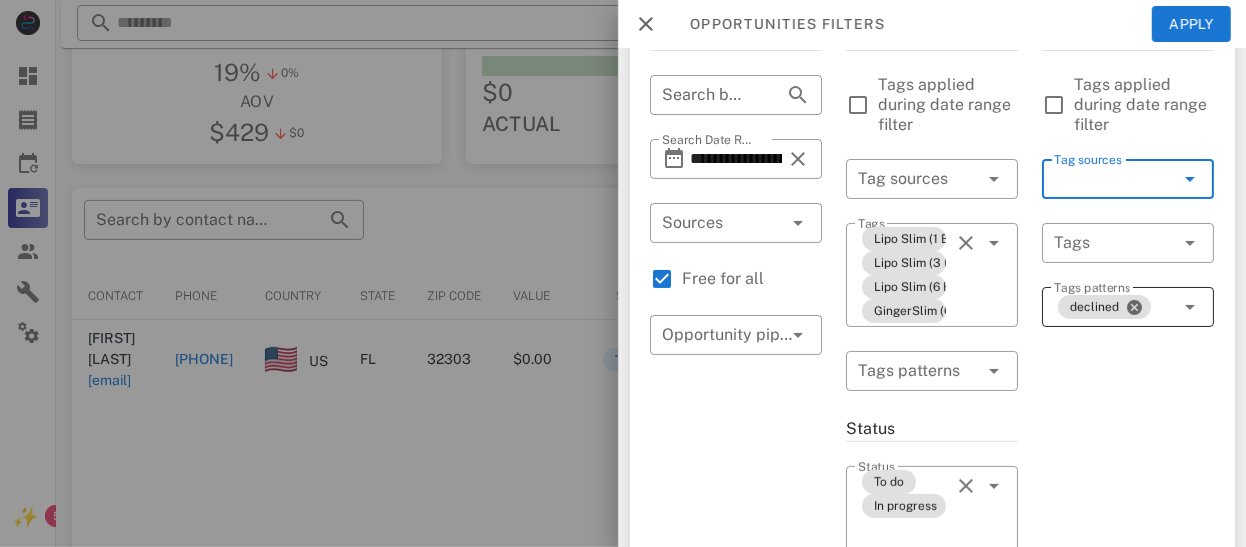 click on "declined" at bounding box center (1114, 307) 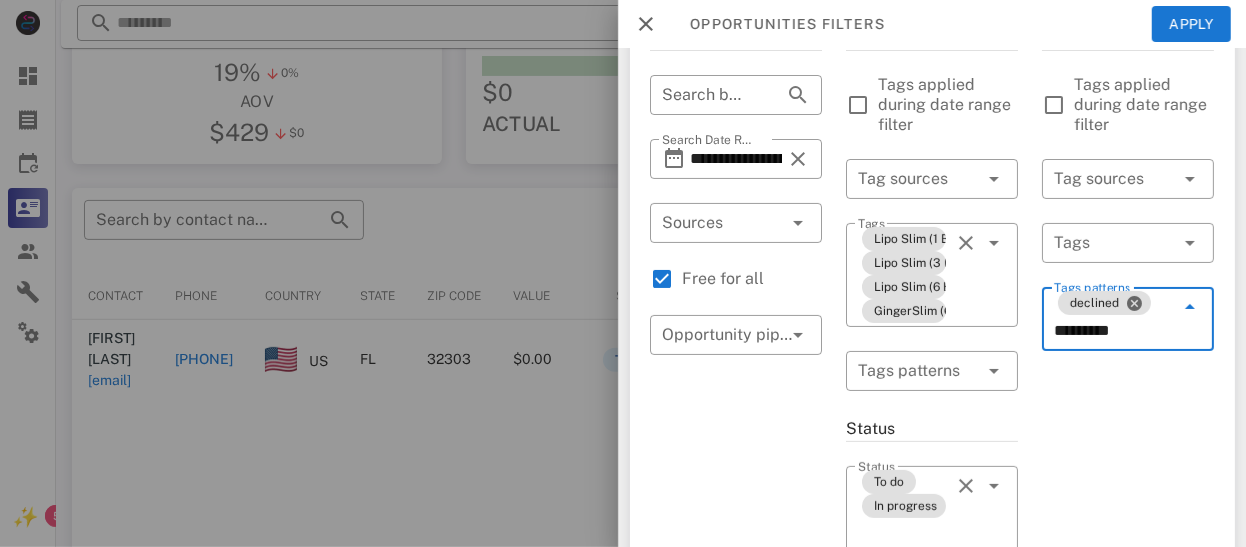 type on "*********" 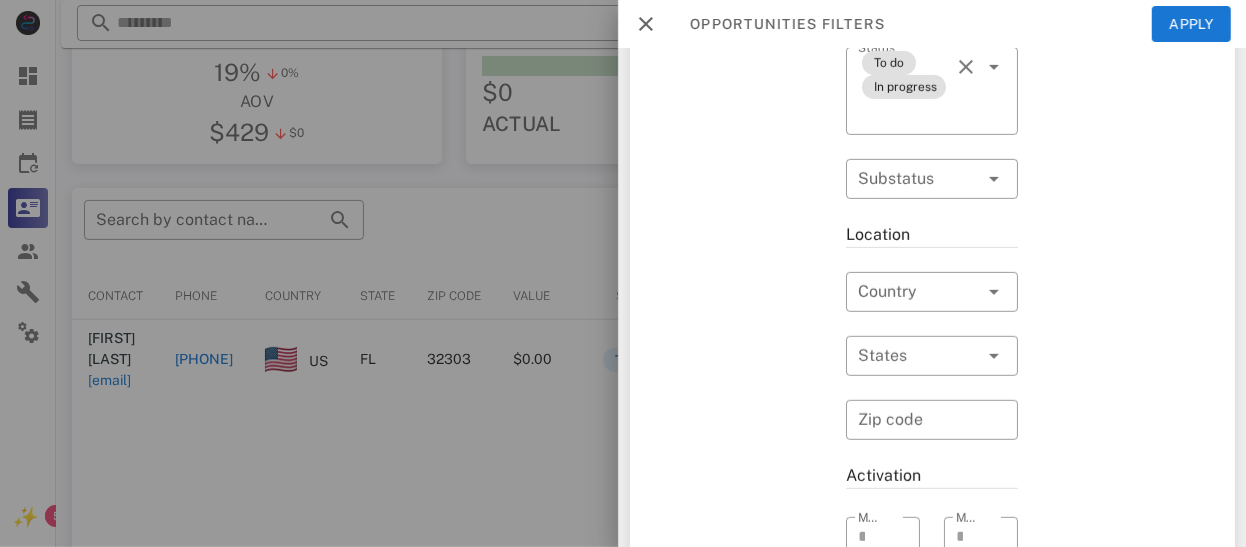 scroll, scrollTop: 0, scrollLeft: 0, axis: both 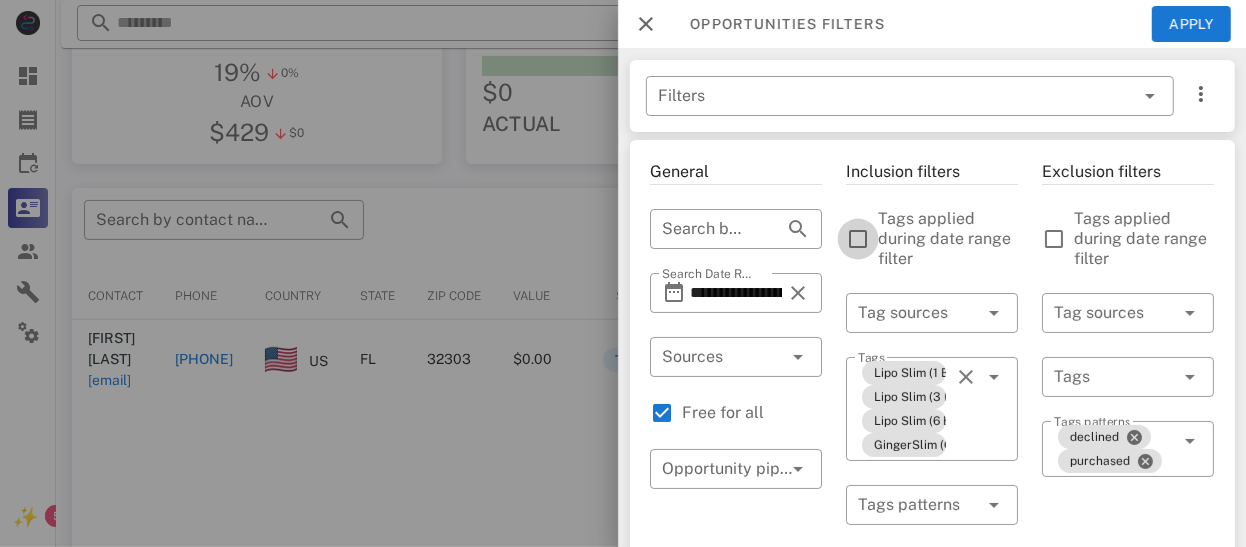 click at bounding box center (858, 239) 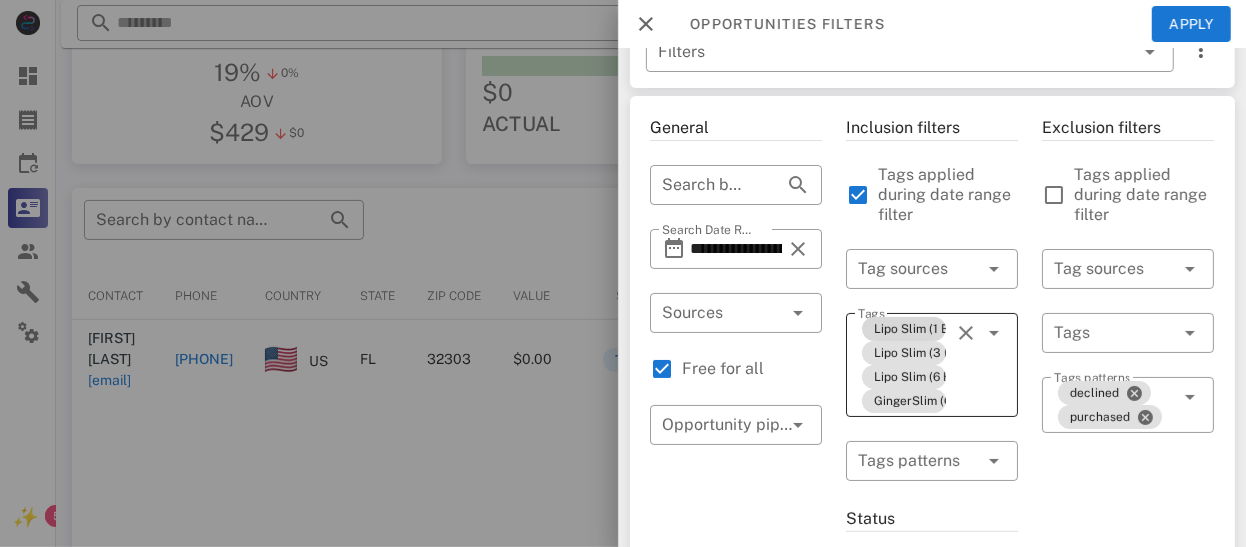scroll, scrollTop: 54, scrollLeft: 0, axis: vertical 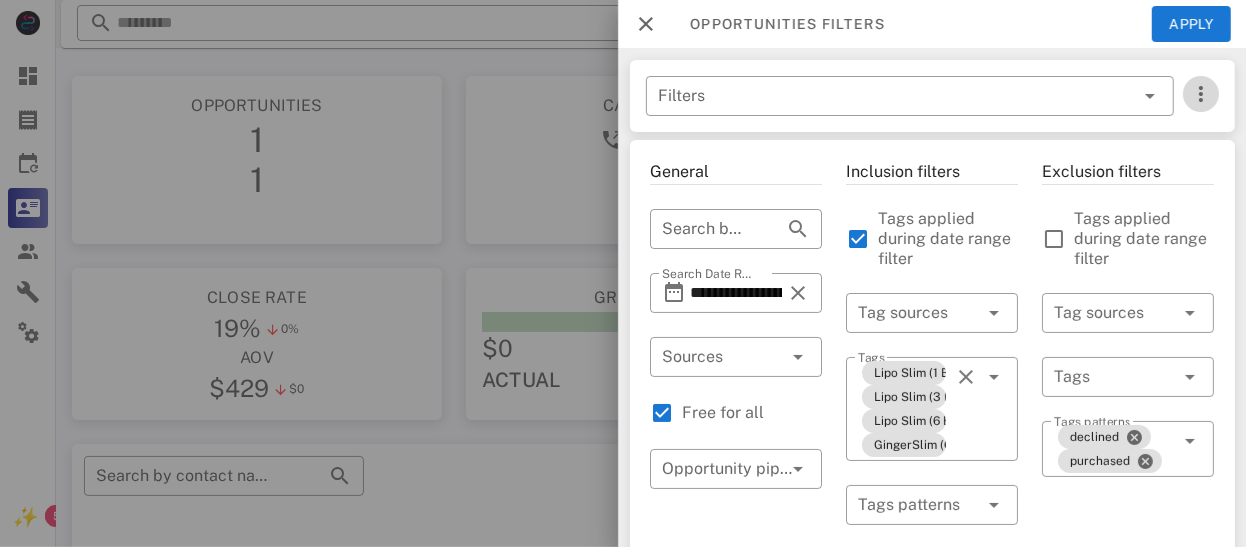 click at bounding box center (1200, 94) 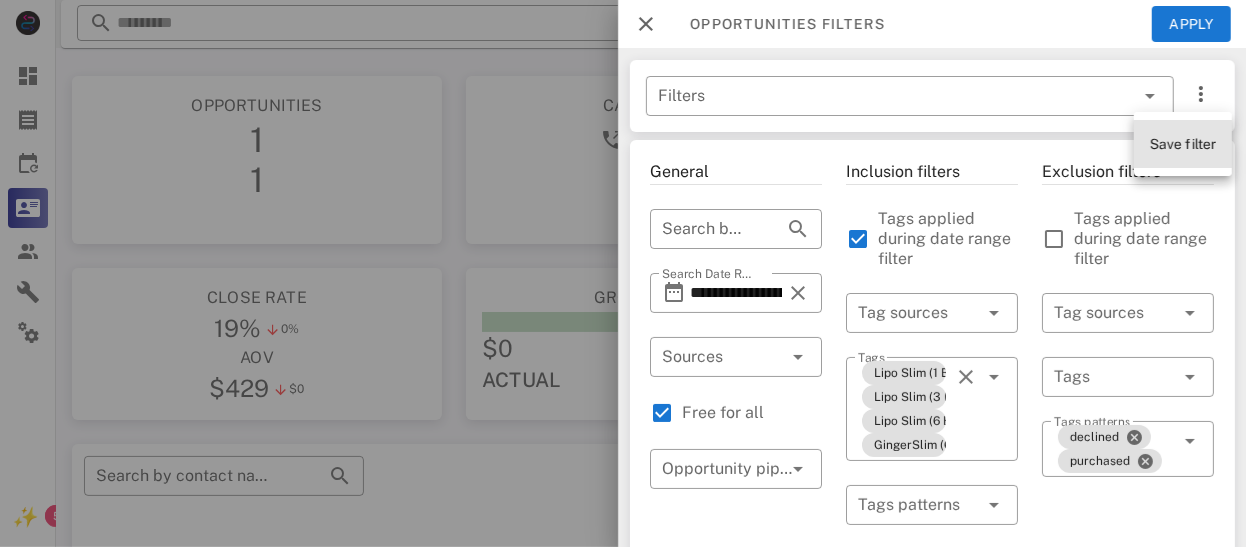 click on "Save filter" at bounding box center (1183, 144) 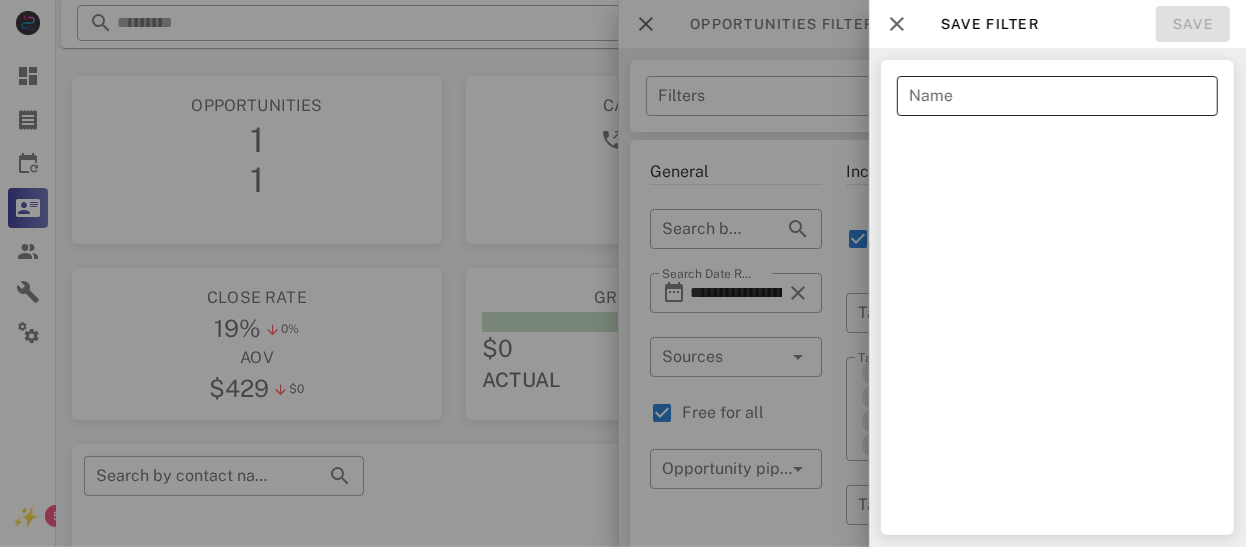 click on "Name" at bounding box center (1057, 96) 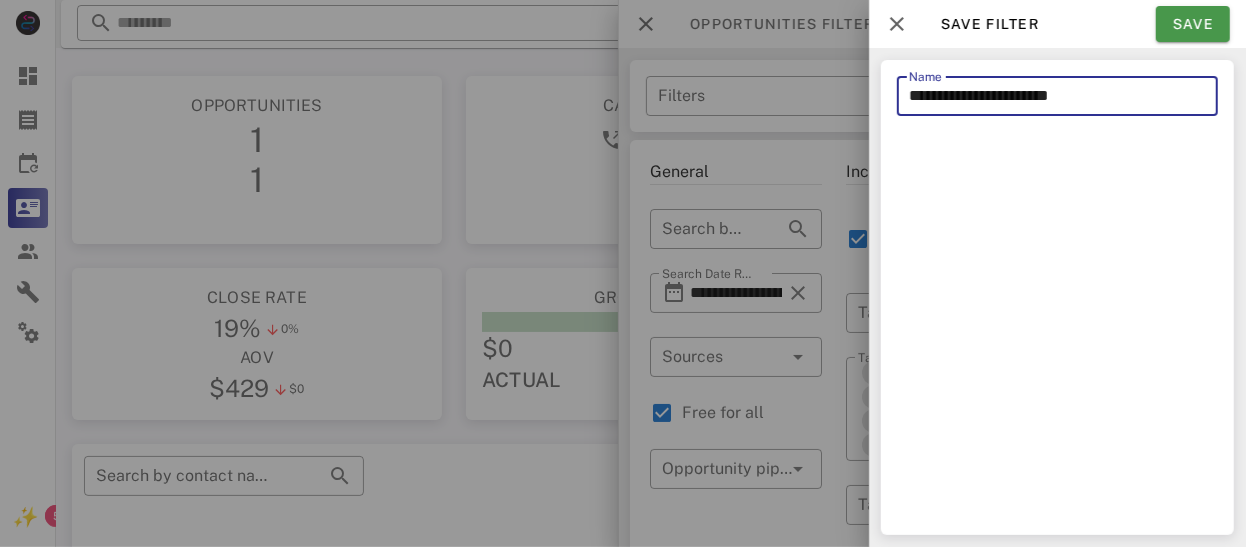 type on "**********" 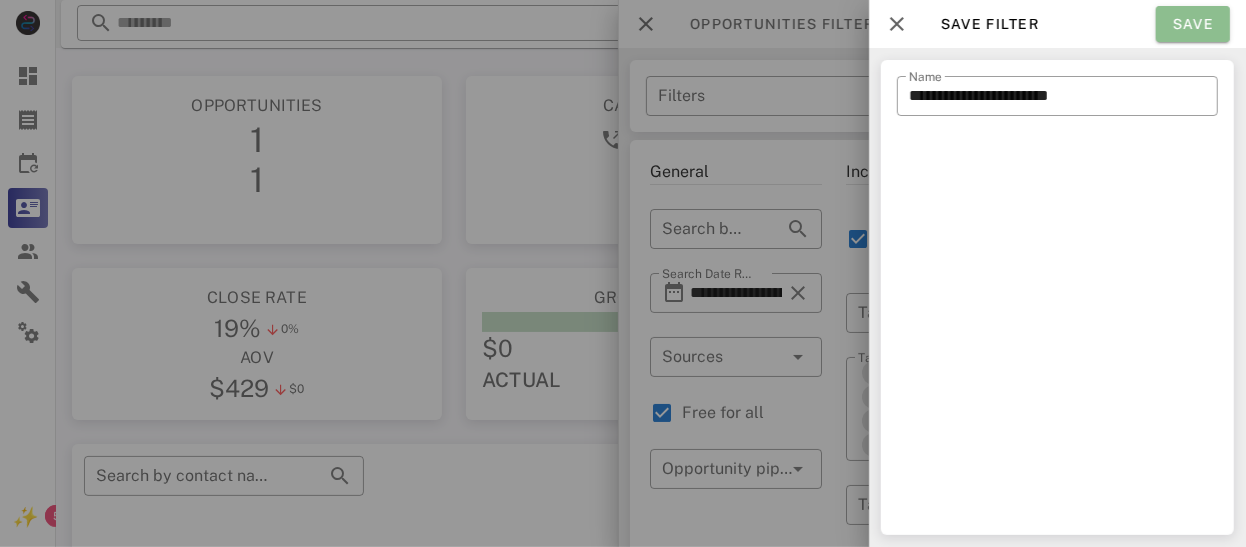 click on "Save" at bounding box center [1193, 24] 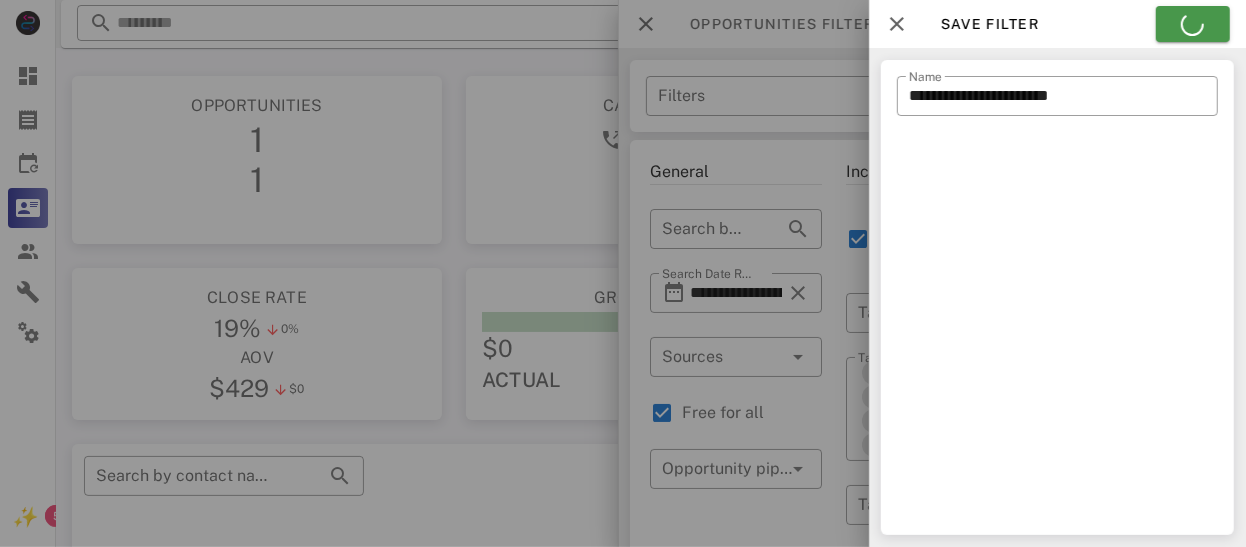type on "**********" 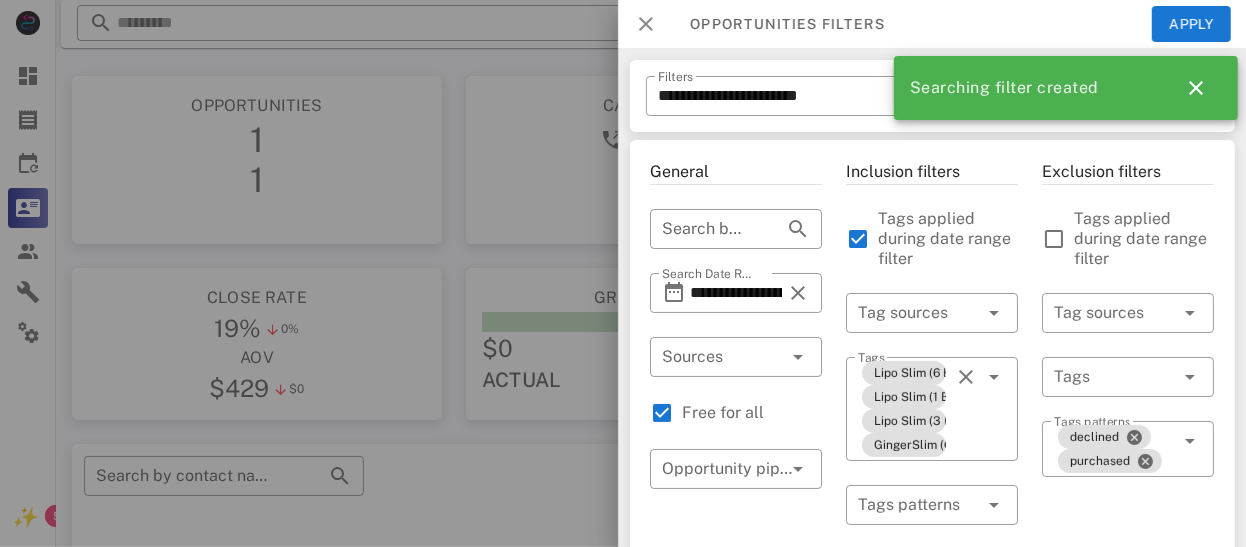click at bounding box center [646, 24] 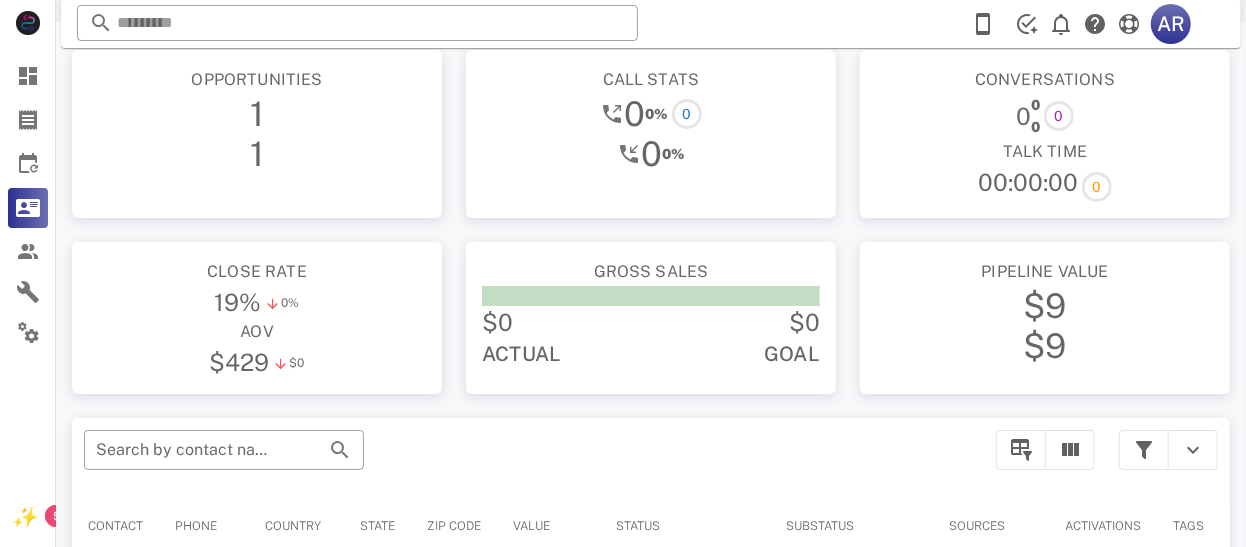 scroll, scrollTop: 0, scrollLeft: 0, axis: both 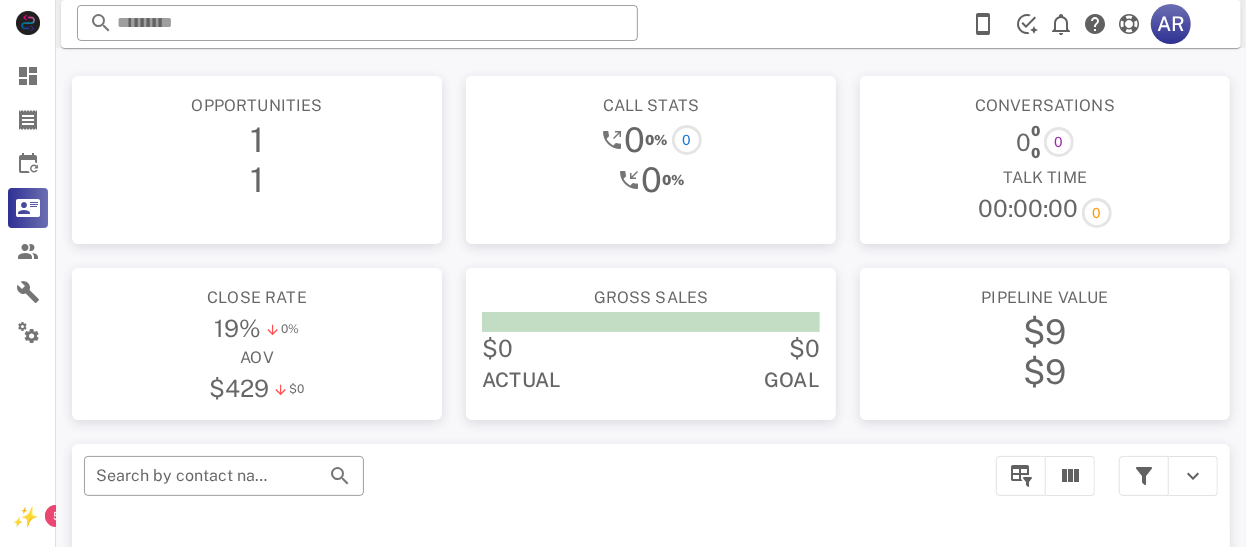 click on "1" at bounding box center (257, 180) 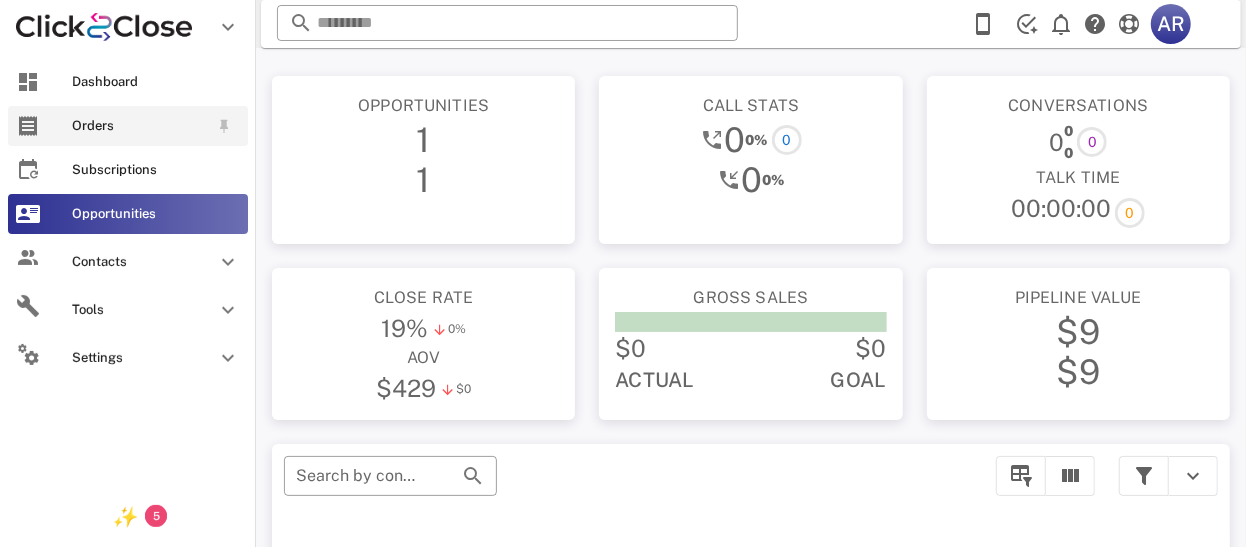click on "Orders" at bounding box center [128, 126] 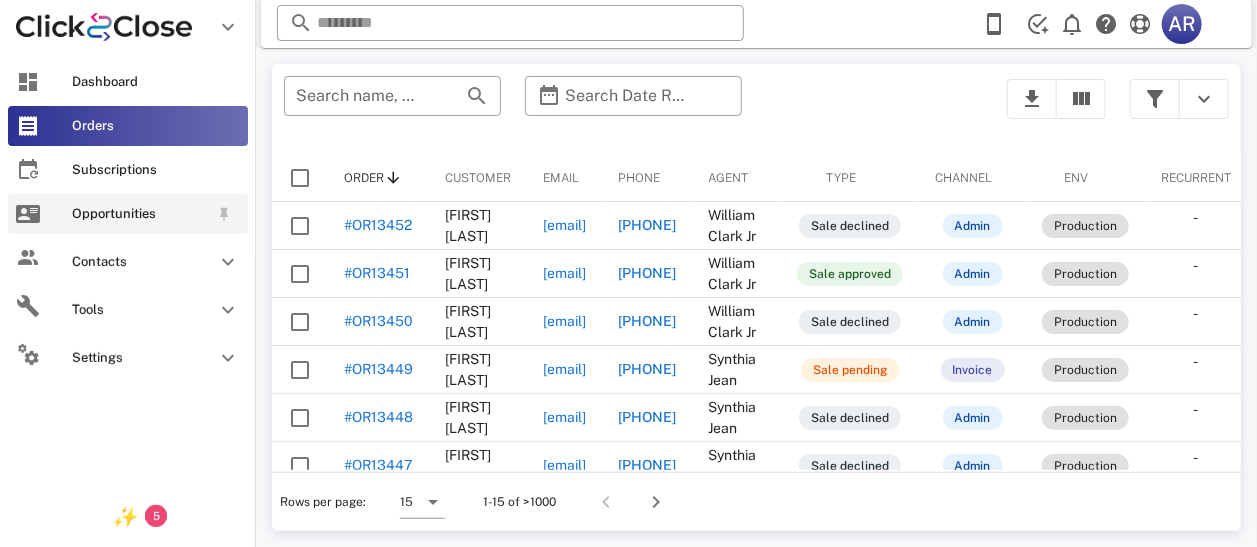 click on "Opportunities" at bounding box center (140, 214) 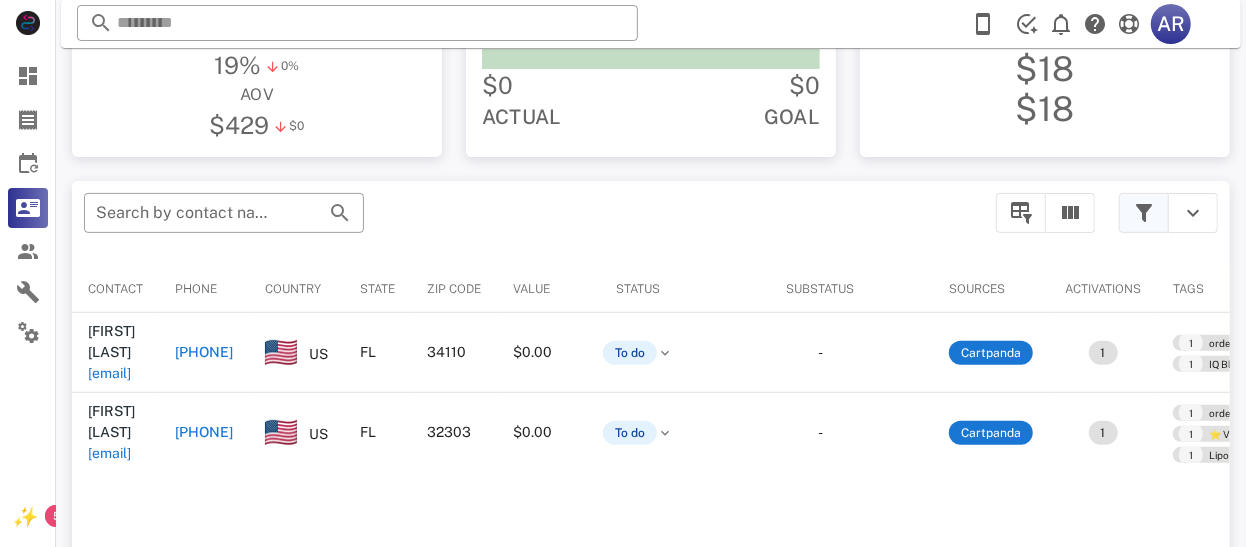 scroll, scrollTop: 230, scrollLeft: 0, axis: vertical 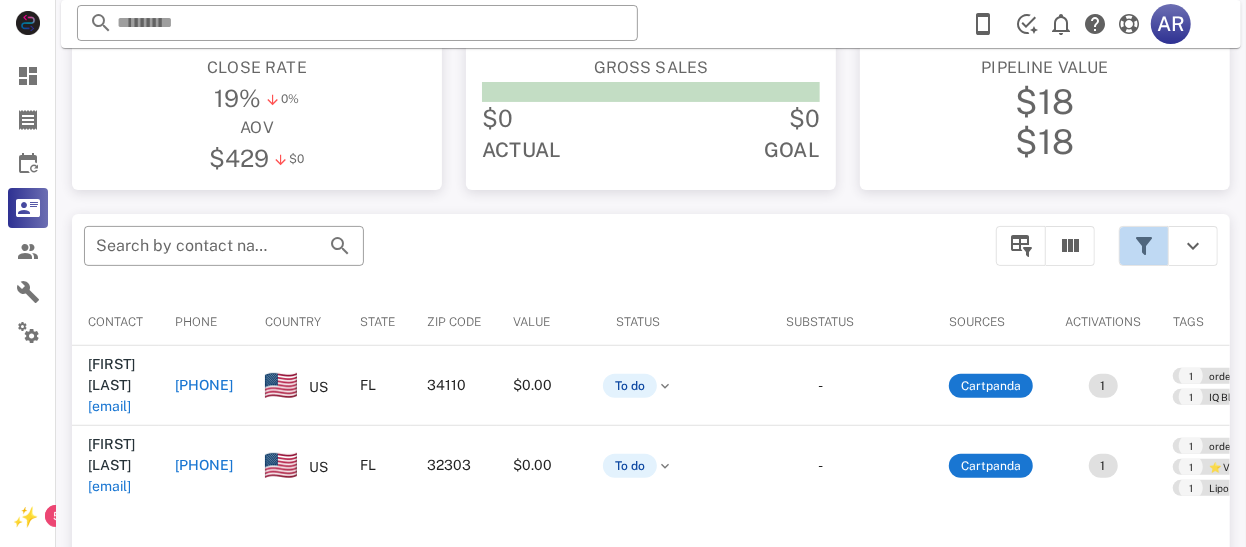 click at bounding box center [1144, 246] 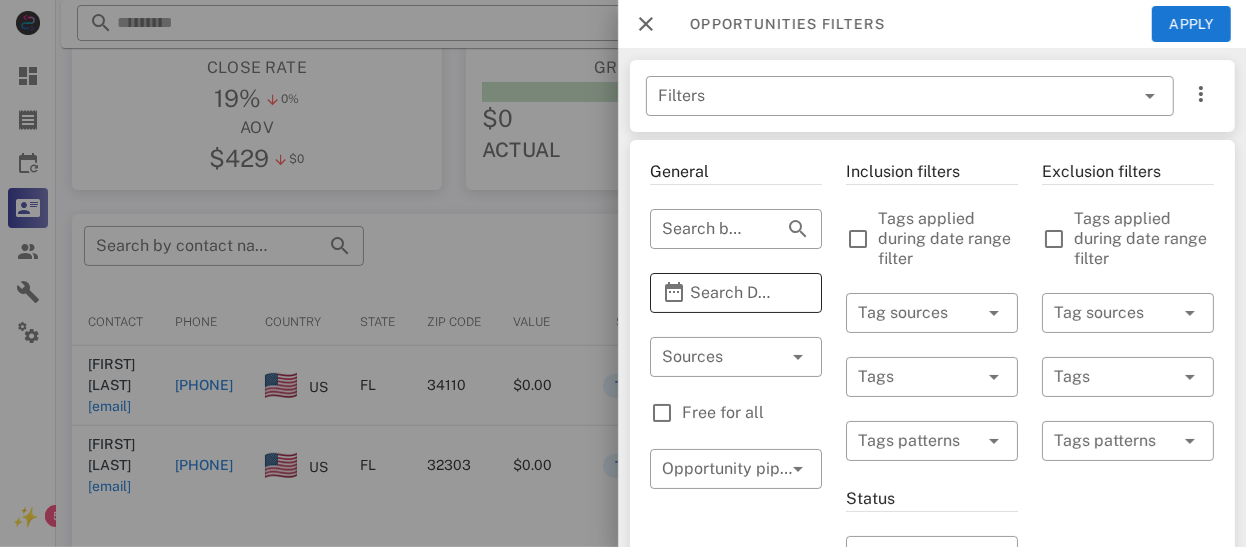 click on "Search Date Range" at bounding box center (736, 293) 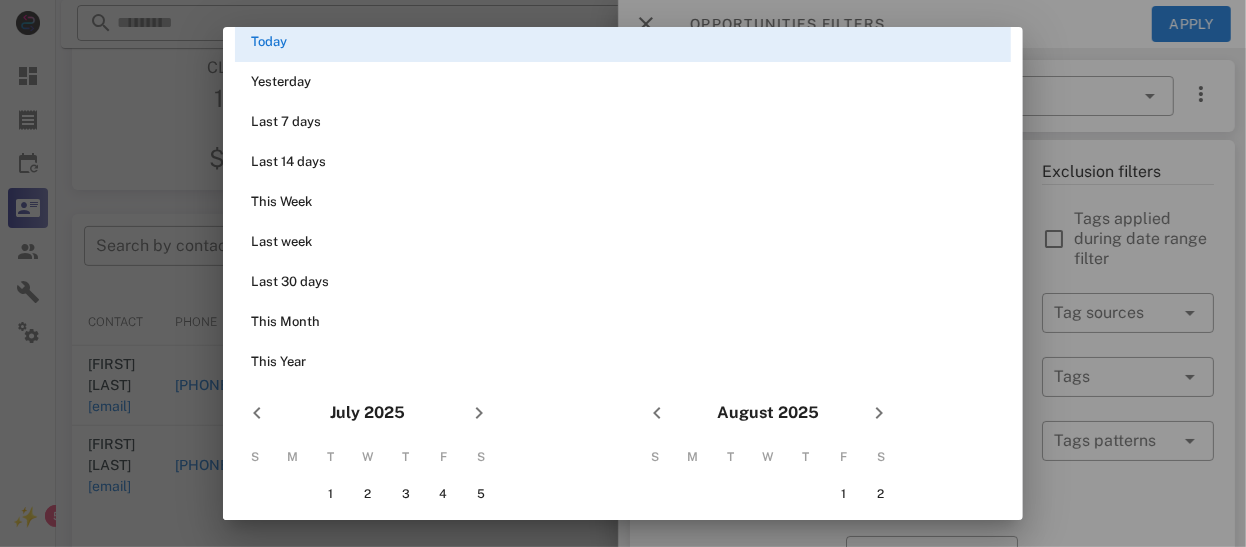 scroll, scrollTop: 70, scrollLeft: 0, axis: vertical 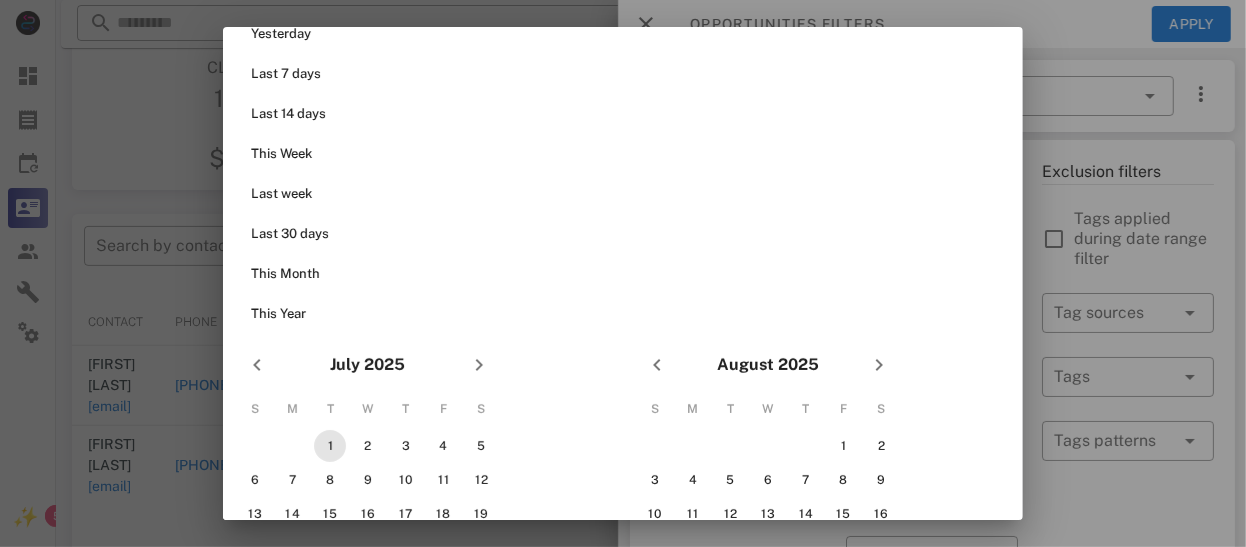 click on "1" at bounding box center [330, 446] 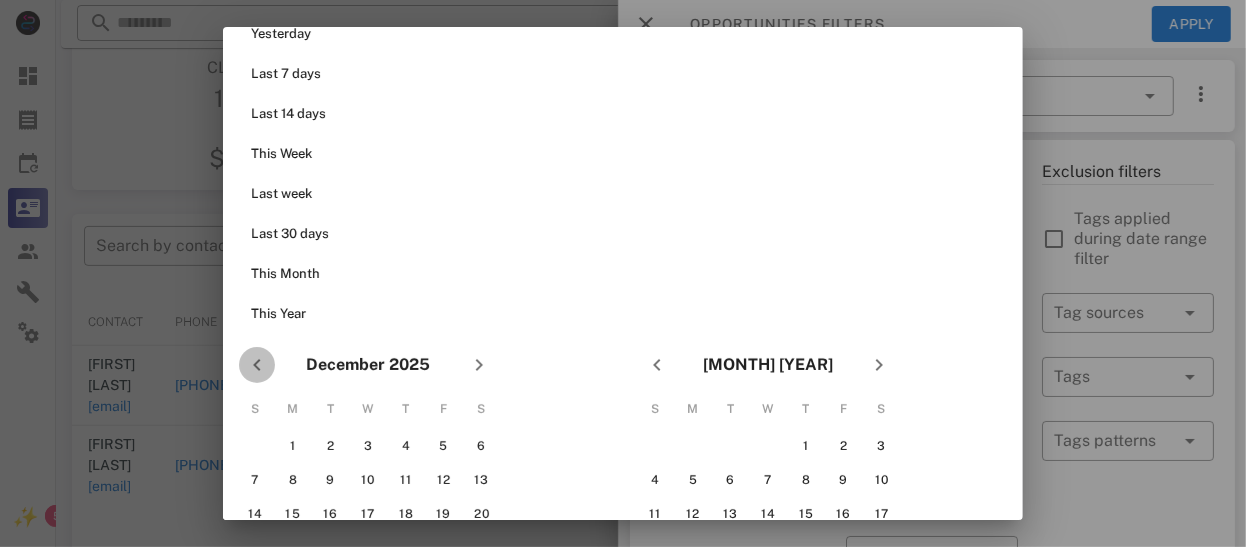 click at bounding box center (257, 365) 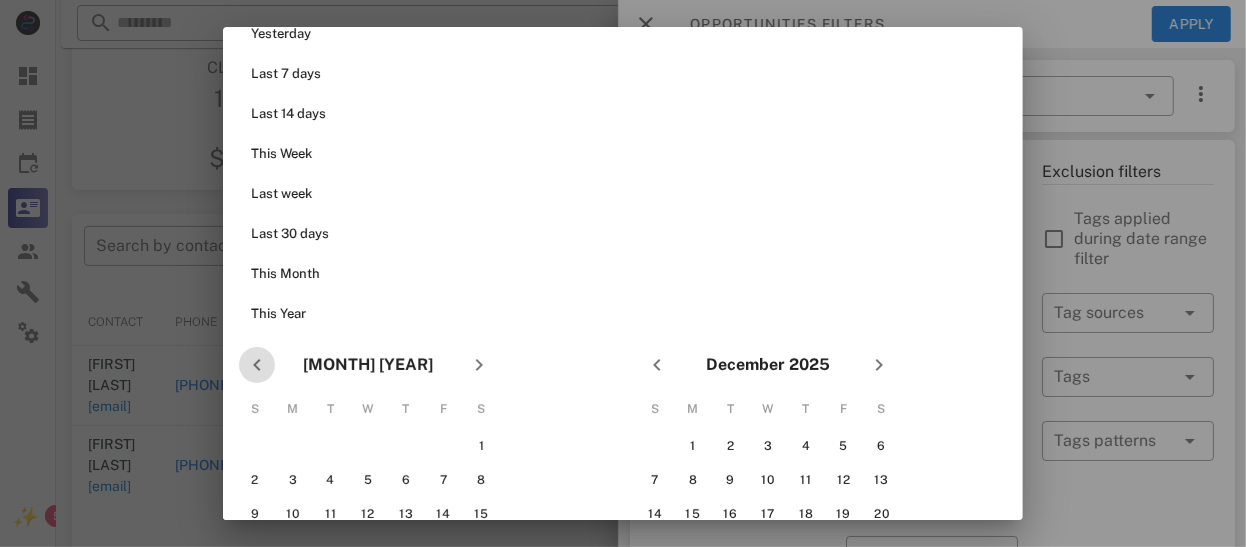 click at bounding box center [257, 365] 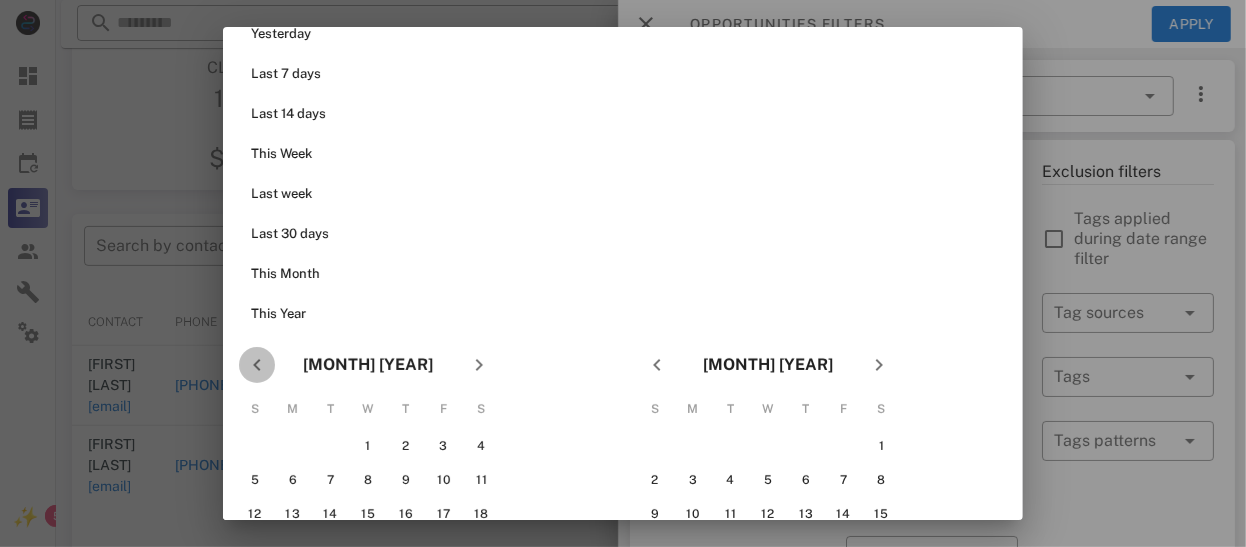 click at bounding box center (257, 365) 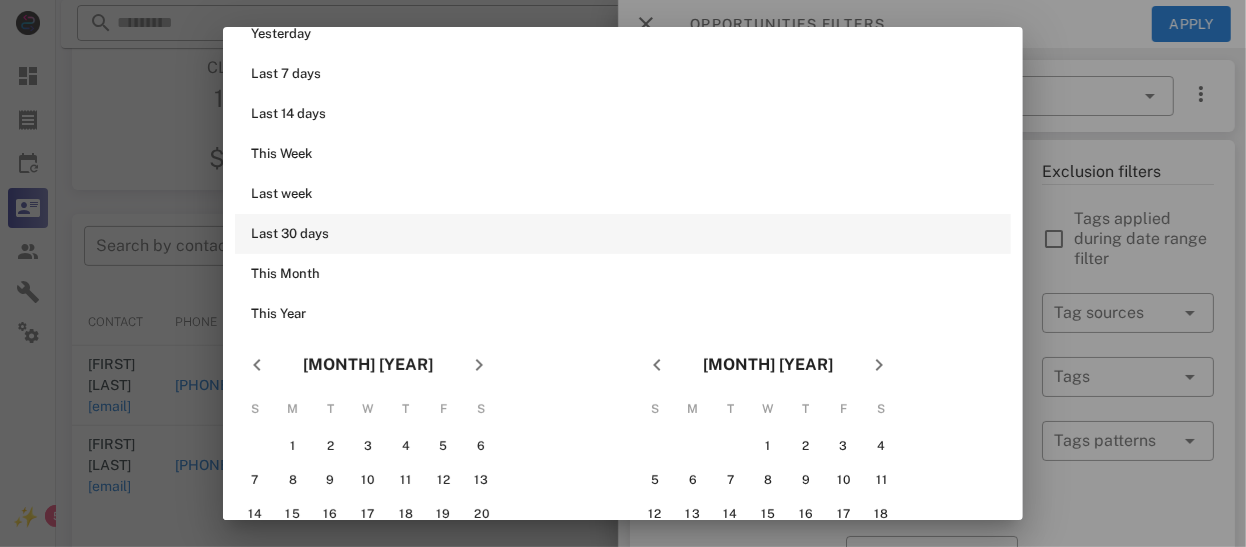 click at bounding box center [623, 273] 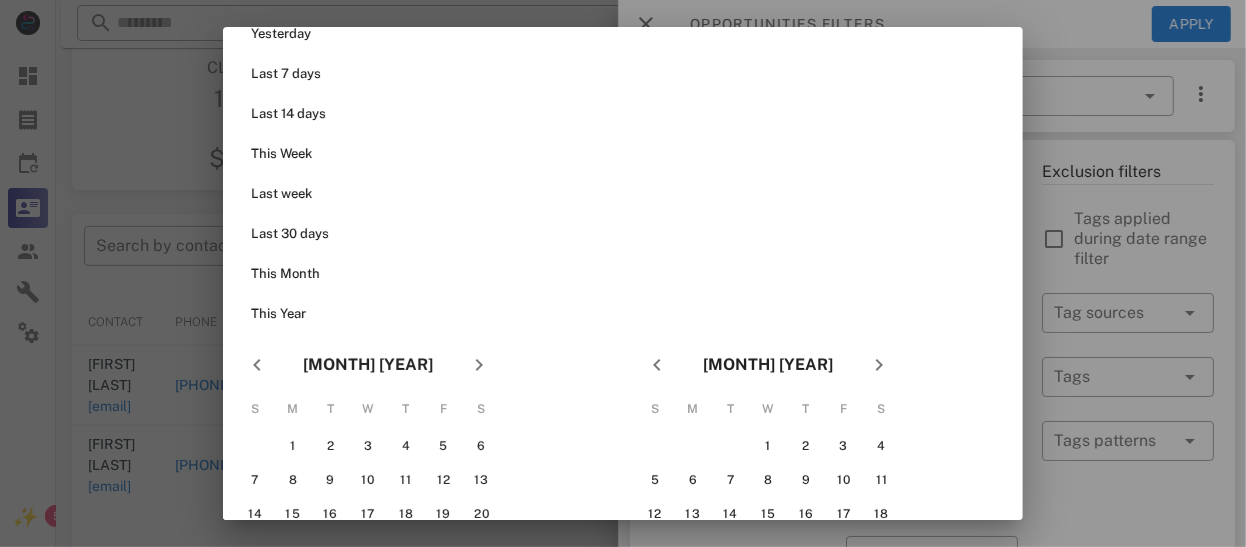 scroll, scrollTop: 0, scrollLeft: 0, axis: both 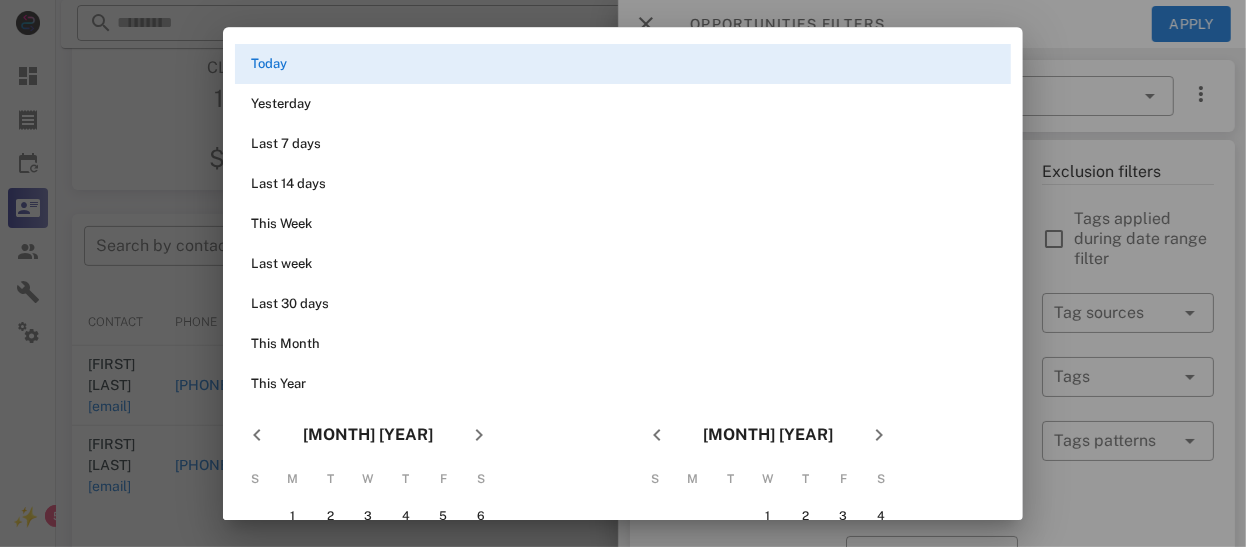 click at bounding box center [623, 273] 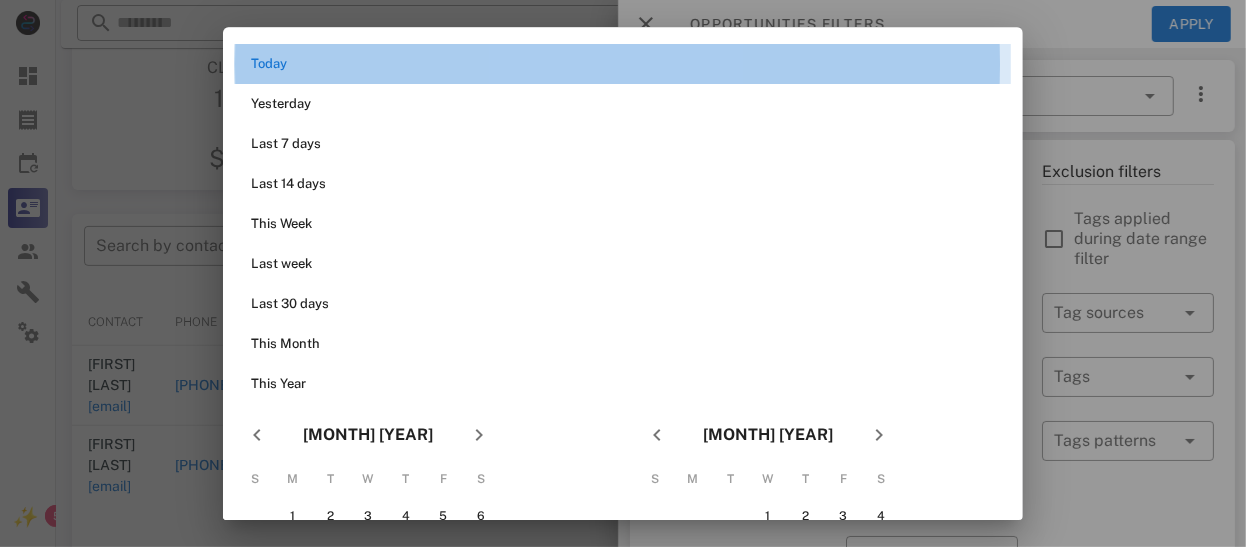 click on "Today" at bounding box center [623, 64] 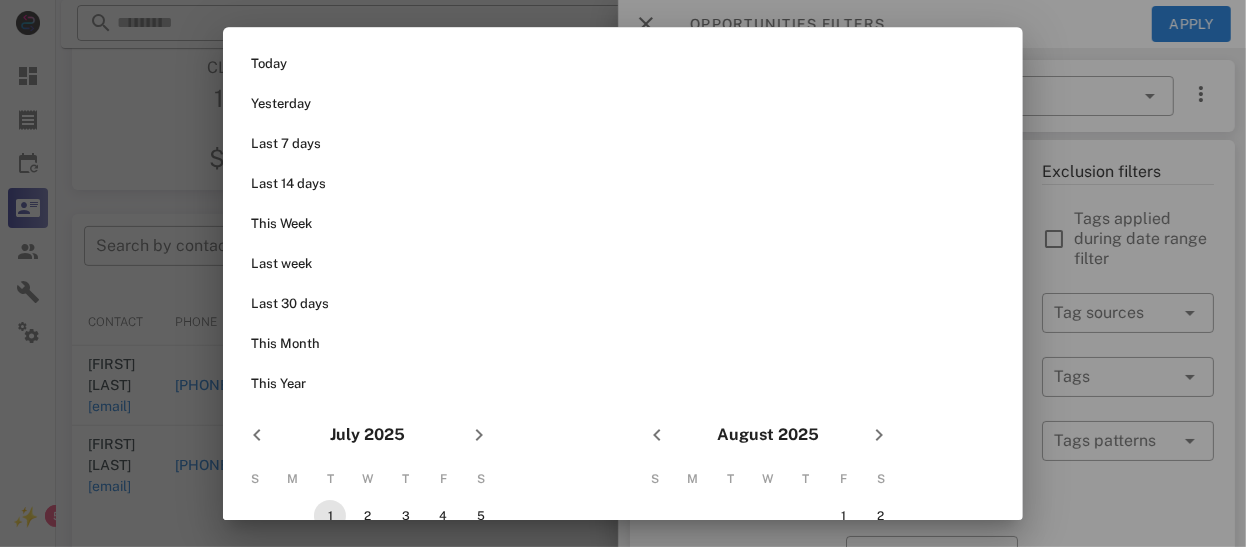 click on "1" at bounding box center (330, 516) 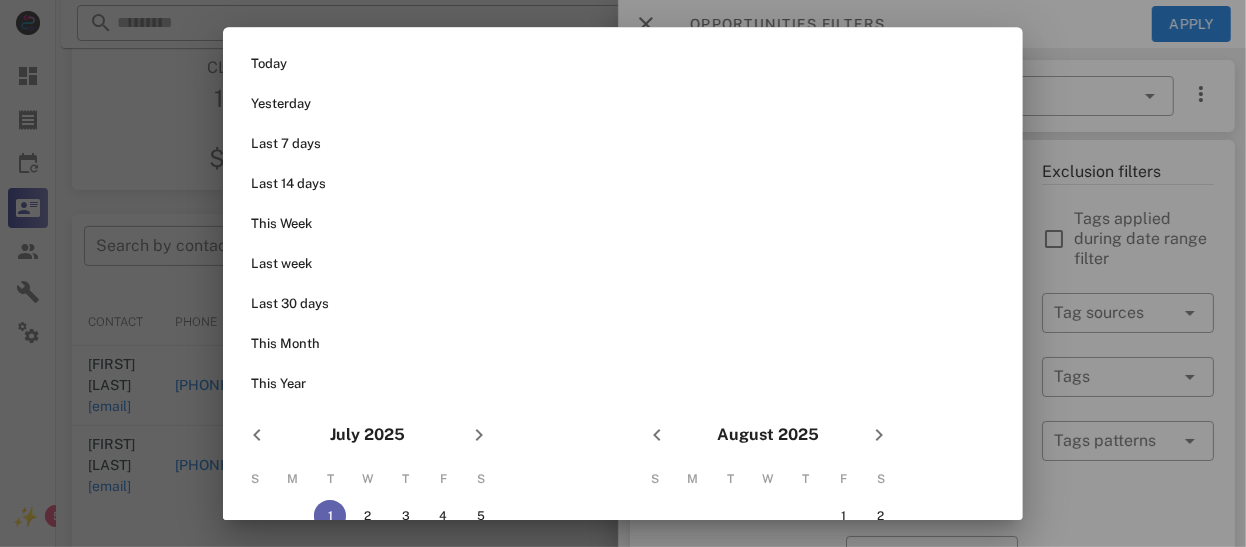 type 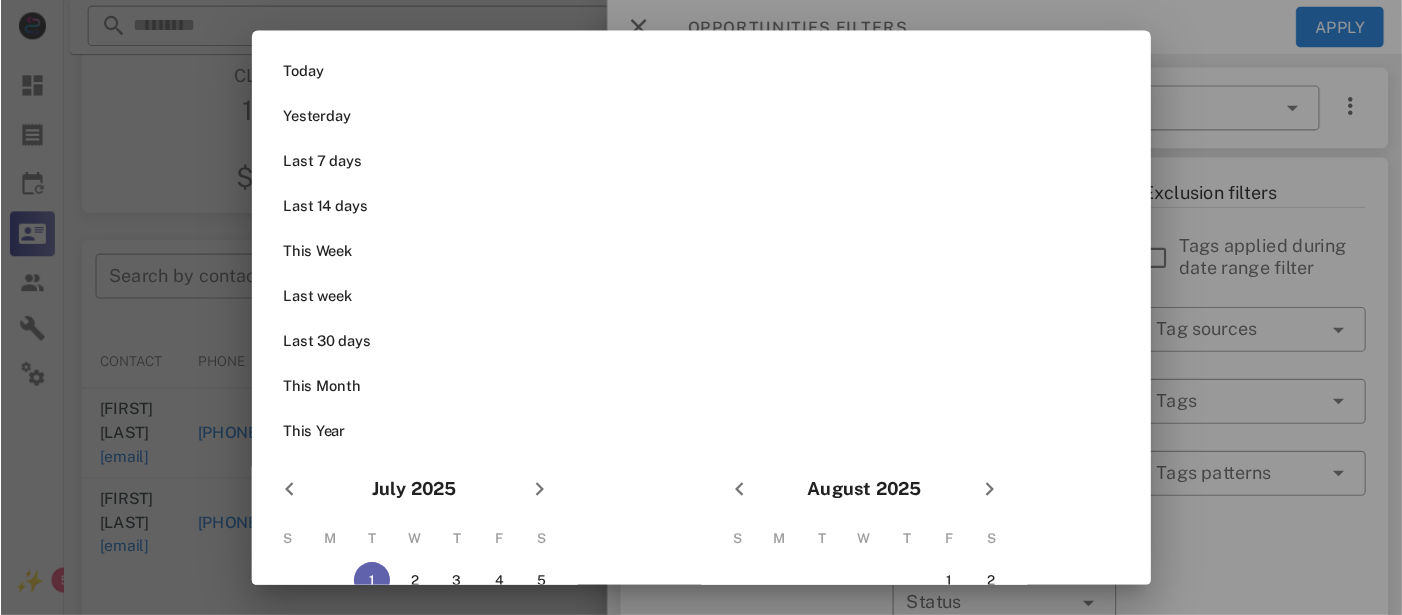 scroll, scrollTop: 230, scrollLeft: 0, axis: vertical 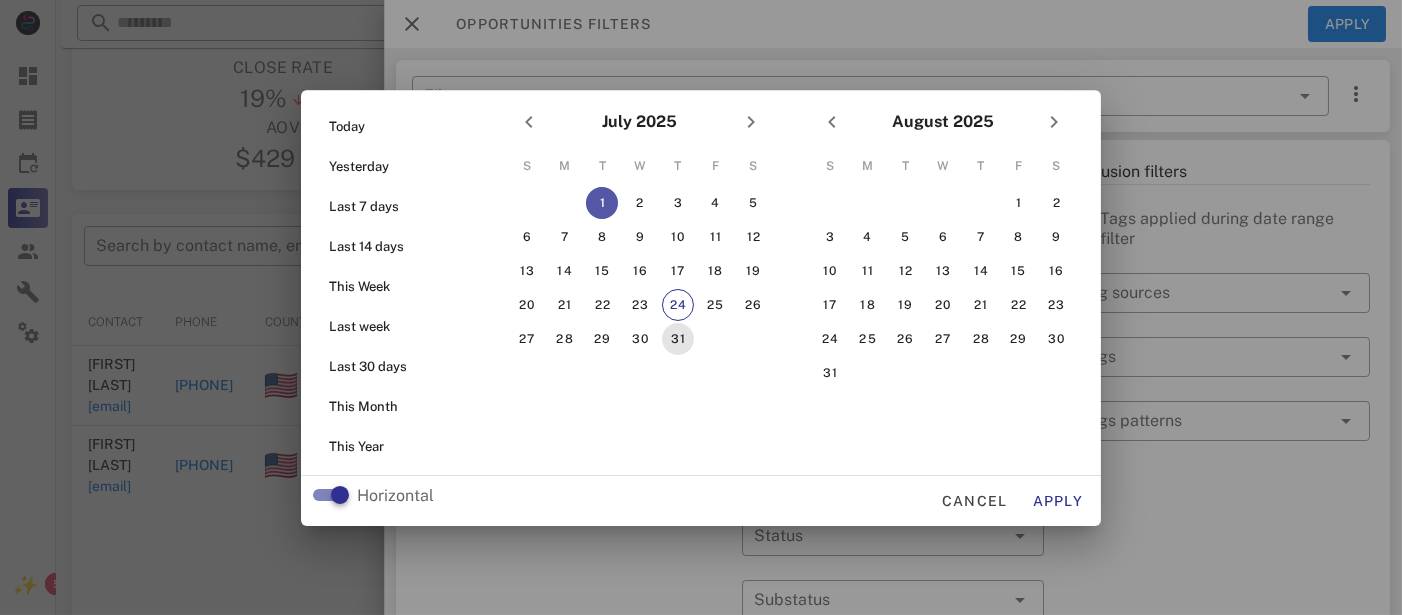 click on "31" at bounding box center (678, 339) 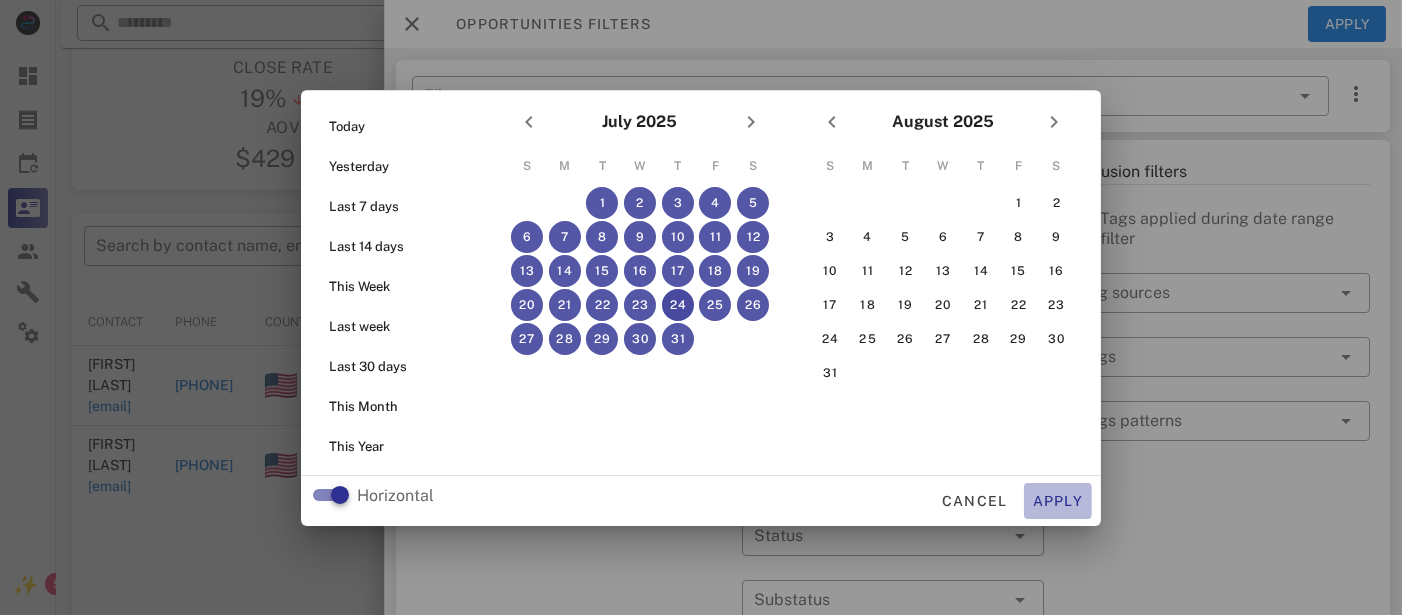 click on "Apply" at bounding box center [1058, 501] 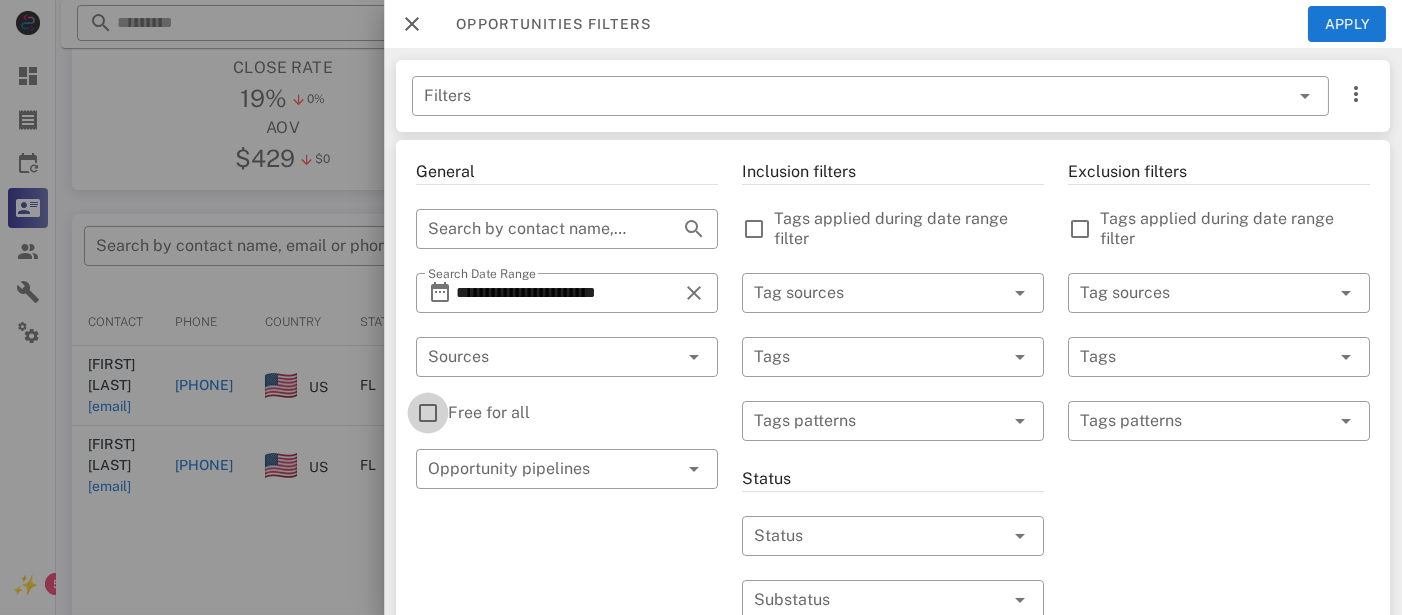 click at bounding box center (428, 413) 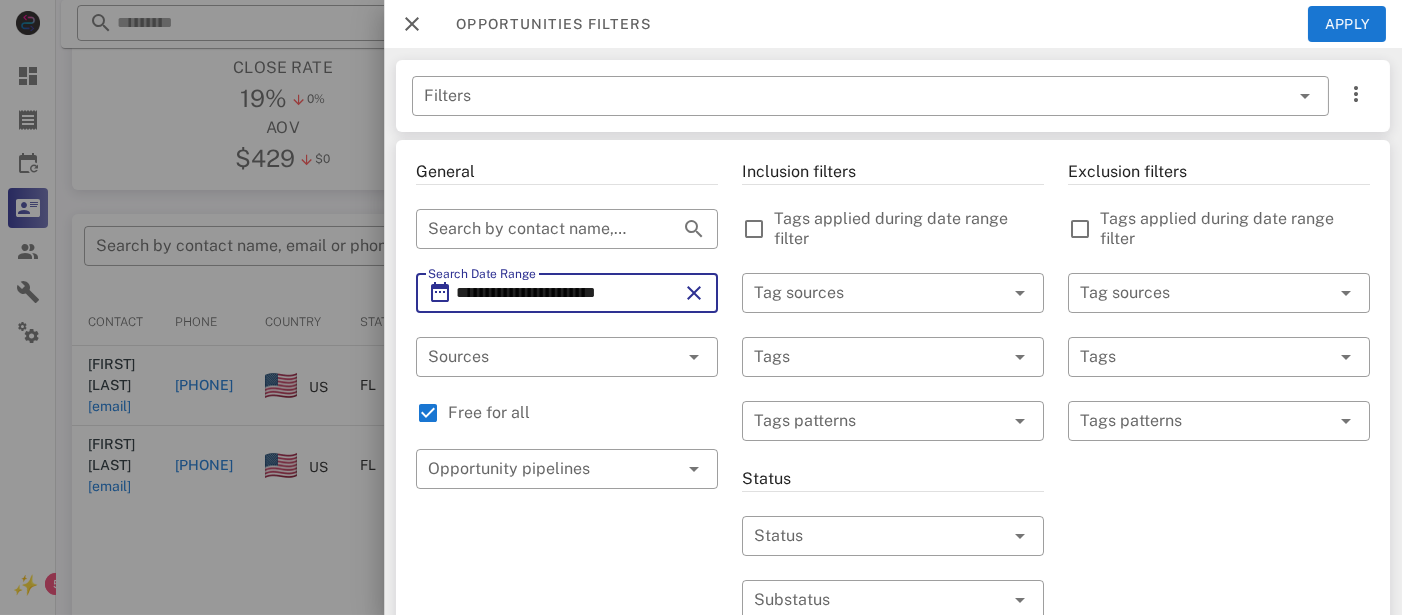 click on "**********" at bounding box center [567, 293] 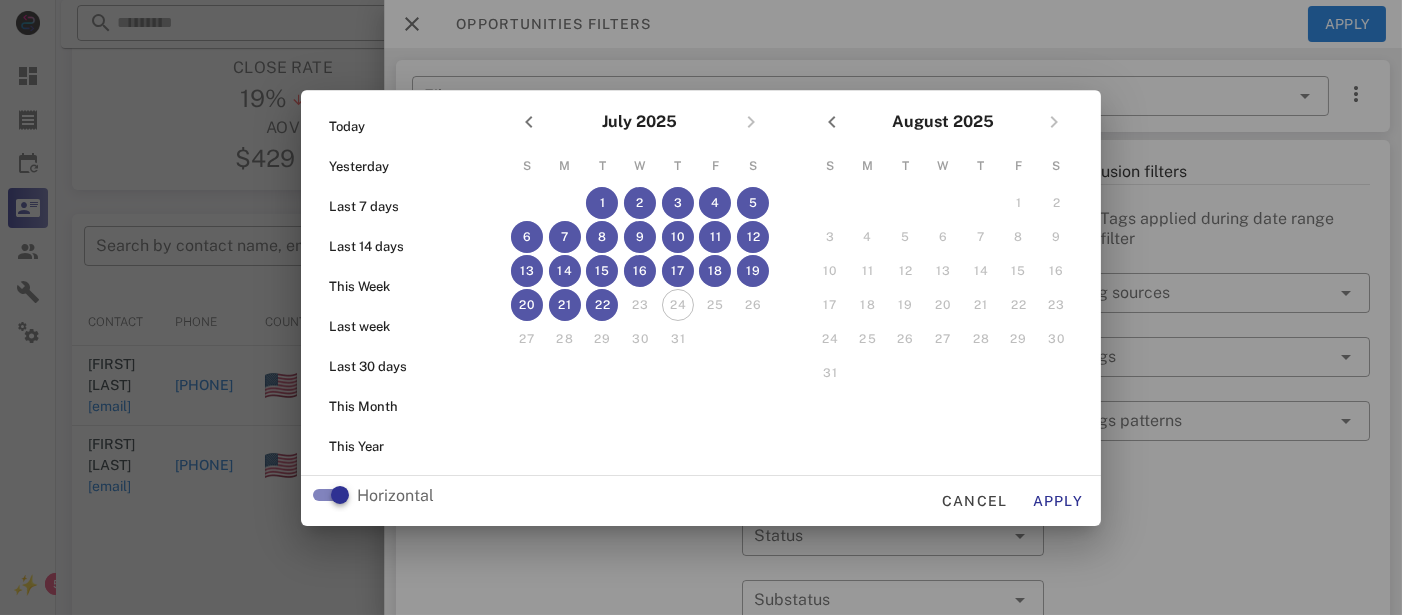 click on "24" at bounding box center [678, 305] 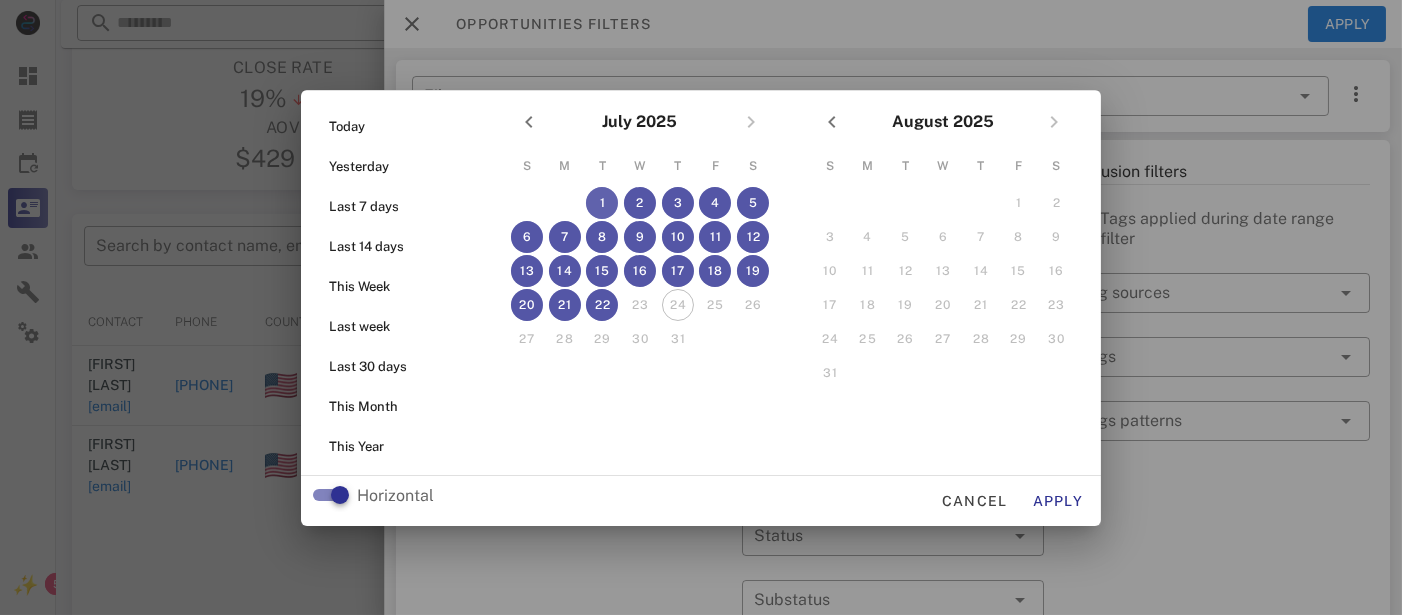 click on "1" at bounding box center [602, 203] 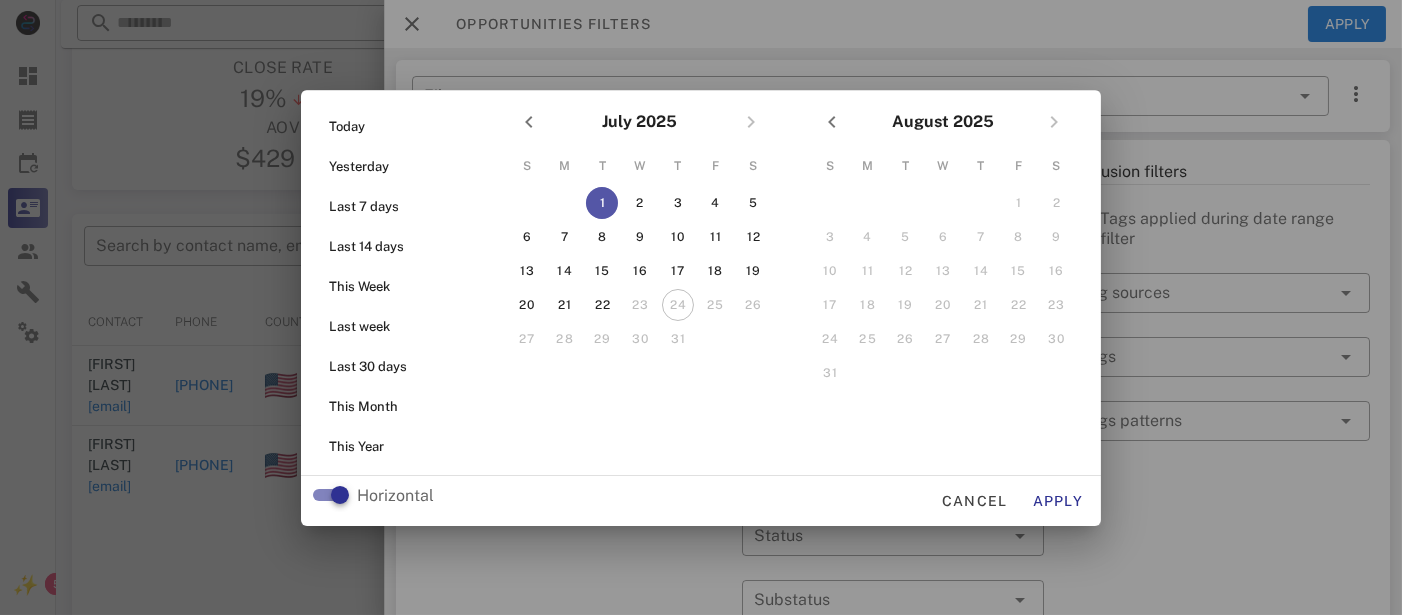 click on "24" at bounding box center [678, 305] 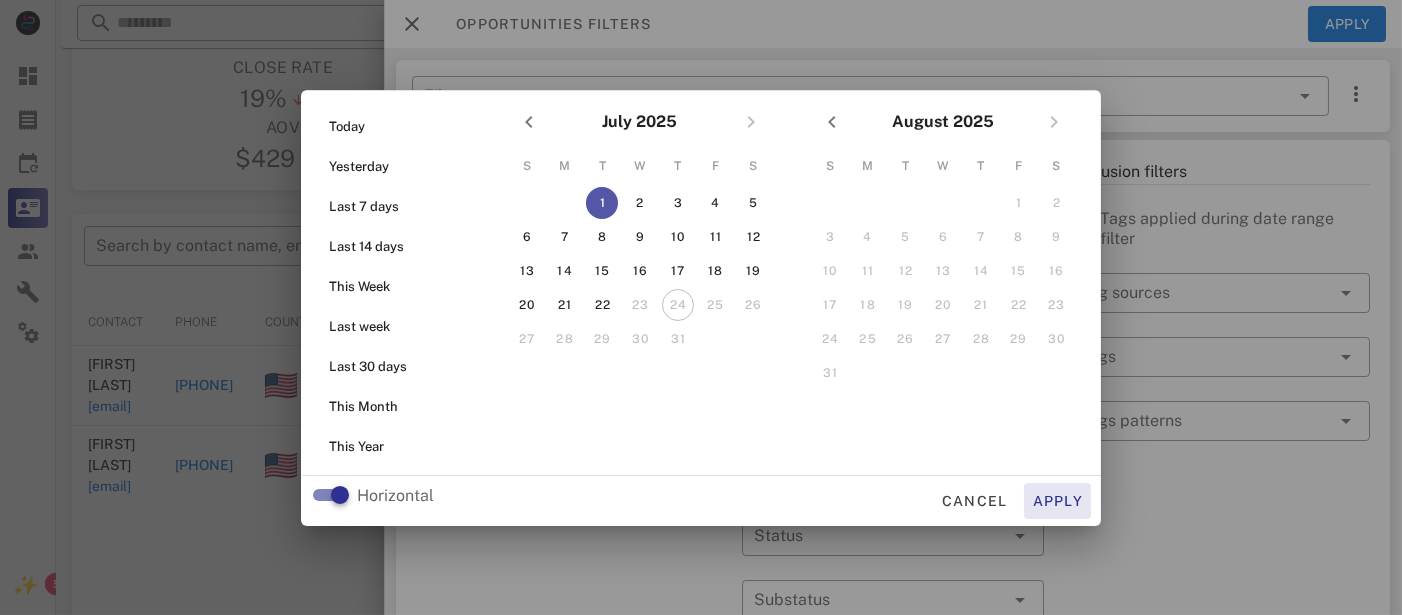 click on "Apply" at bounding box center (1058, 501) 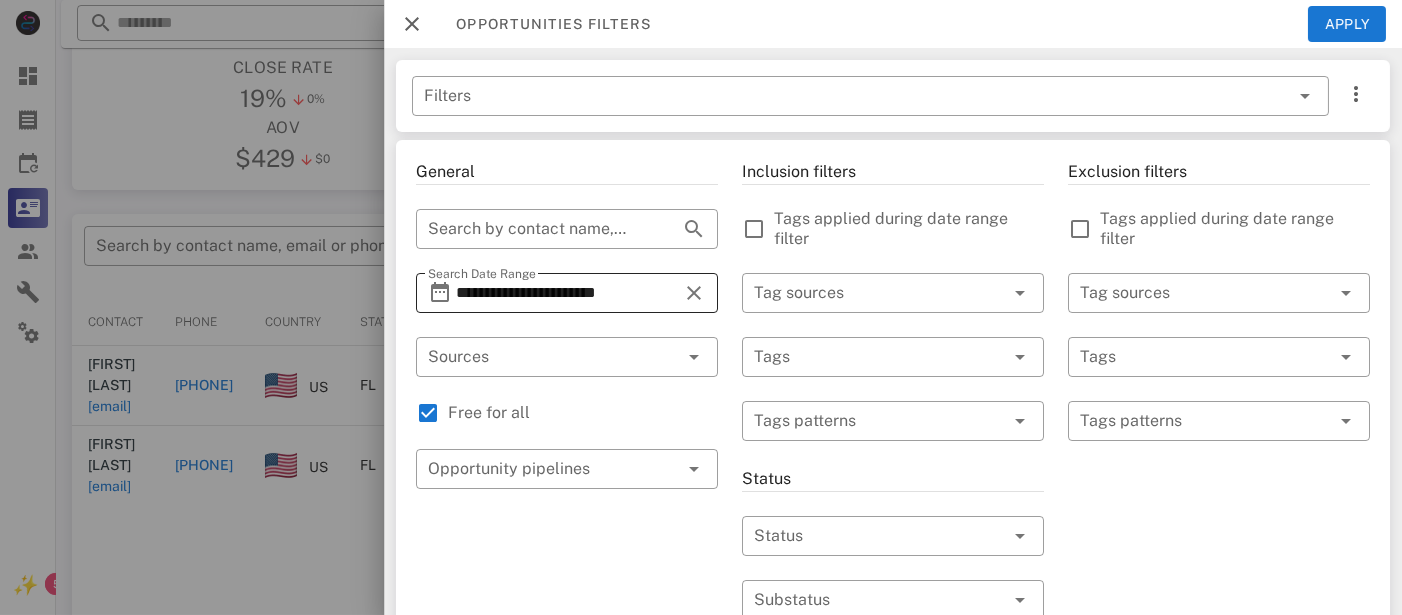 click on "**********" at bounding box center (567, 293) 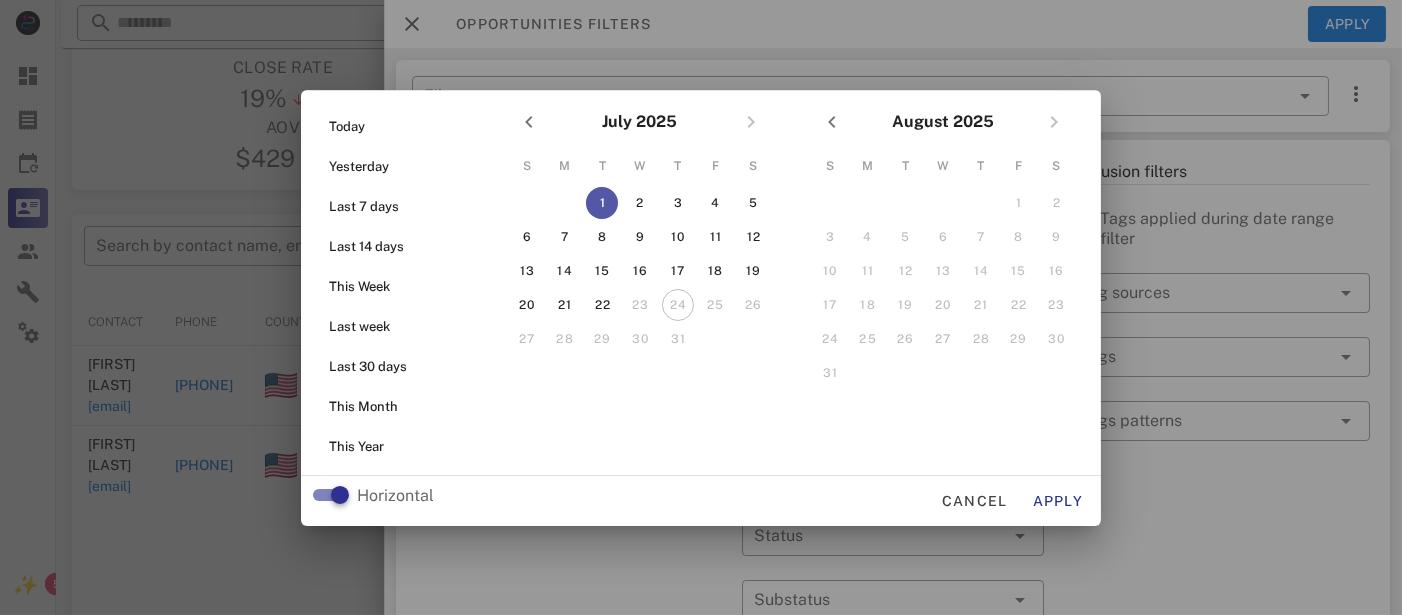 click on "24" at bounding box center [678, 305] 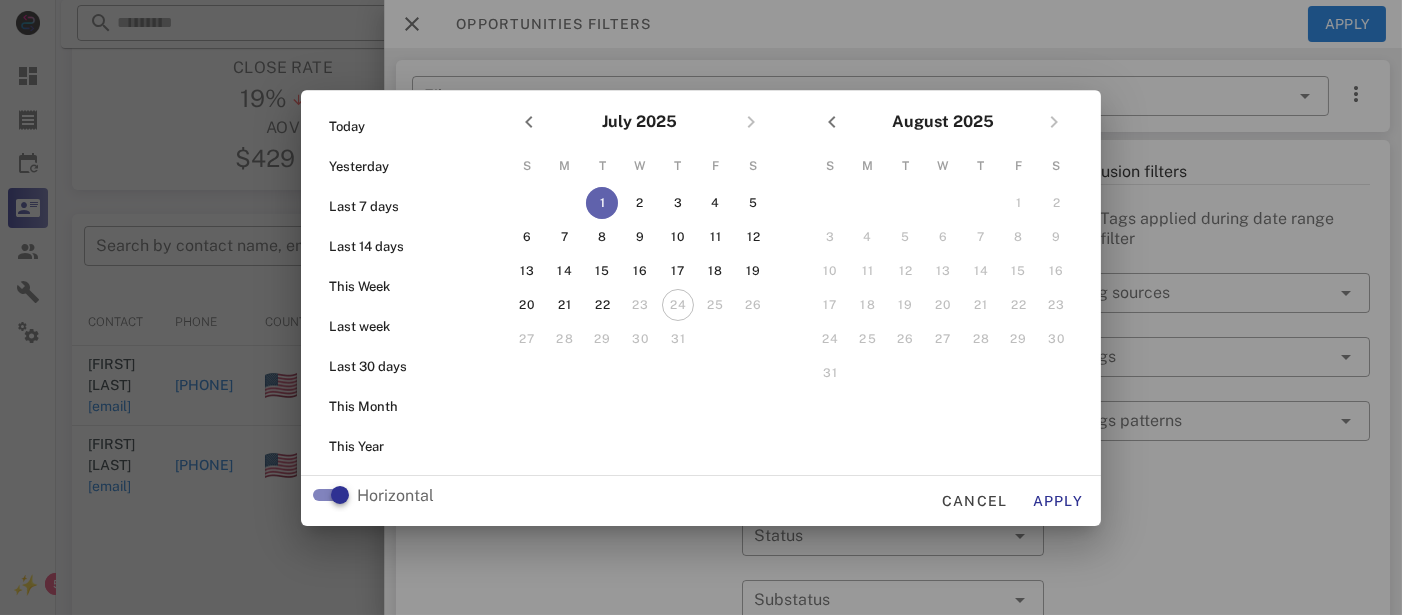 click on "1" at bounding box center [602, 203] 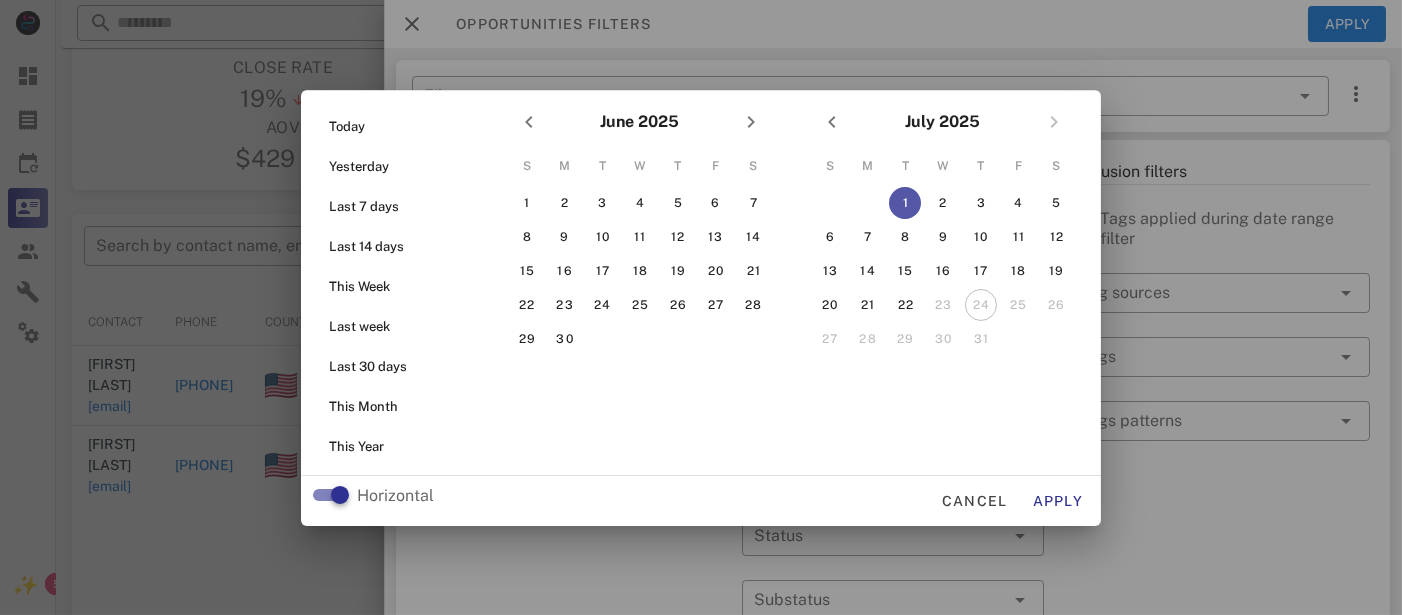 click on "24" at bounding box center [981, 305] 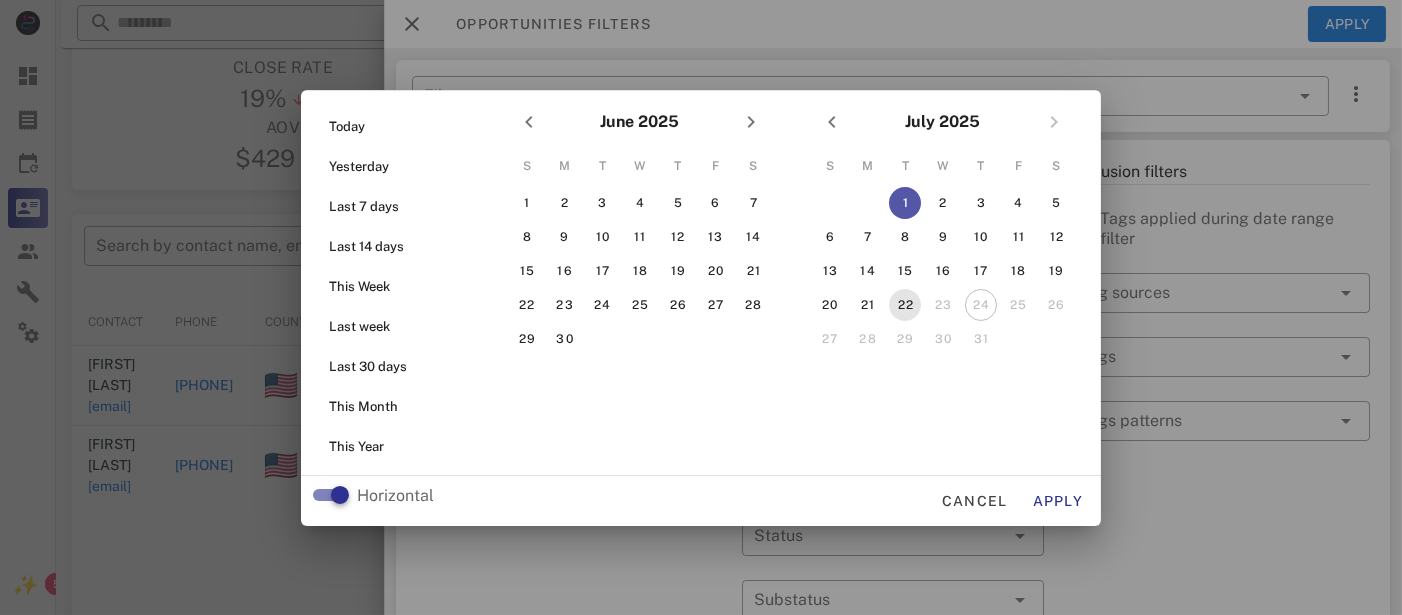 click on "22" at bounding box center [905, 305] 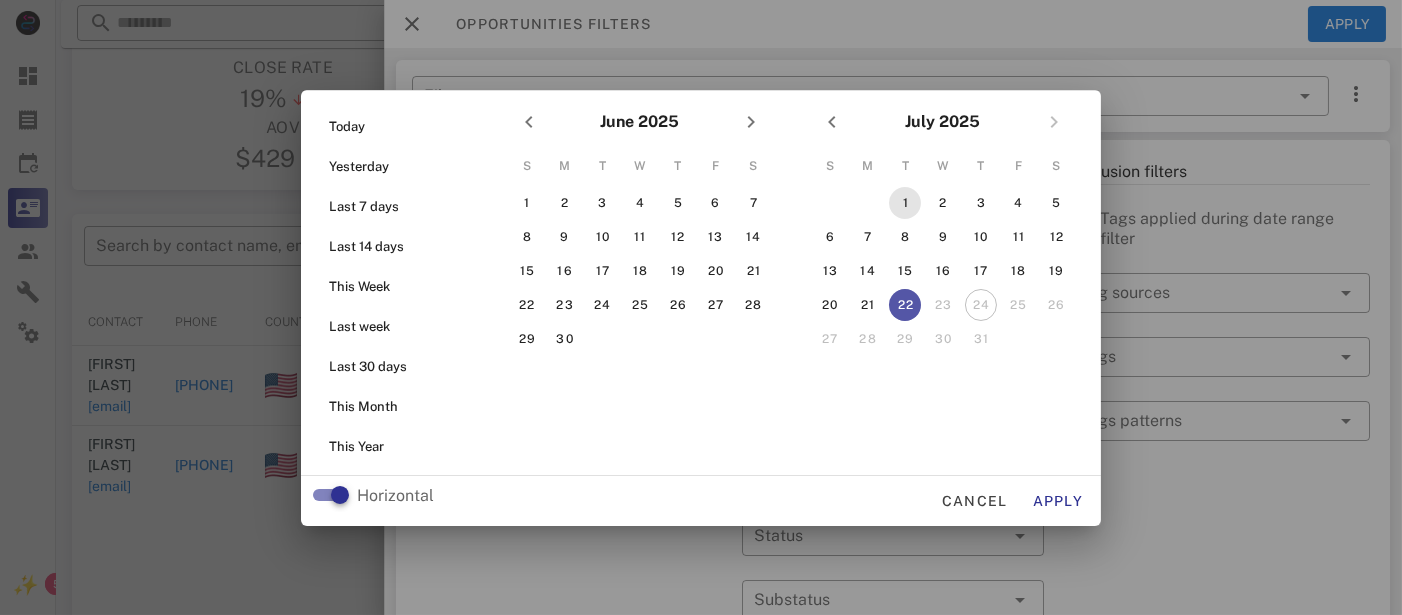 click on "1" at bounding box center (905, 203) 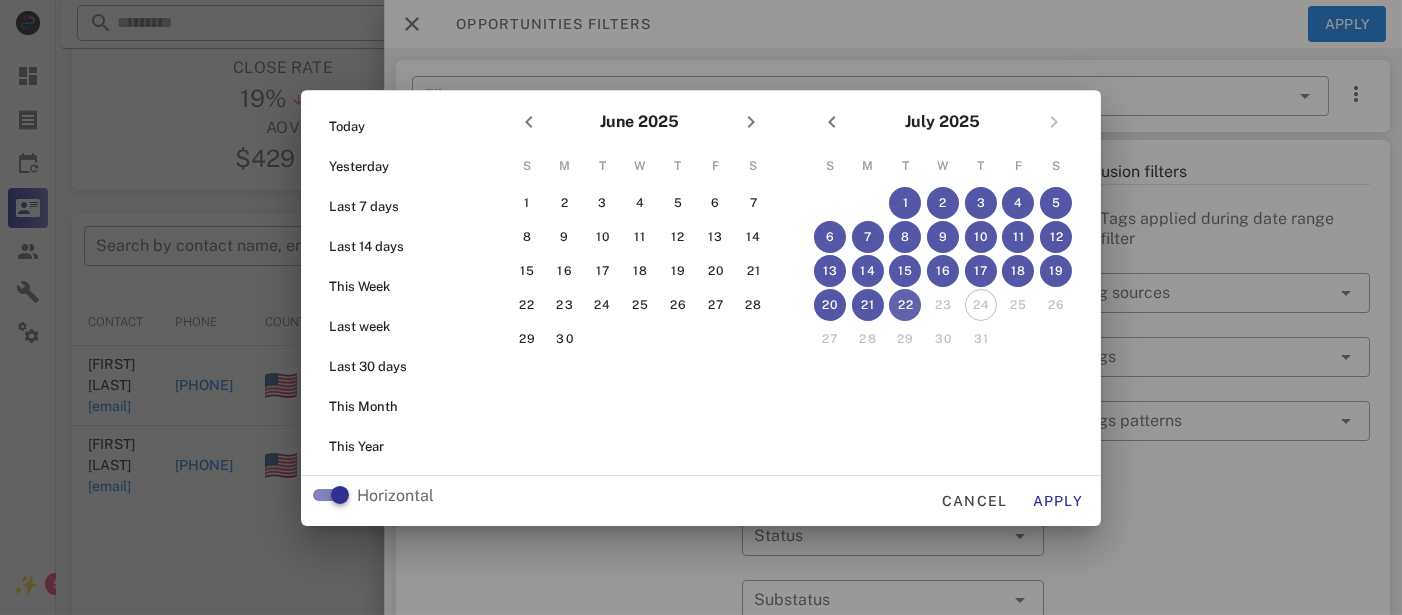 click on "22" at bounding box center [905, 305] 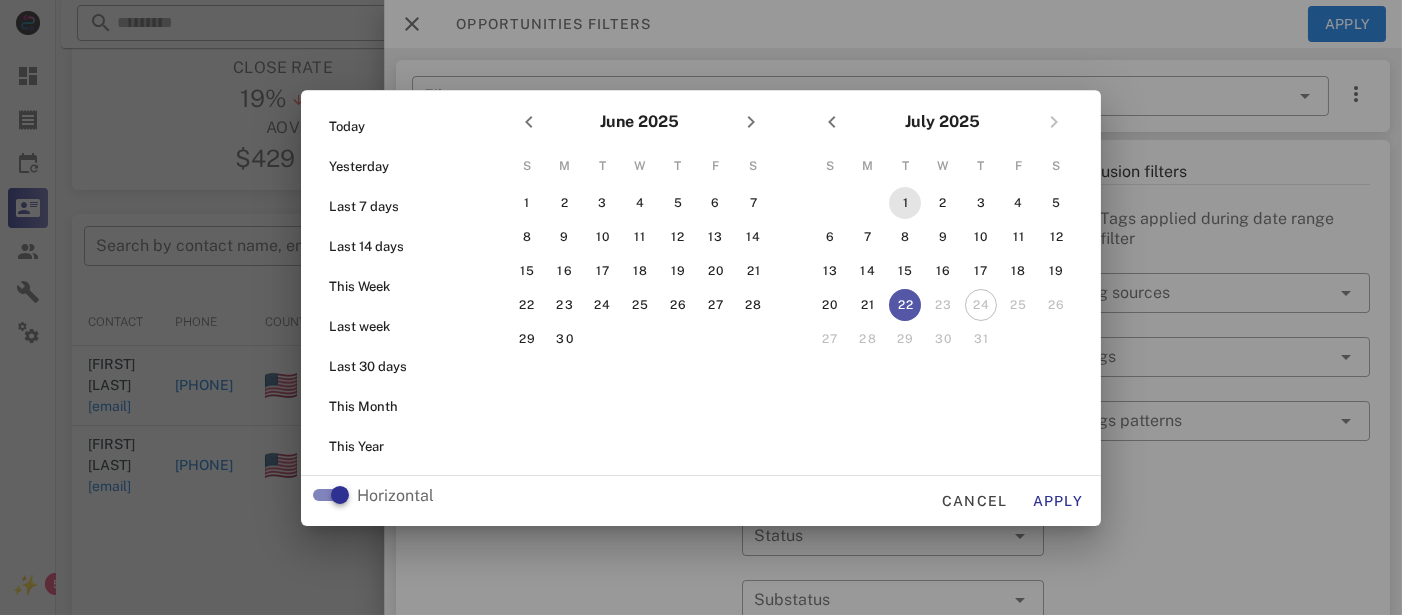 click on "1" at bounding box center (905, 203) 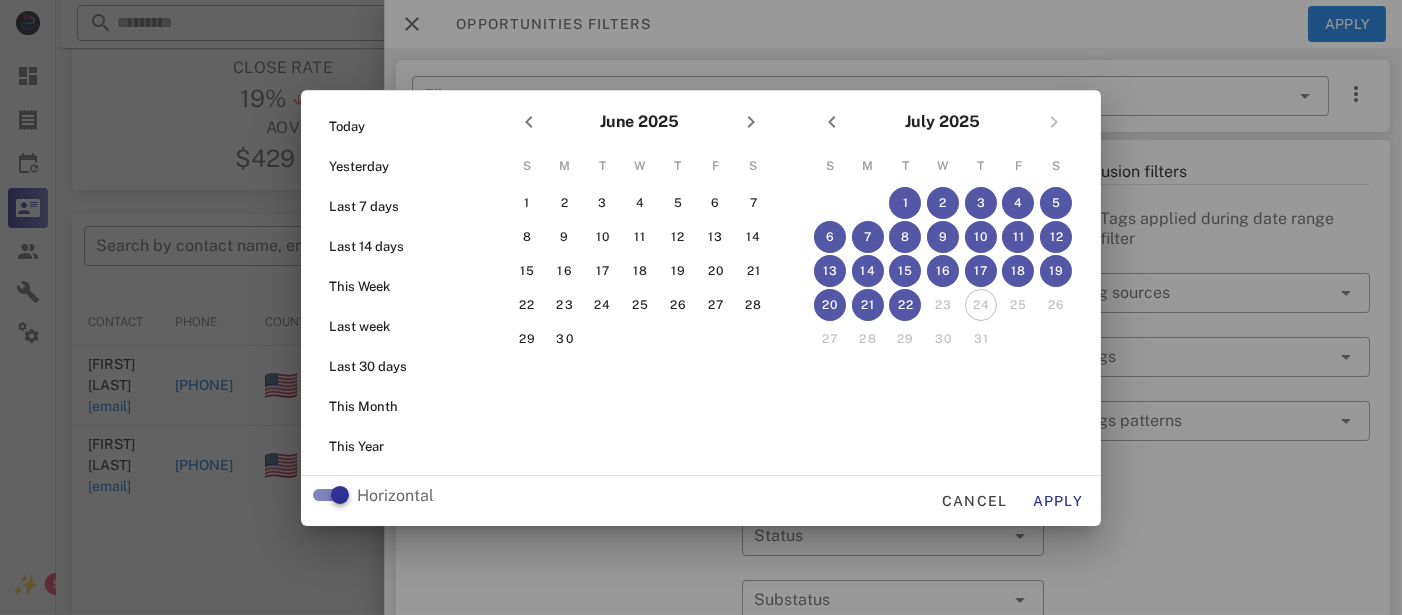 click on "24" at bounding box center (981, 305) 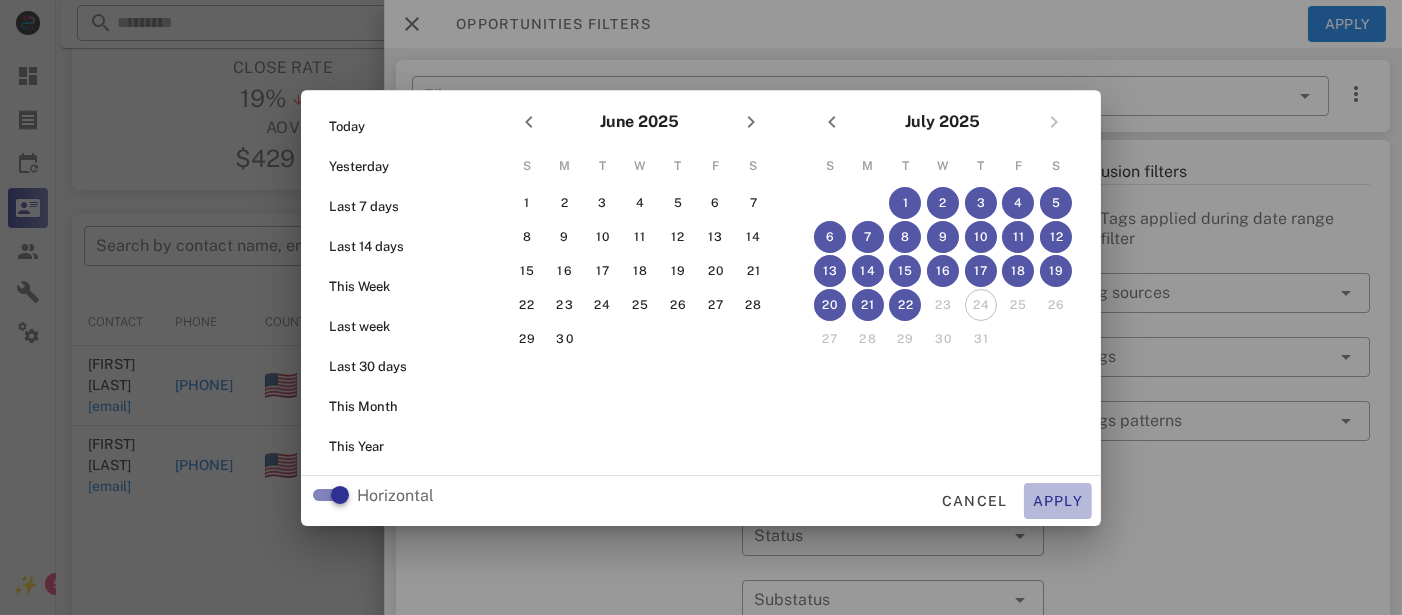 click on "Apply" at bounding box center (1058, 501) 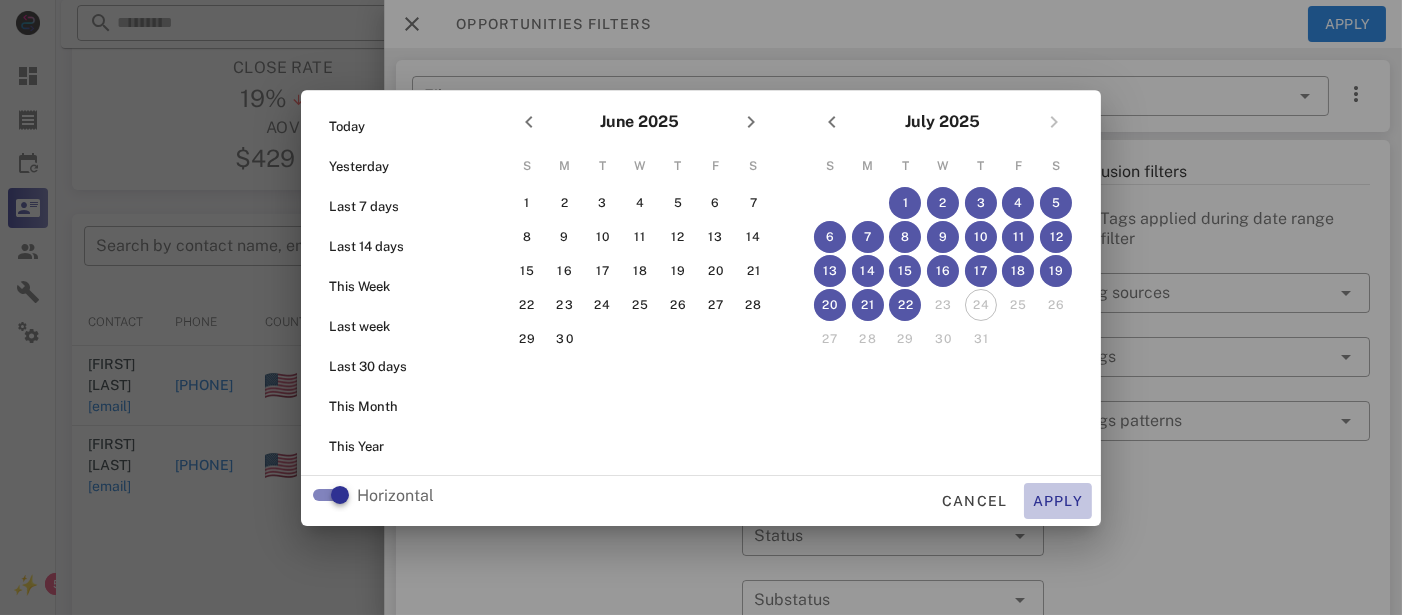 type on "**********" 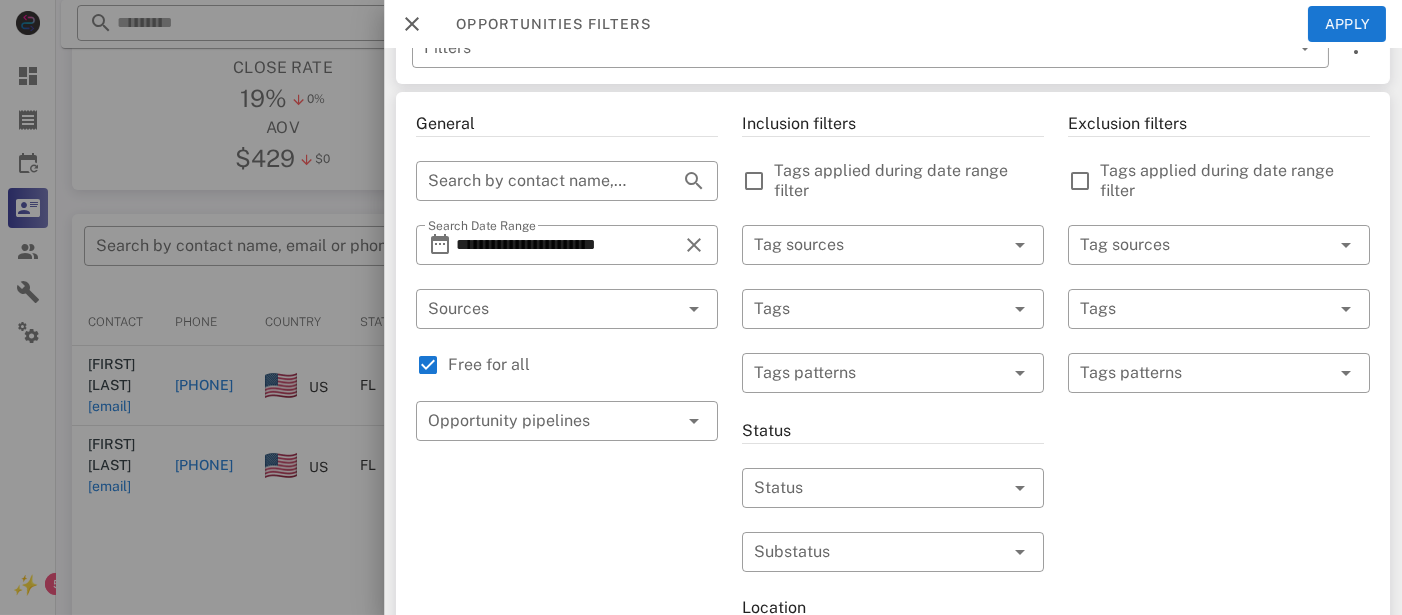scroll, scrollTop: 51, scrollLeft: 0, axis: vertical 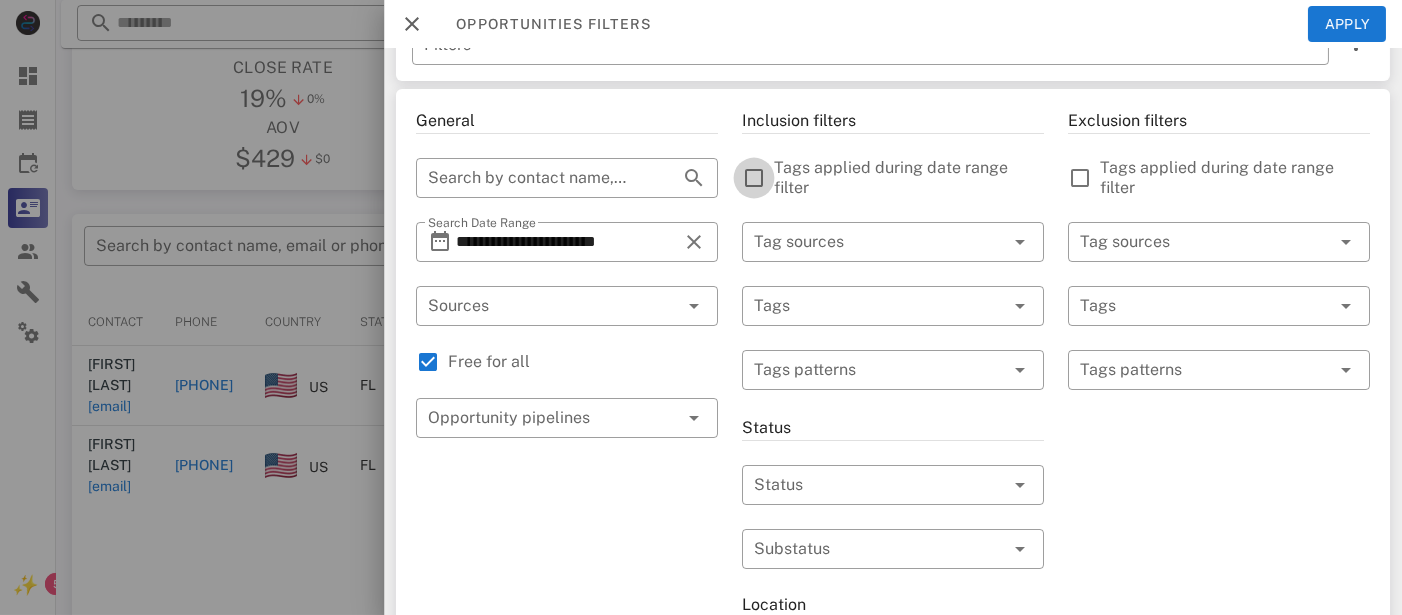 click at bounding box center [754, 178] 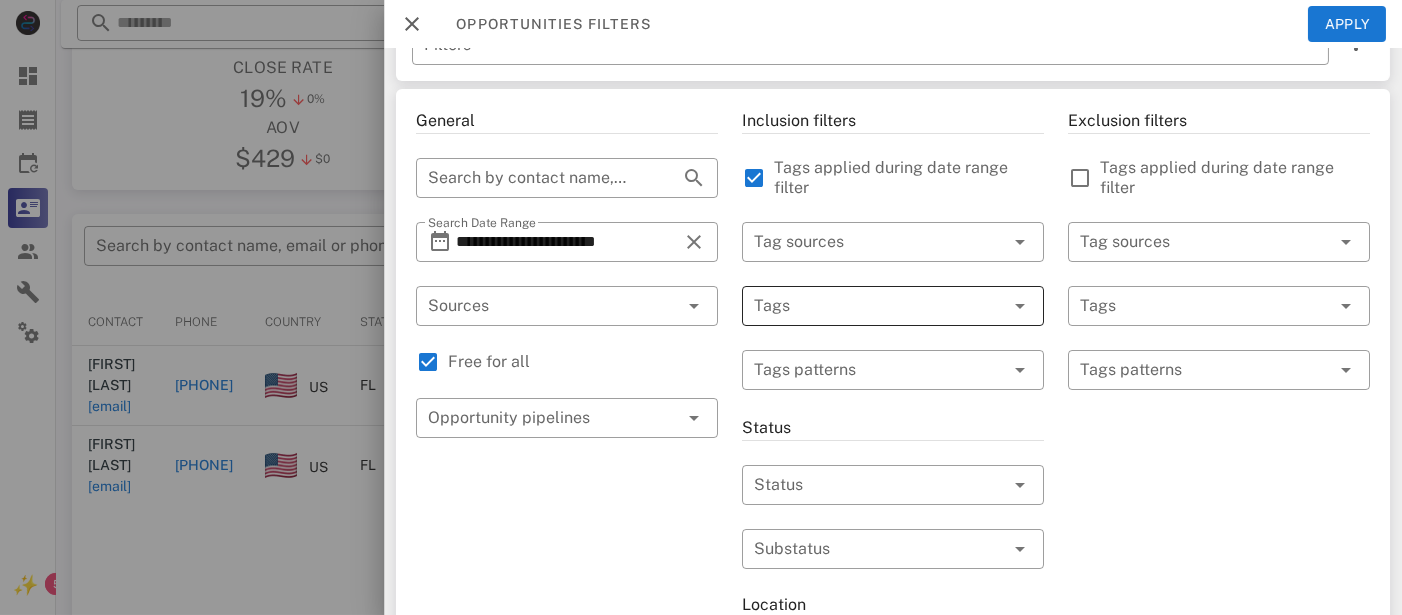 click at bounding box center [865, 306] 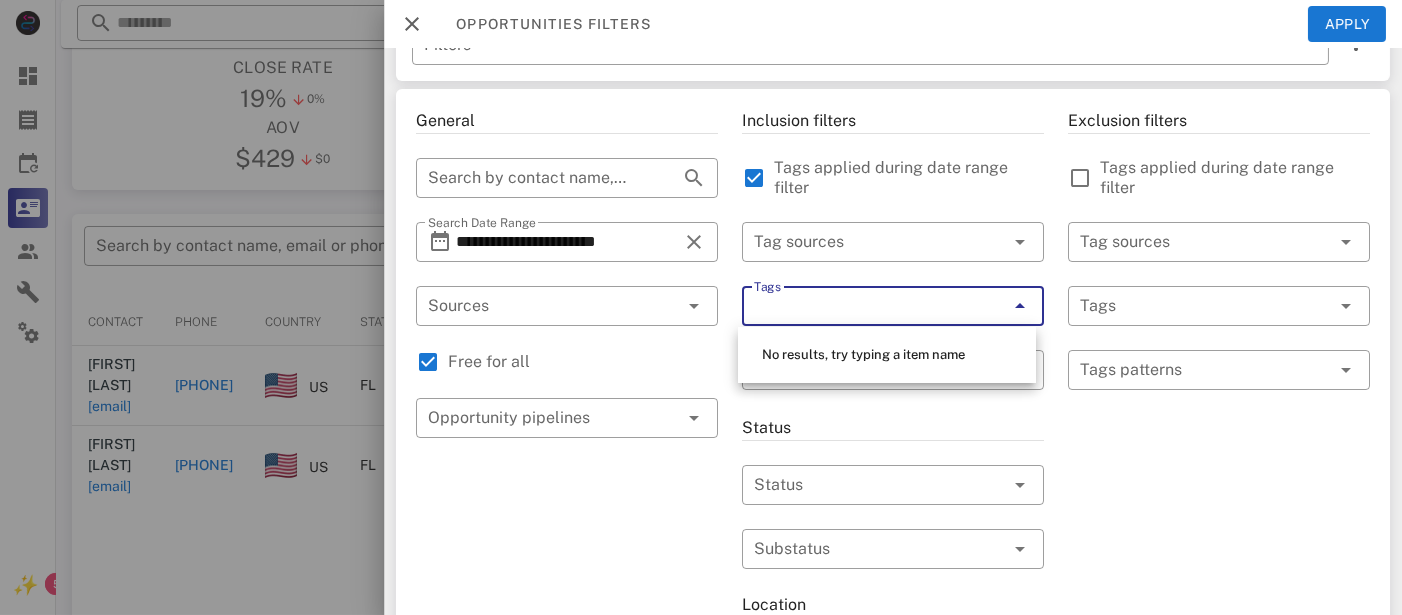 click on "Tags" at bounding box center [865, 306] 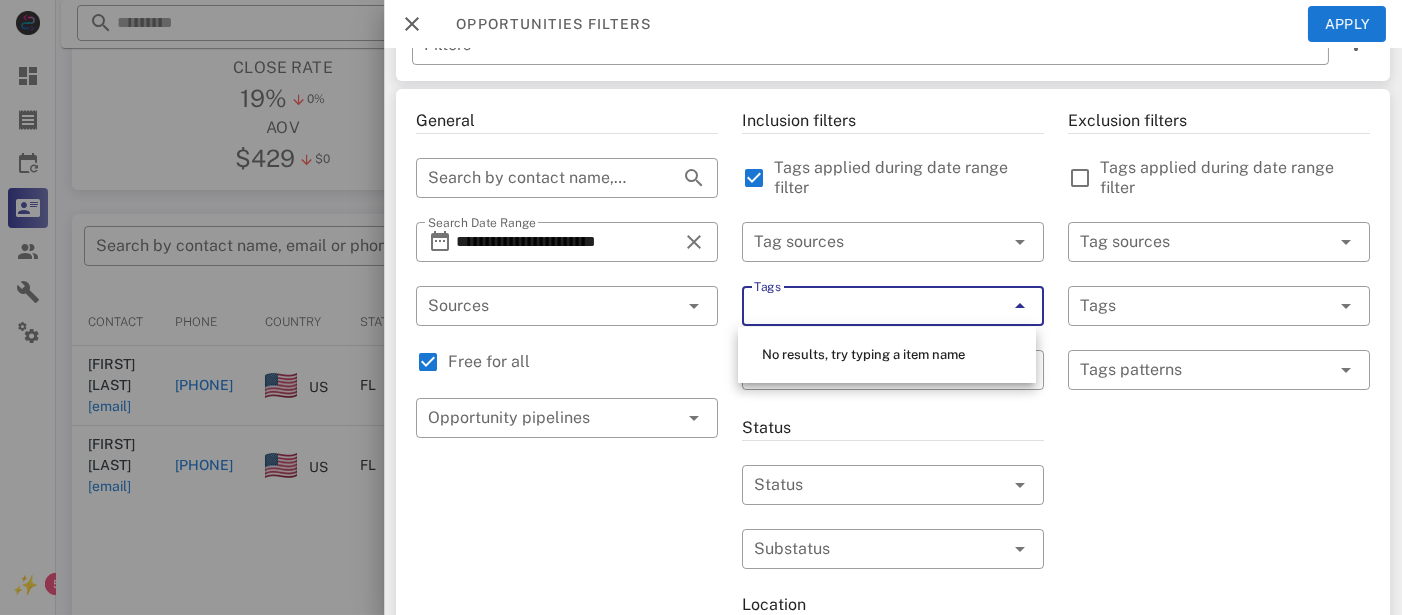 click on "**********" at bounding box center [567, 666] 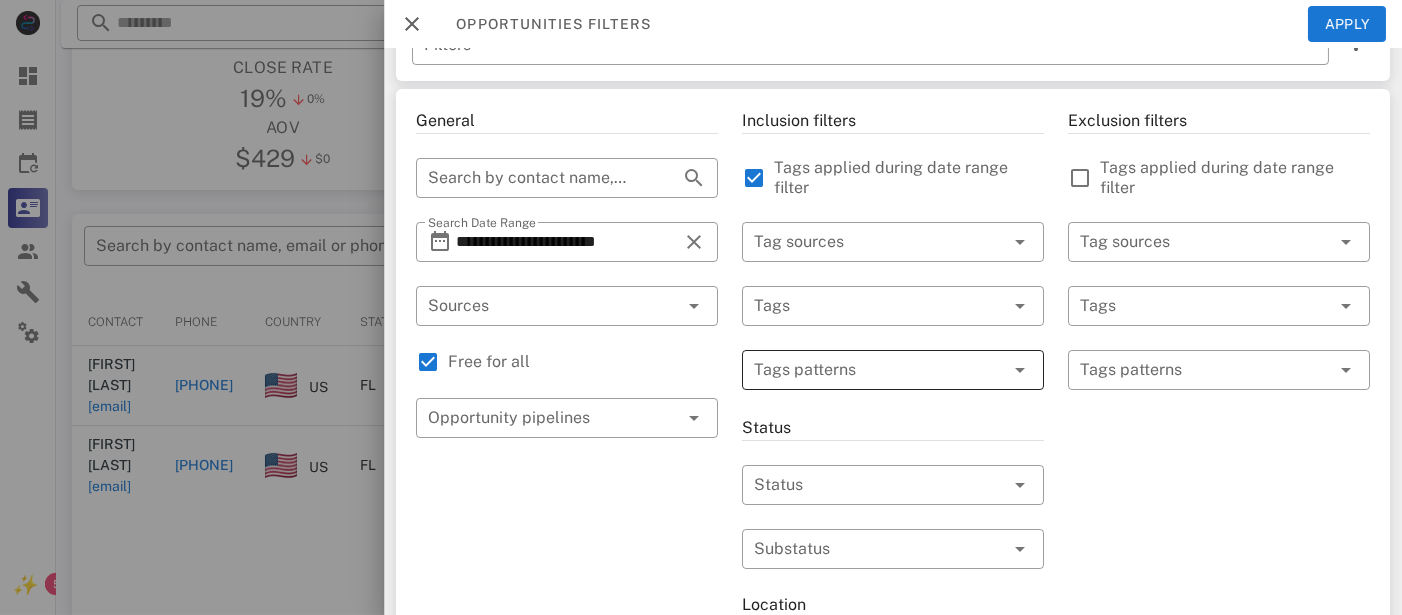 click at bounding box center (879, 370) 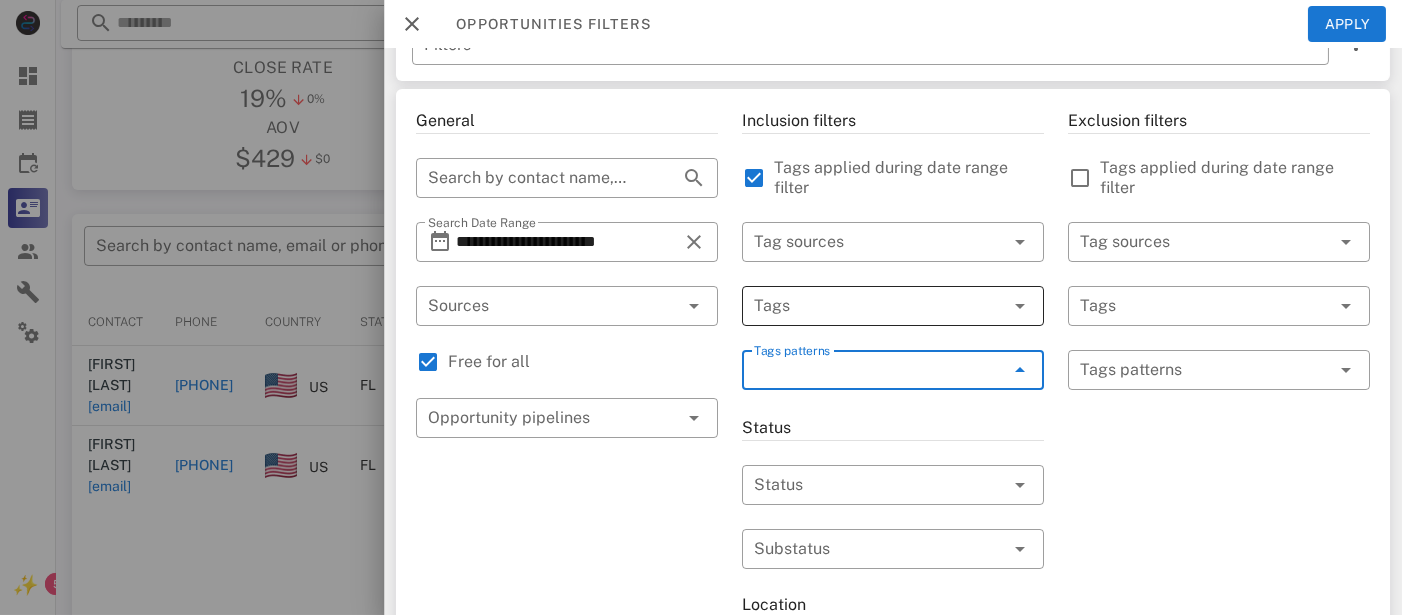 click at bounding box center (865, 306) 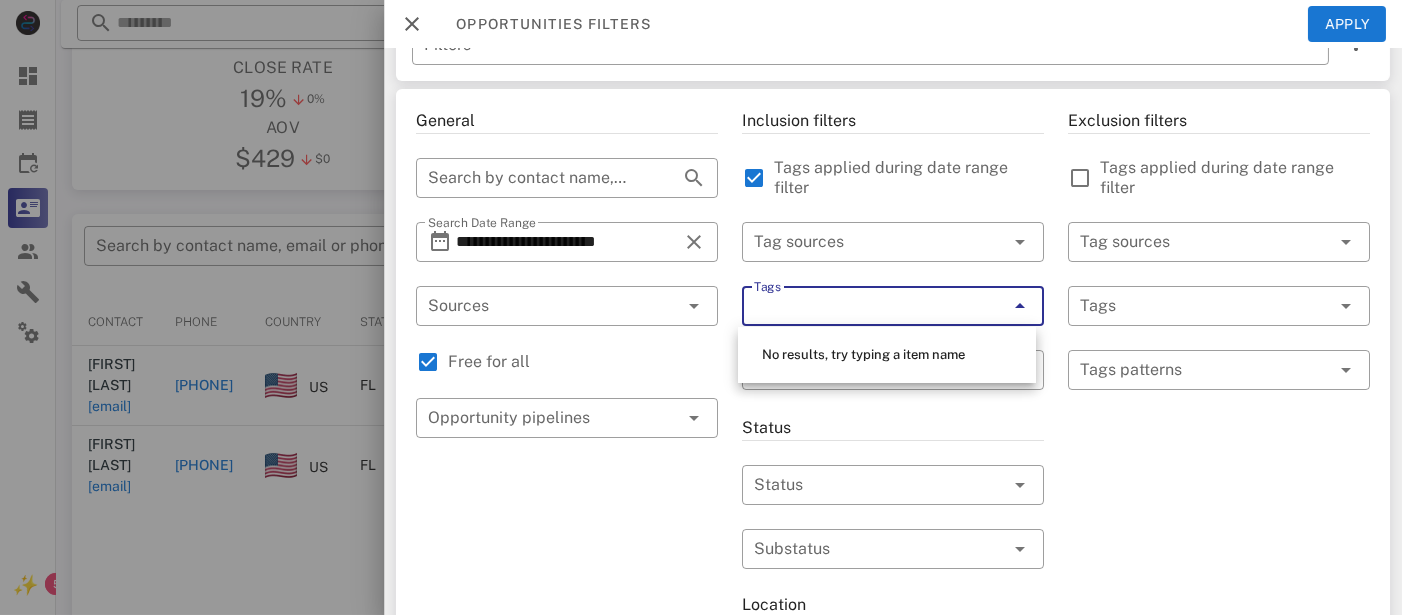 click on "**********" at bounding box center (567, 666) 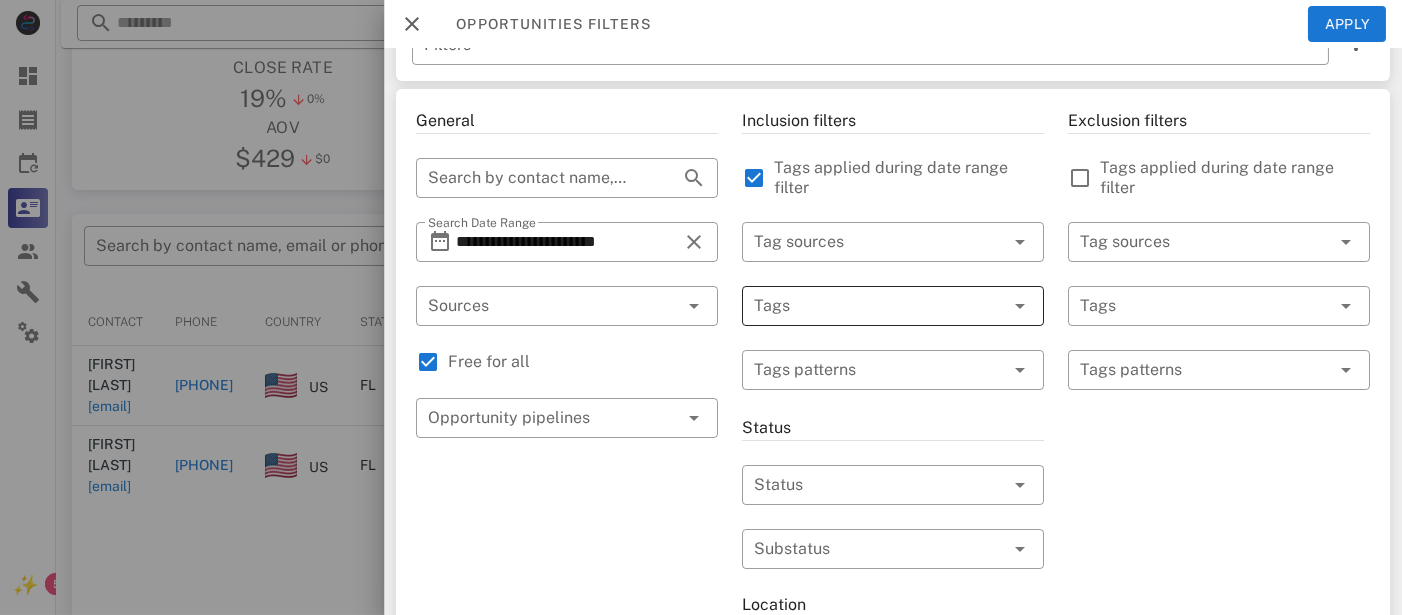 click at bounding box center [865, 306] 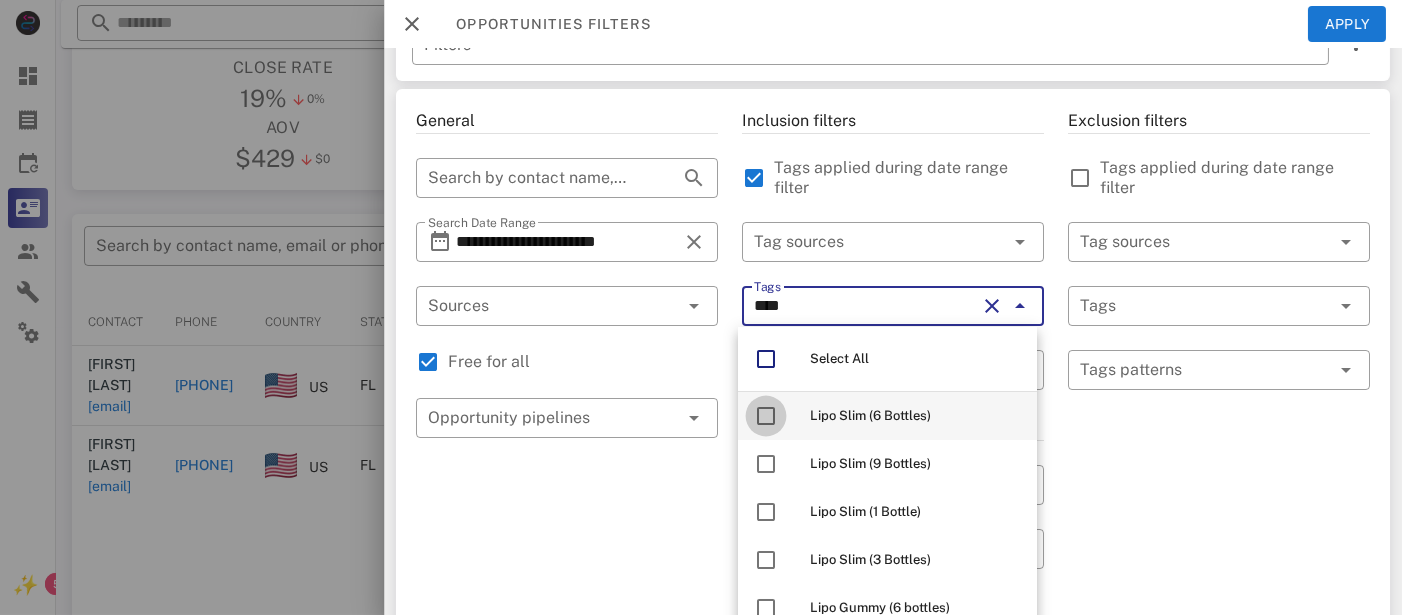 click at bounding box center (766, 416) 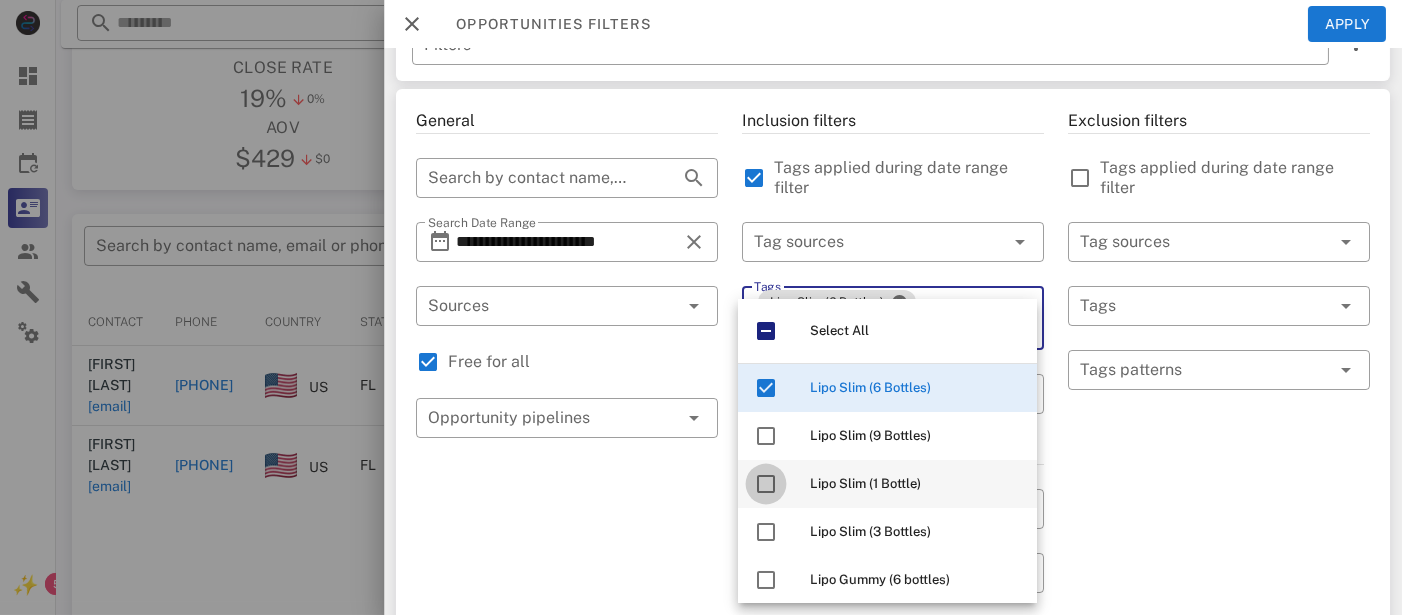 click at bounding box center [766, 484] 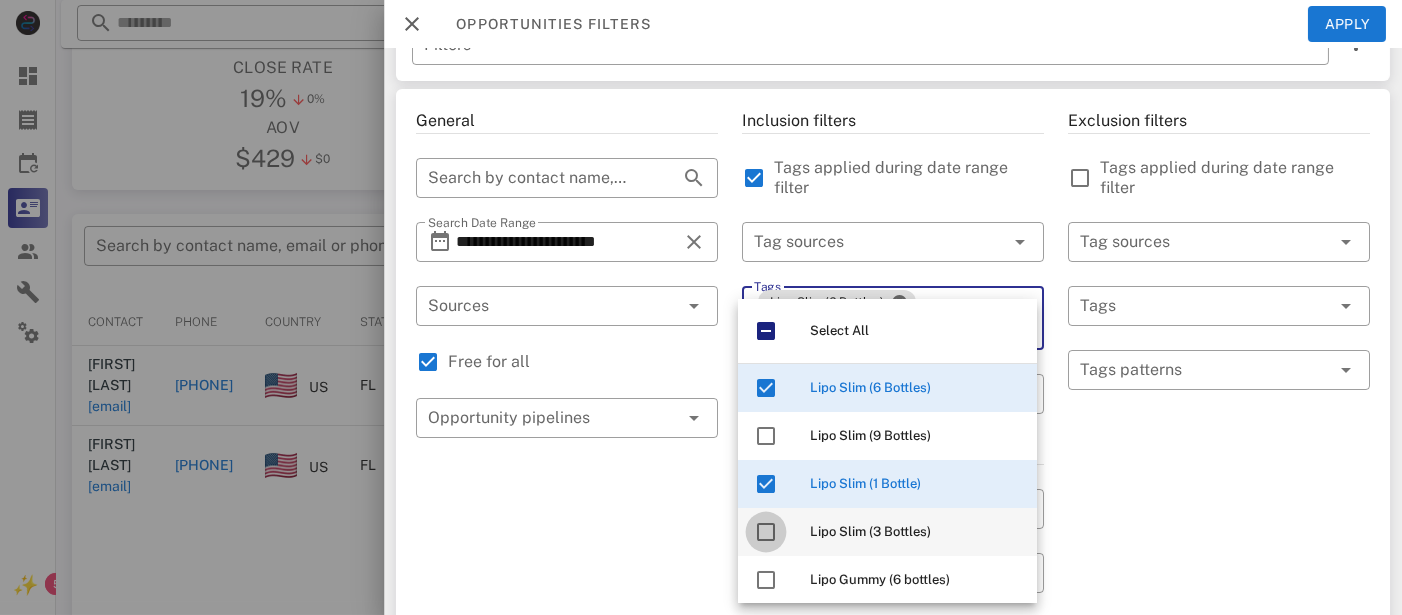 click at bounding box center (766, 532) 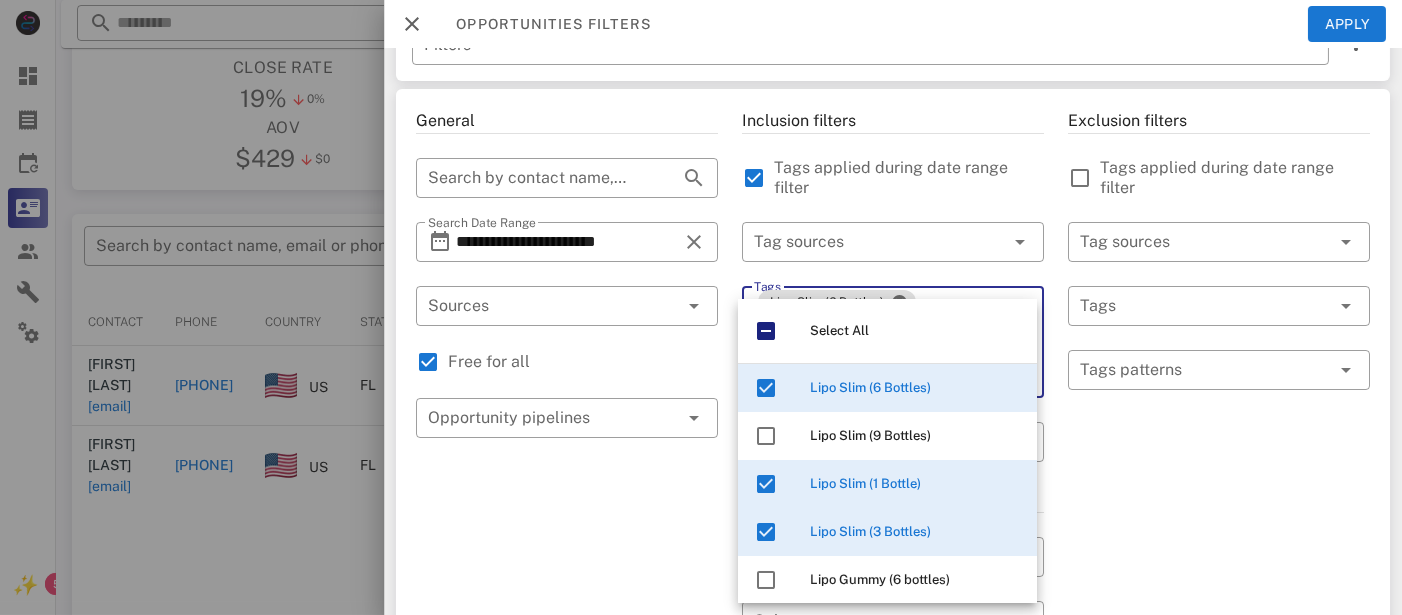 click on "Exclusion filters Tags applied during date range filter ​ Tag sources ​ Tags ​ Tags patterns" at bounding box center (1219, 702) 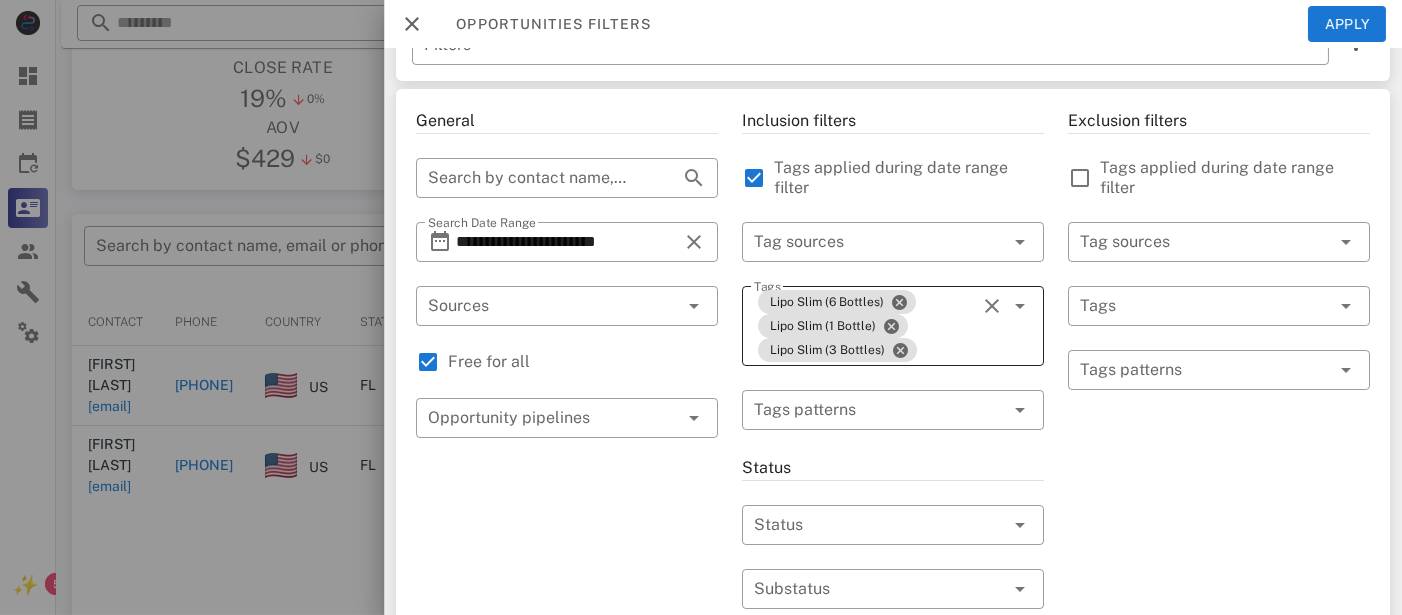 click on "Lipo Slim (6 Bottles) Lipo Slim (1 Bottle) Lipo Slim (3 Bottles)" at bounding box center (865, 326) 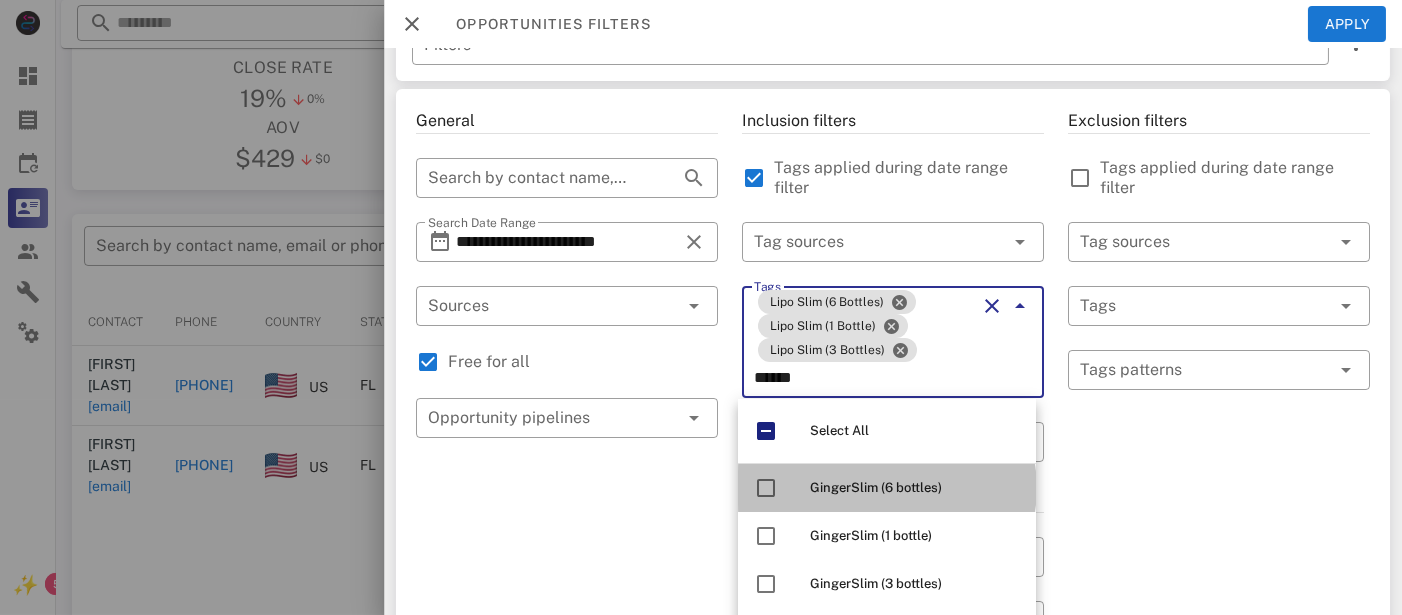 click on "GingerSlim (6 bottles)" at bounding box center [915, 488] 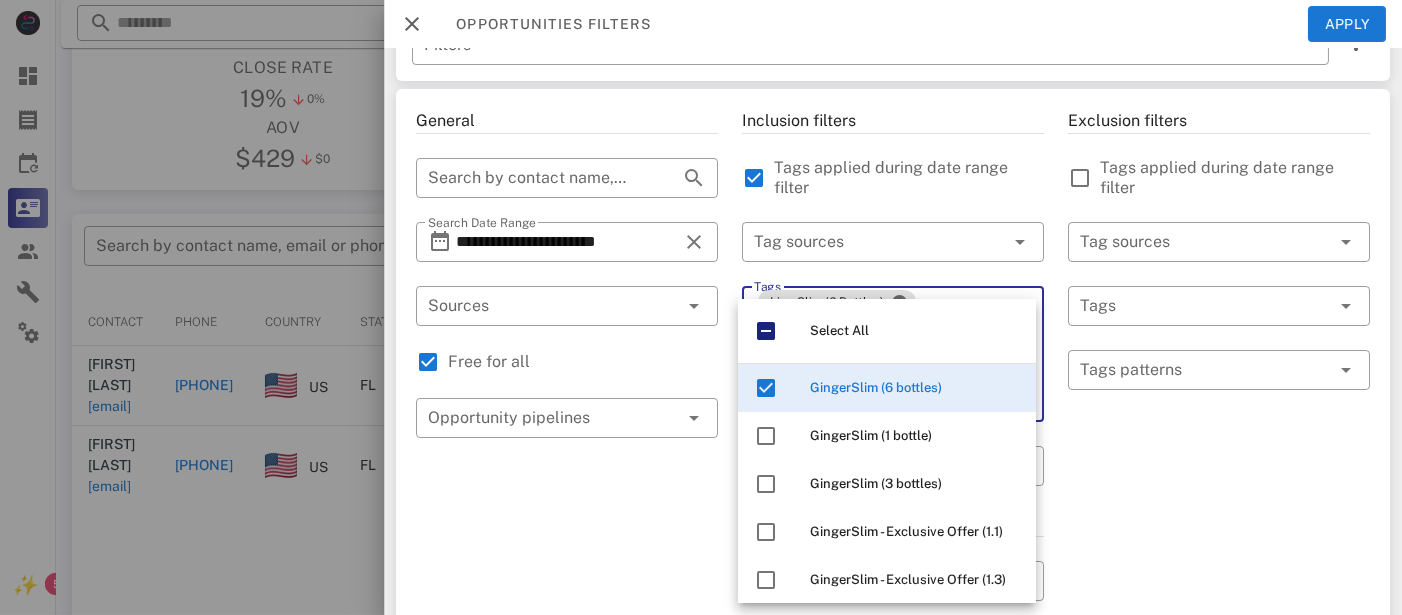 type on "******" 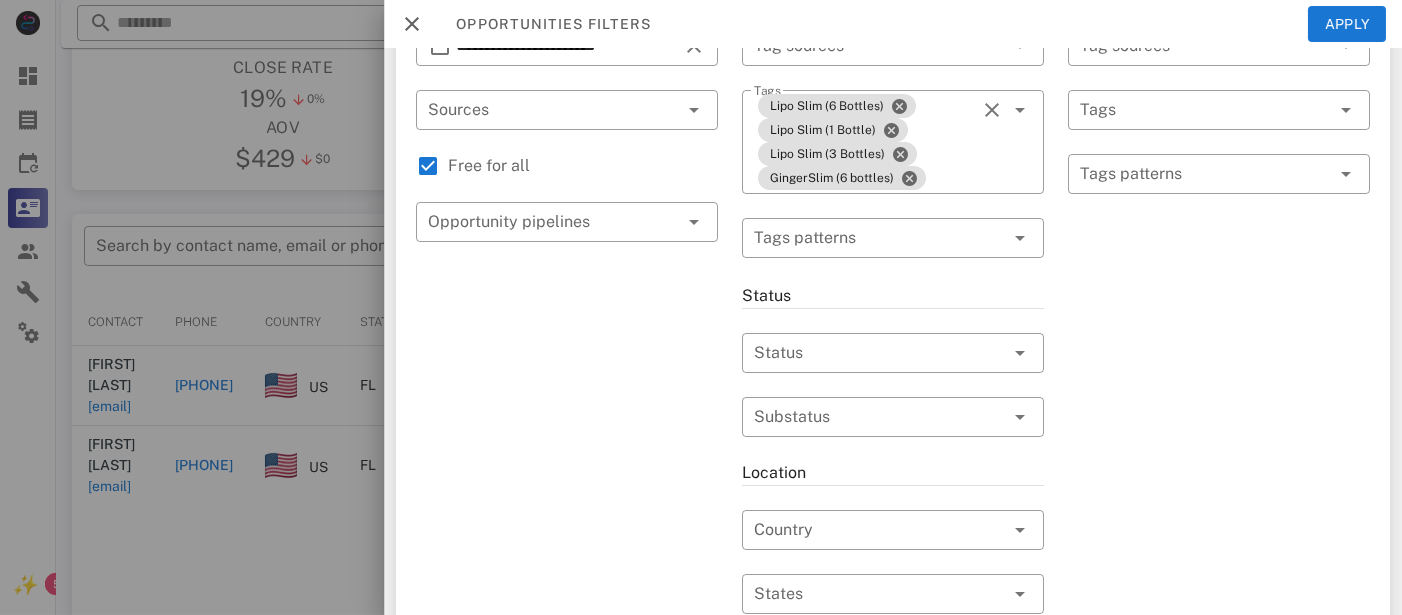 scroll, scrollTop: 251, scrollLeft: 0, axis: vertical 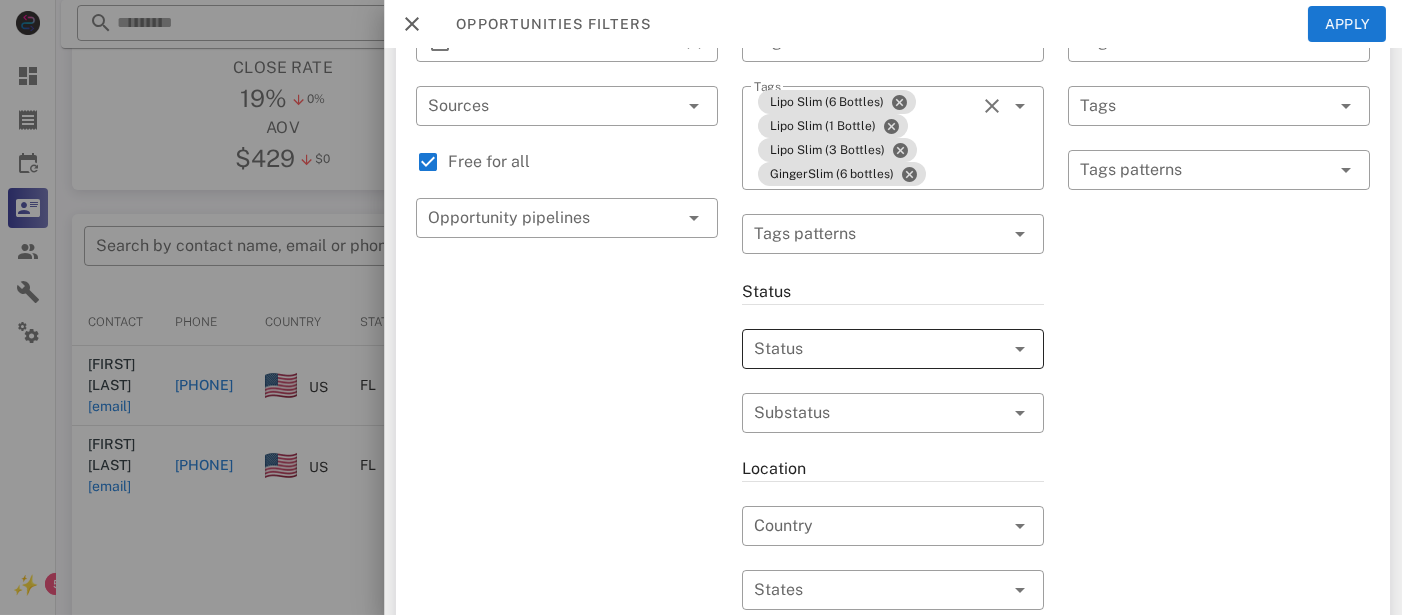 click at bounding box center [865, 349] 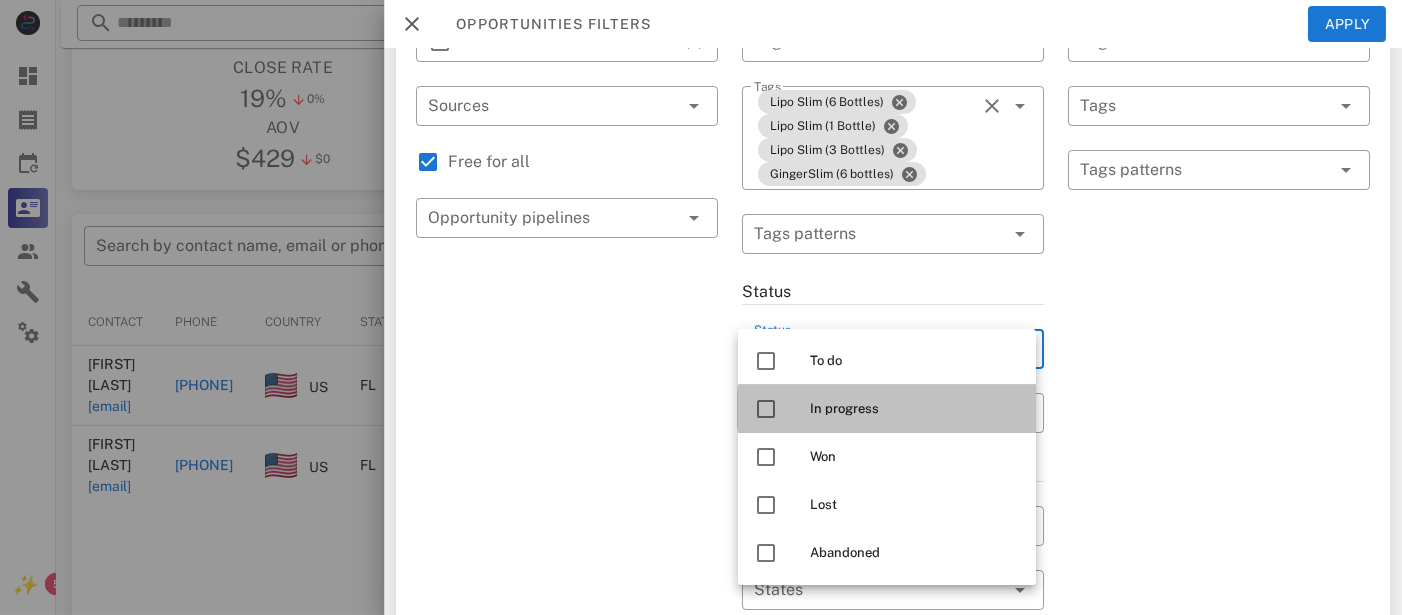 click at bounding box center (766, 409) 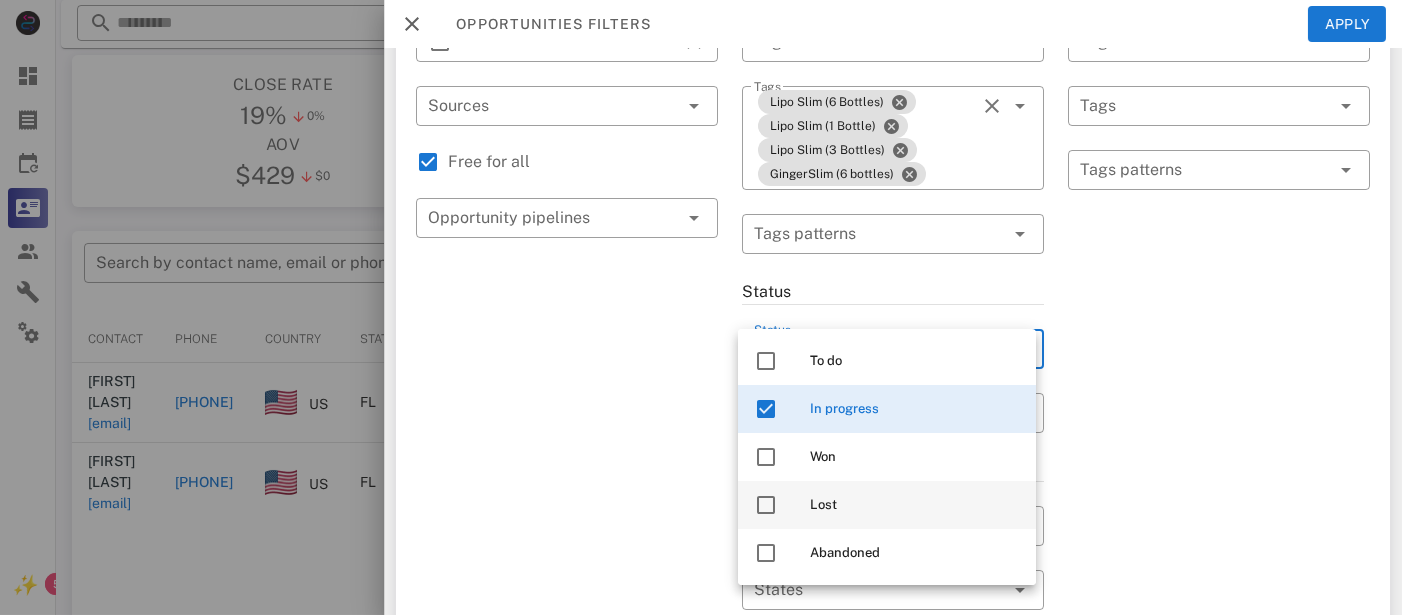 scroll, scrollTop: 170, scrollLeft: 0, axis: vertical 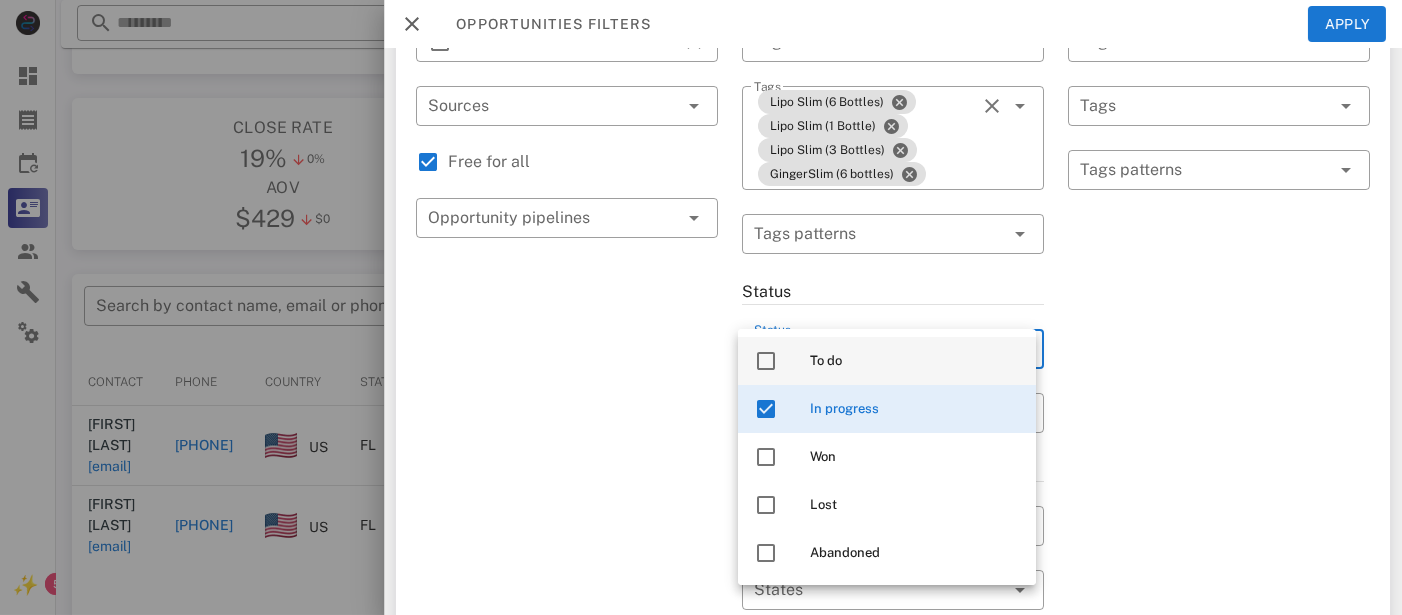 click at bounding box center [766, 361] 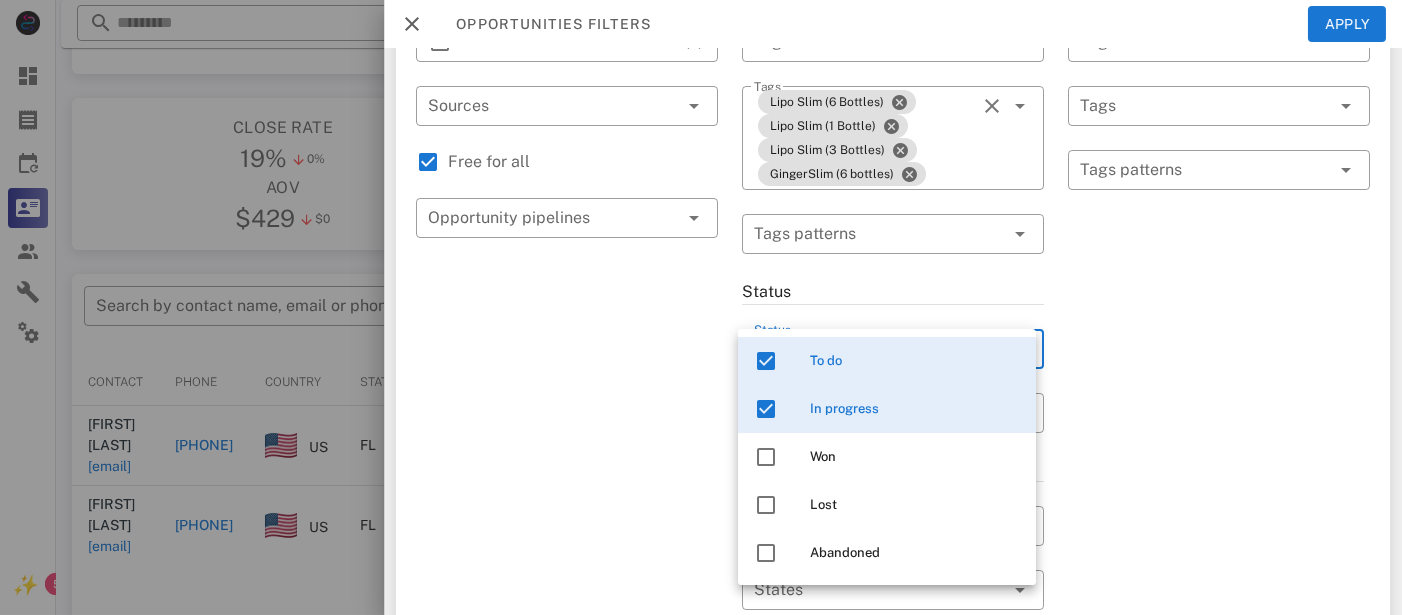 click on "Exclusion filters Tags applied during date range filter ​ Tag sources ​ Tags ​ Tags patterns" at bounding box center [1219, 498] 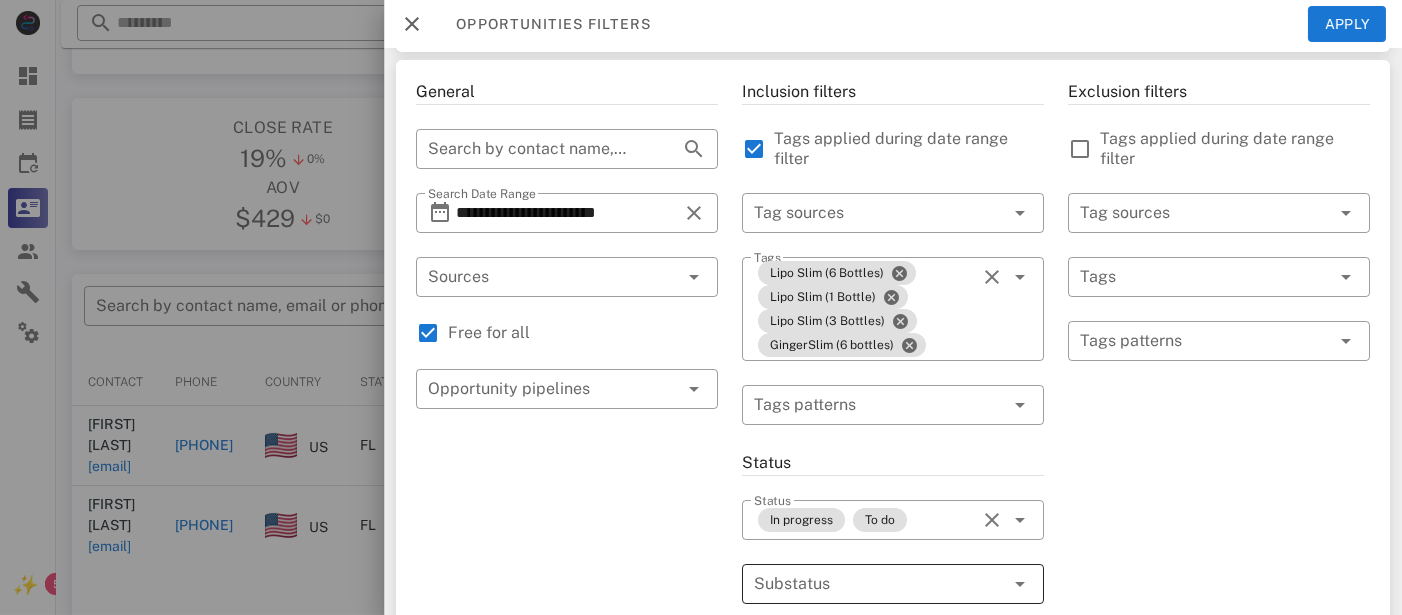 scroll, scrollTop: 0, scrollLeft: 0, axis: both 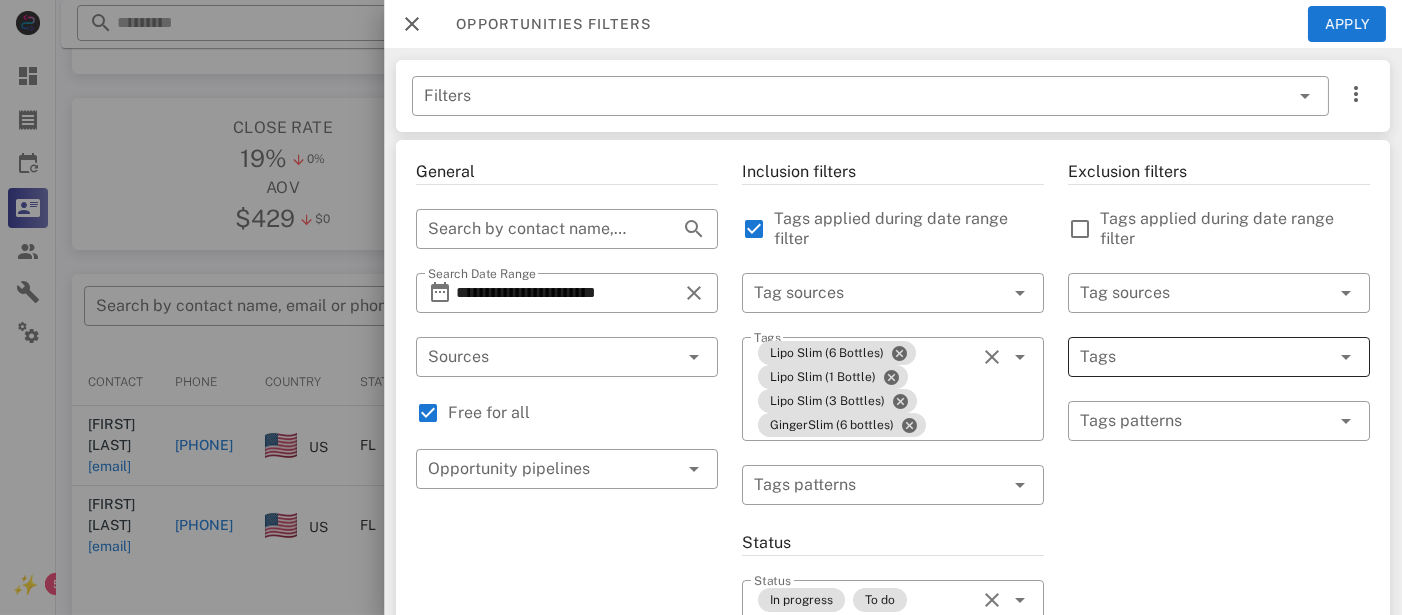 click at bounding box center (1191, 357) 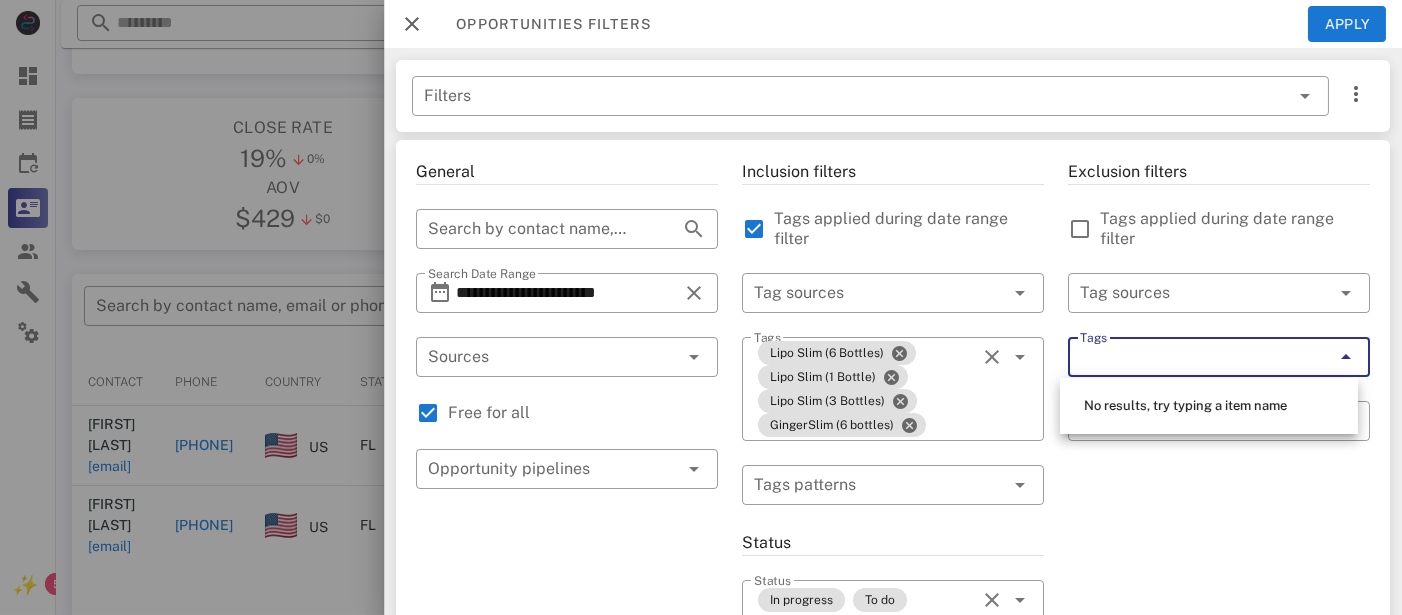click on "Exclusion filters Tags applied during date range filter ​ Tag sources ​ Tags ​ Tags patterns" at bounding box center (1219, 749) 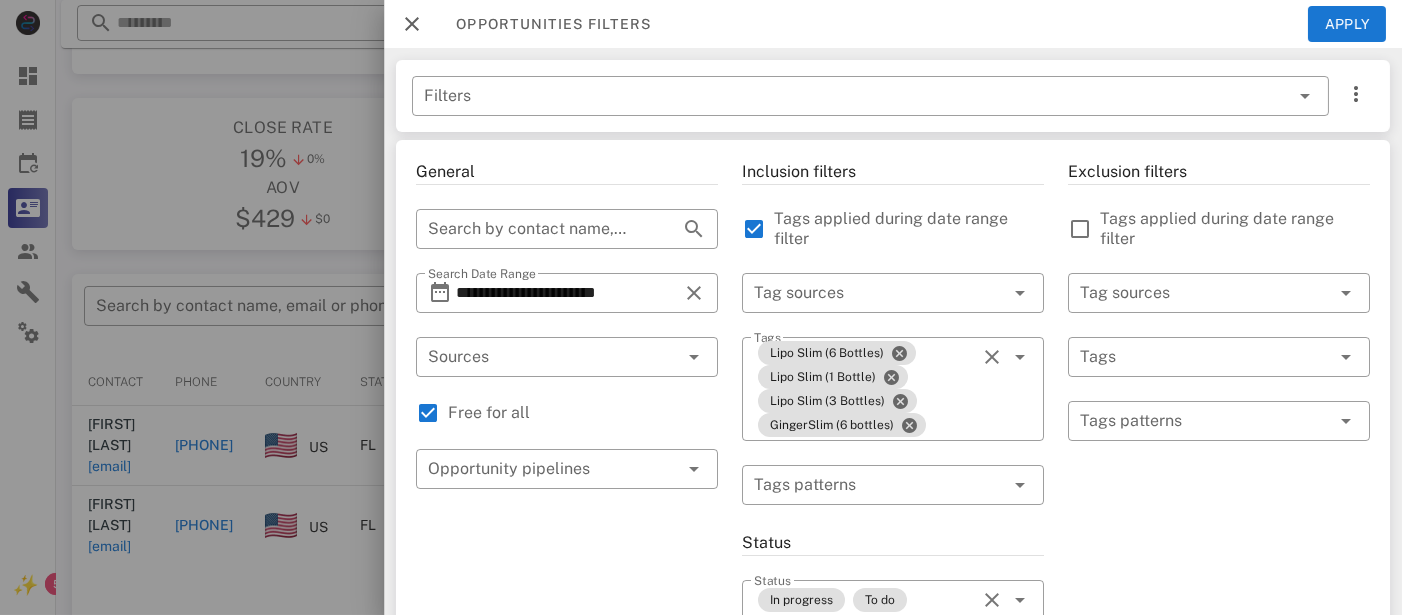 click on "Exclusion filters Tags applied during date range filter ​ Tag sources ​ Tags ​ Tags patterns" at bounding box center [1219, 749] 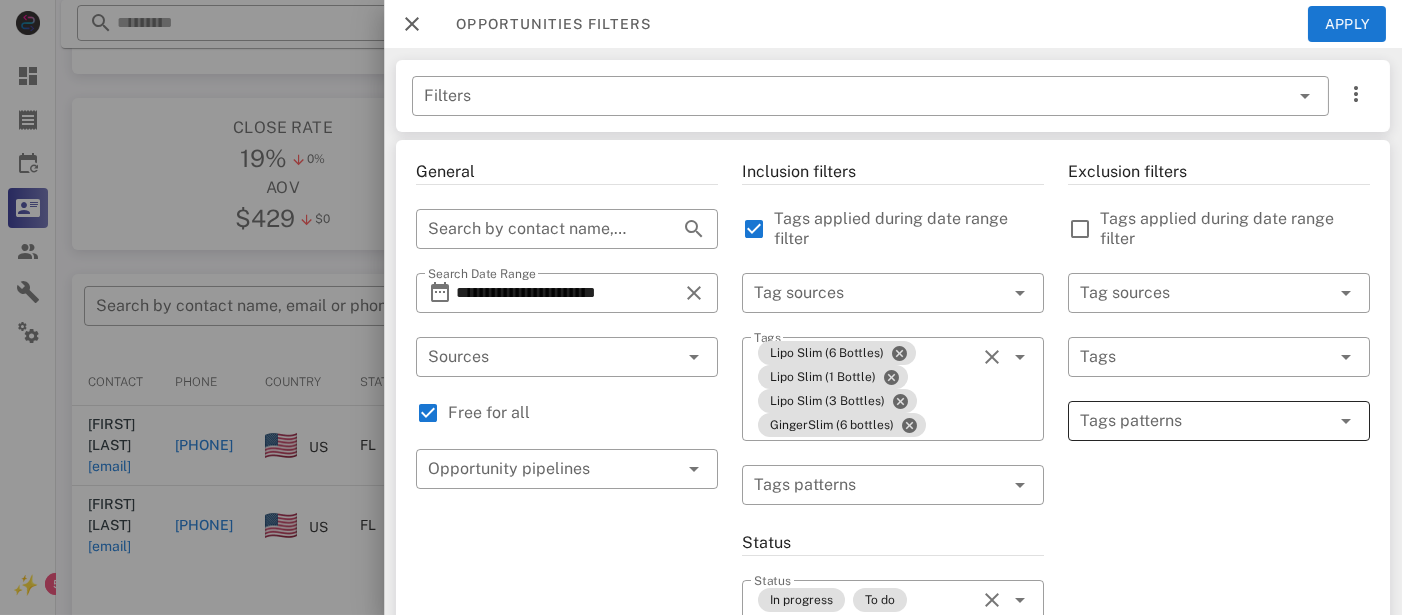 click at bounding box center (1205, 421) 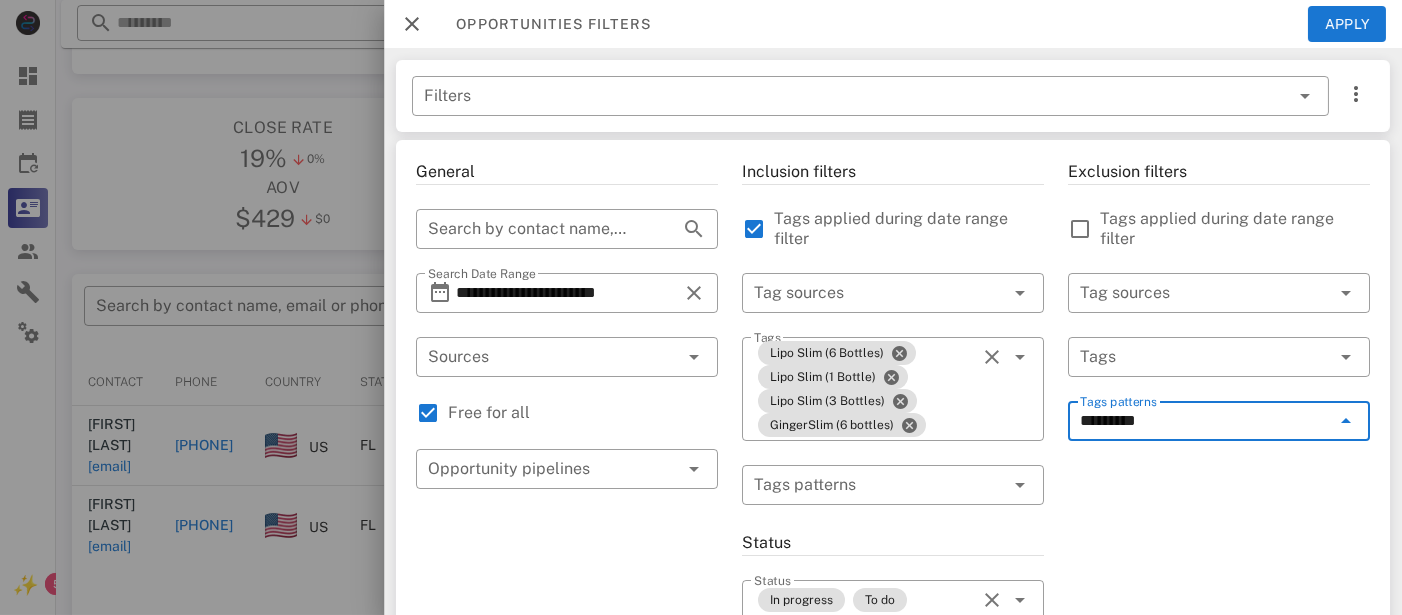type on "********" 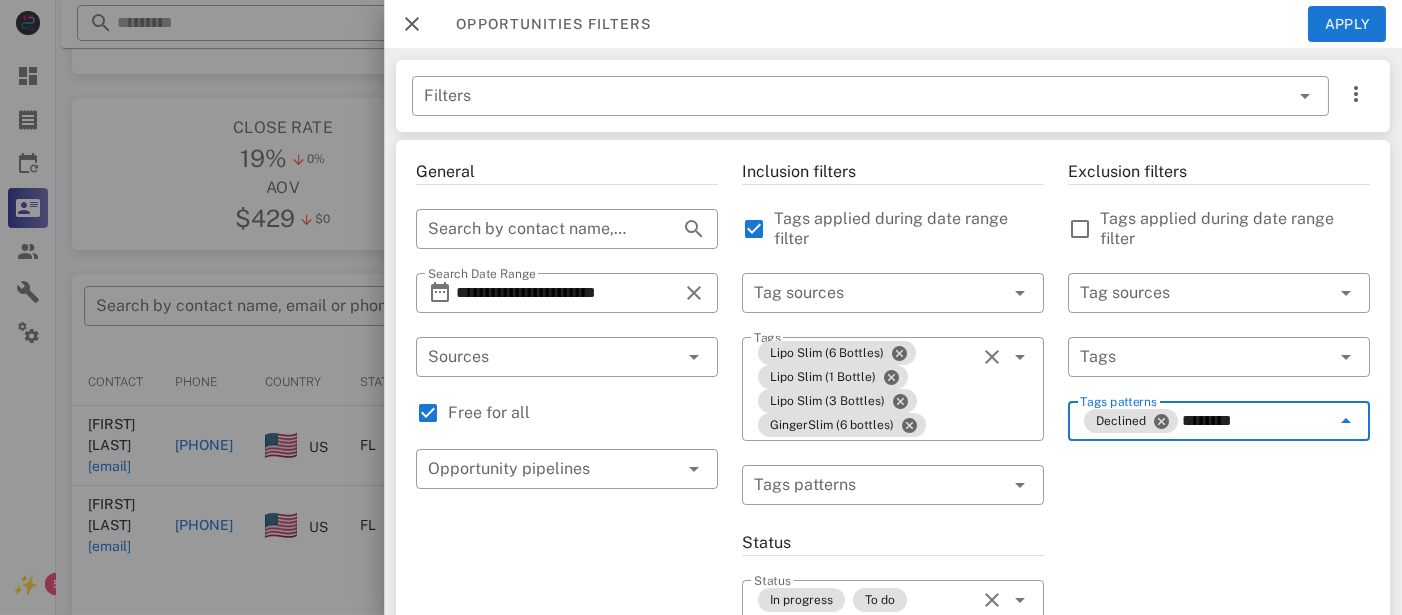 type on "*********" 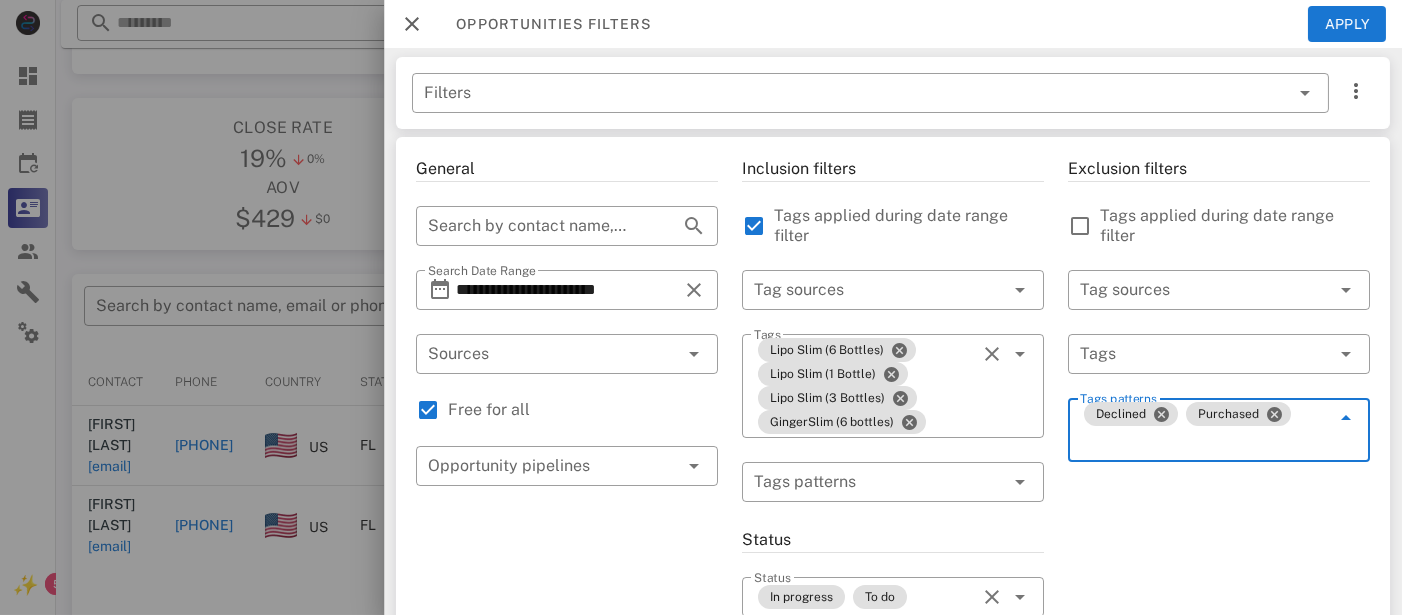 scroll, scrollTop: 0, scrollLeft: 0, axis: both 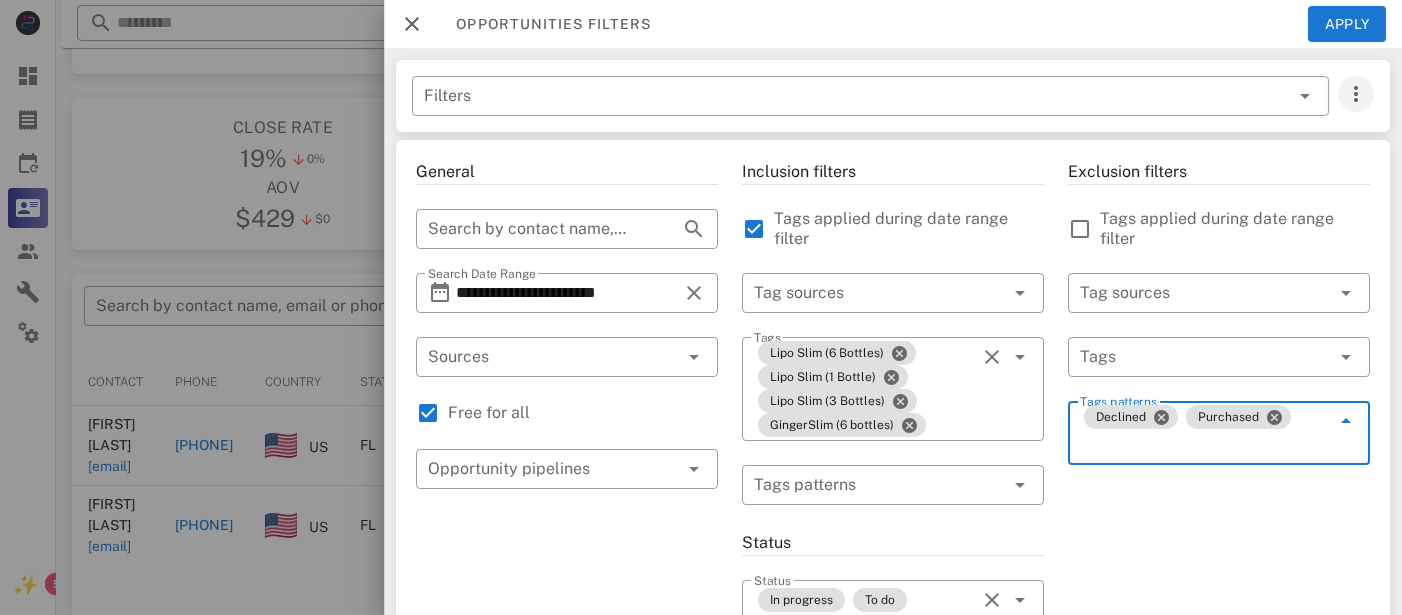 type 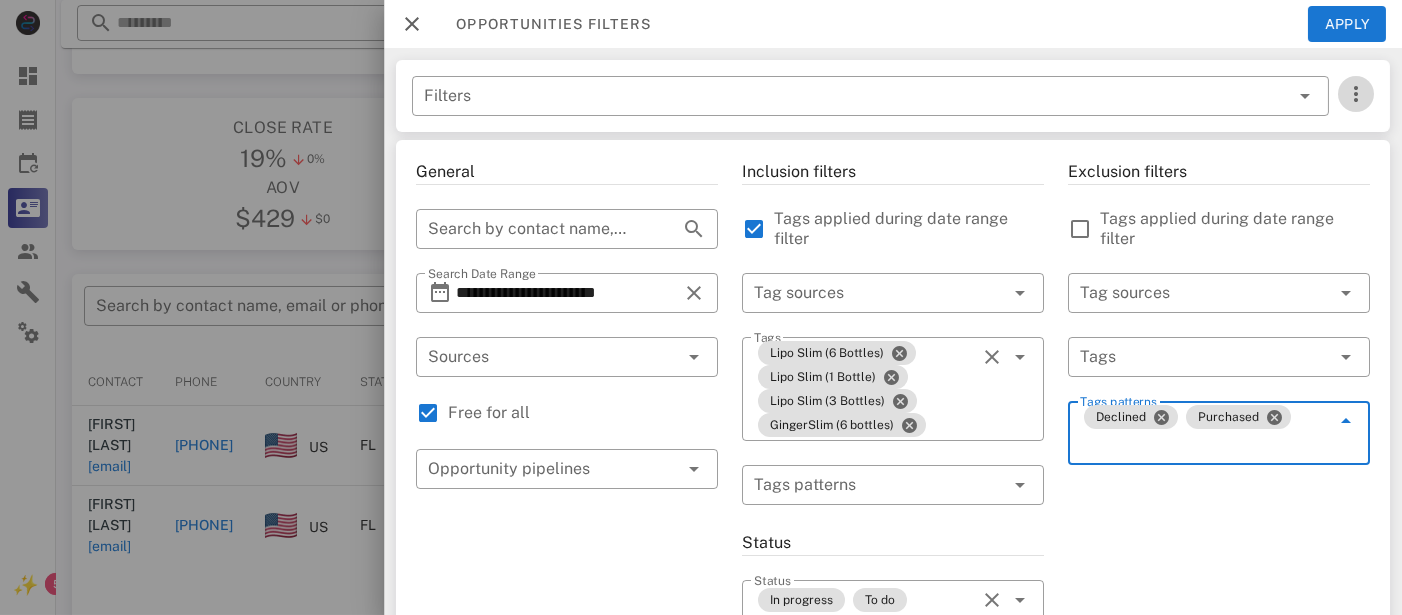 click at bounding box center (1356, 94) 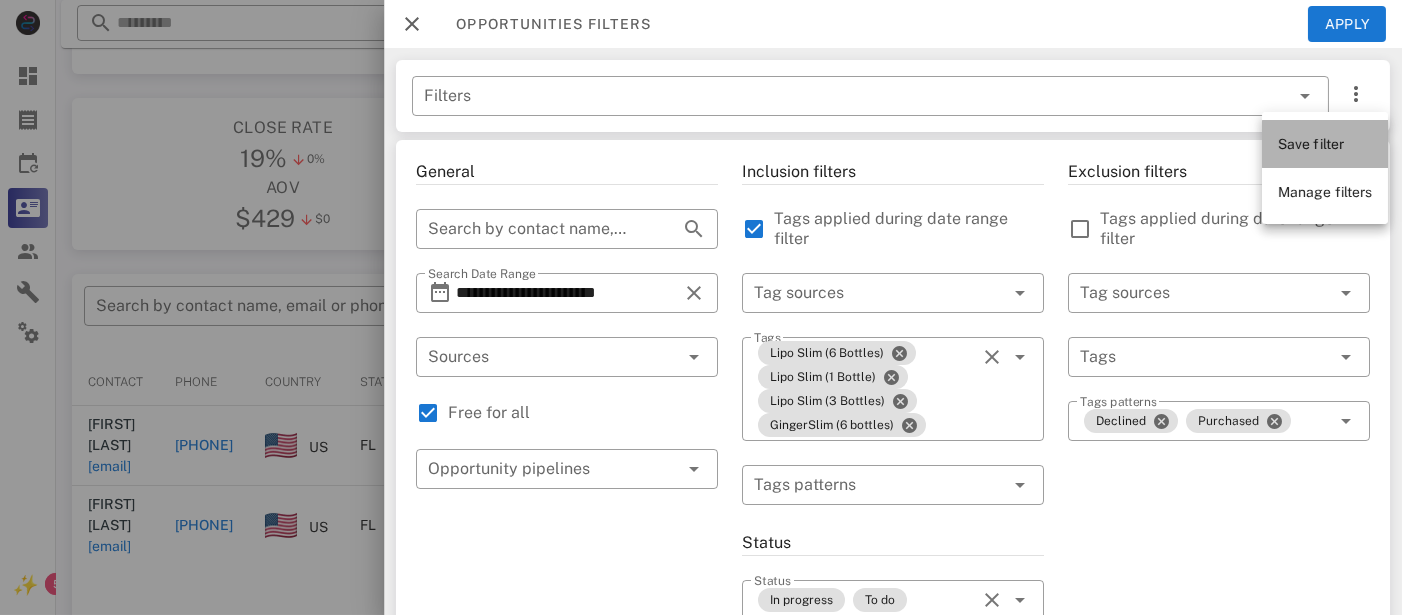 click on "Save filter" at bounding box center (1311, 144) 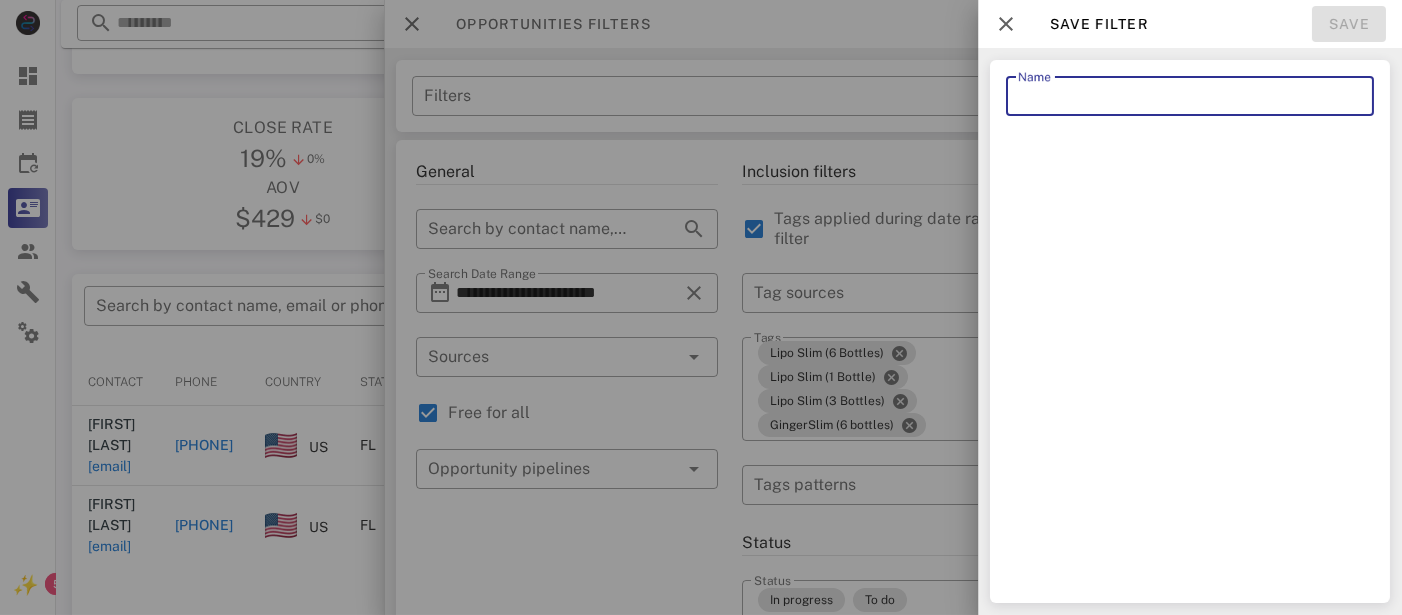 click on "Name" at bounding box center [1190, 96] 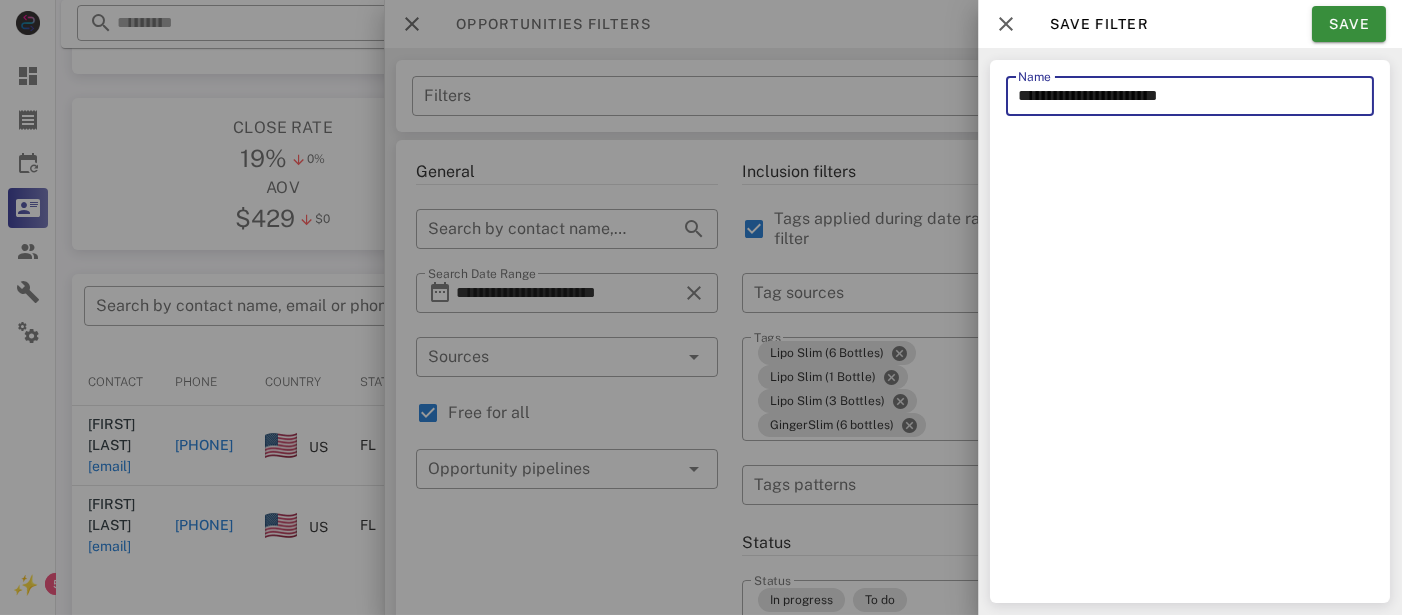 type on "**********" 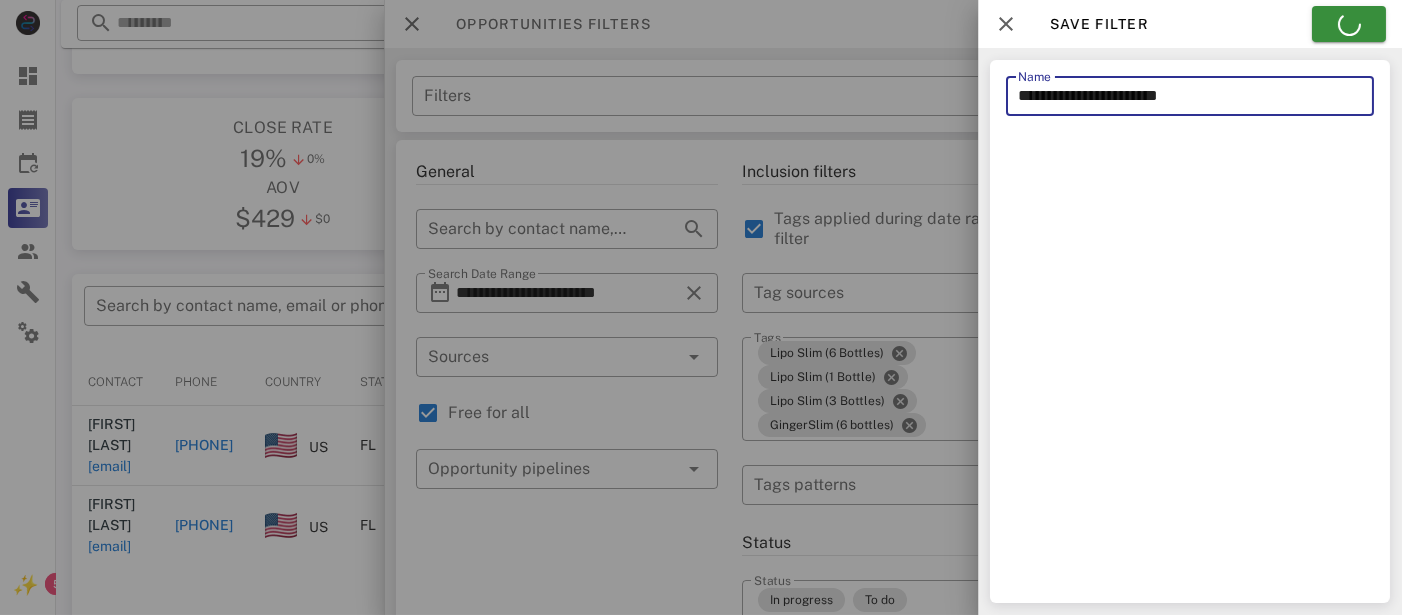 type on "**********" 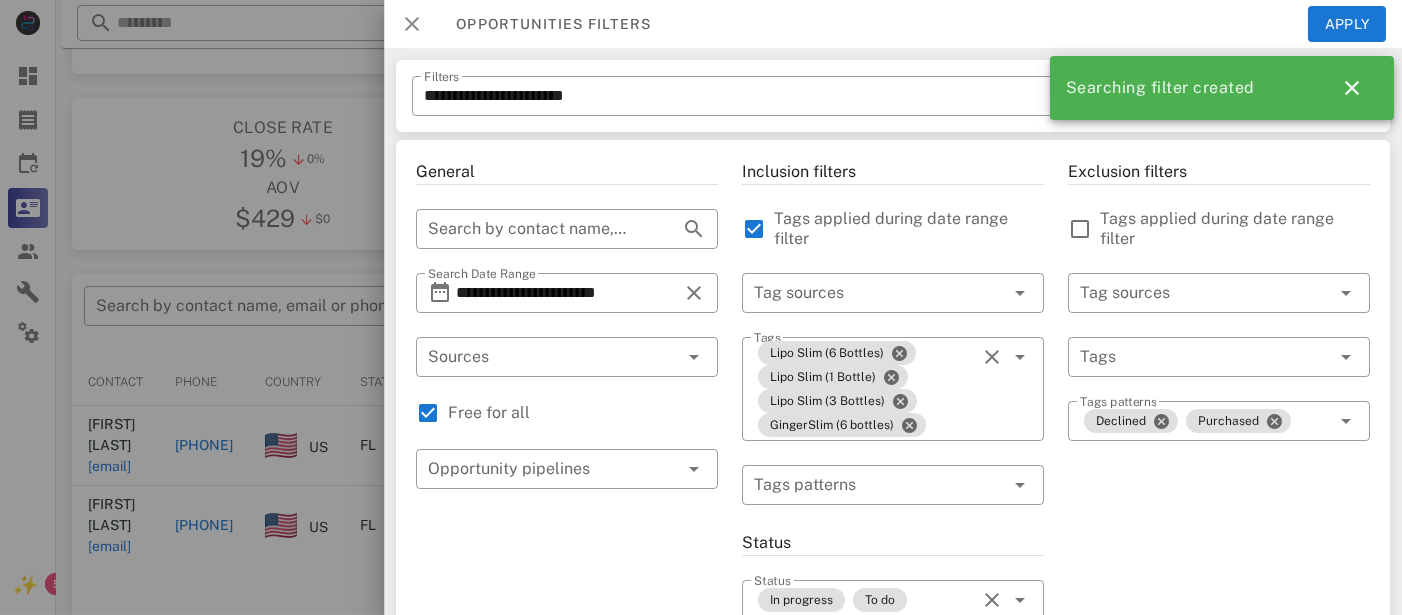 click at bounding box center [412, 24] 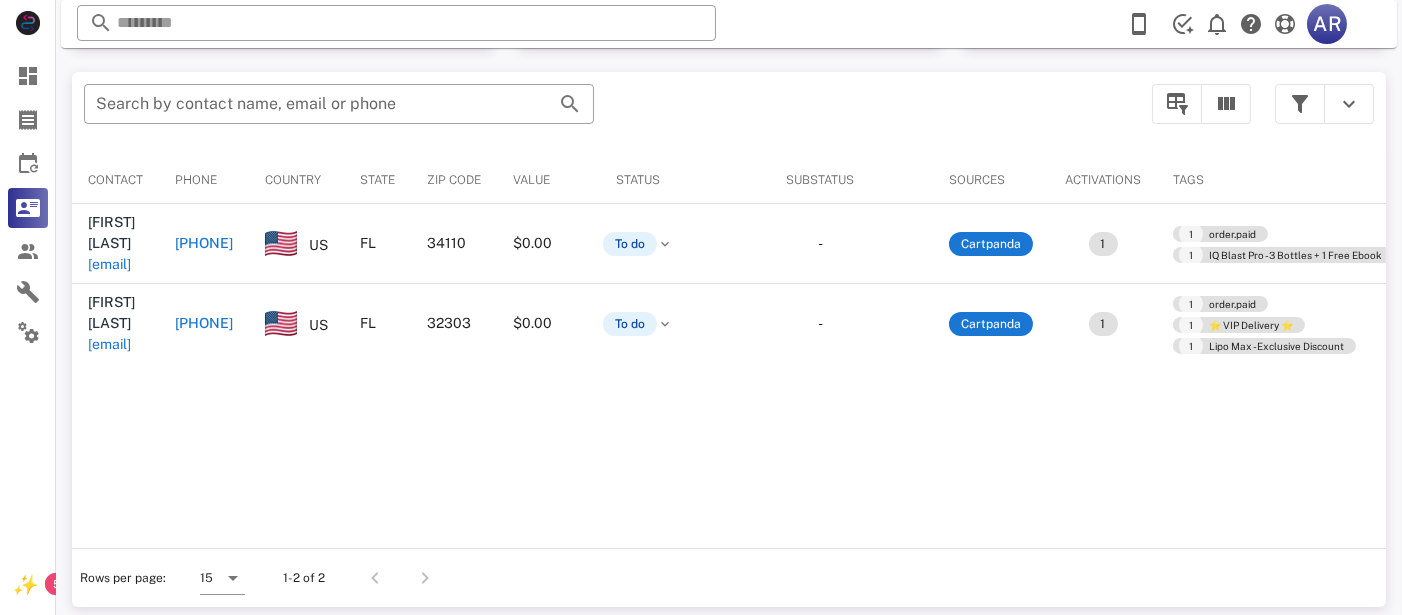 scroll, scrollTop: 371, scrollLeft: 0, axis: vertical 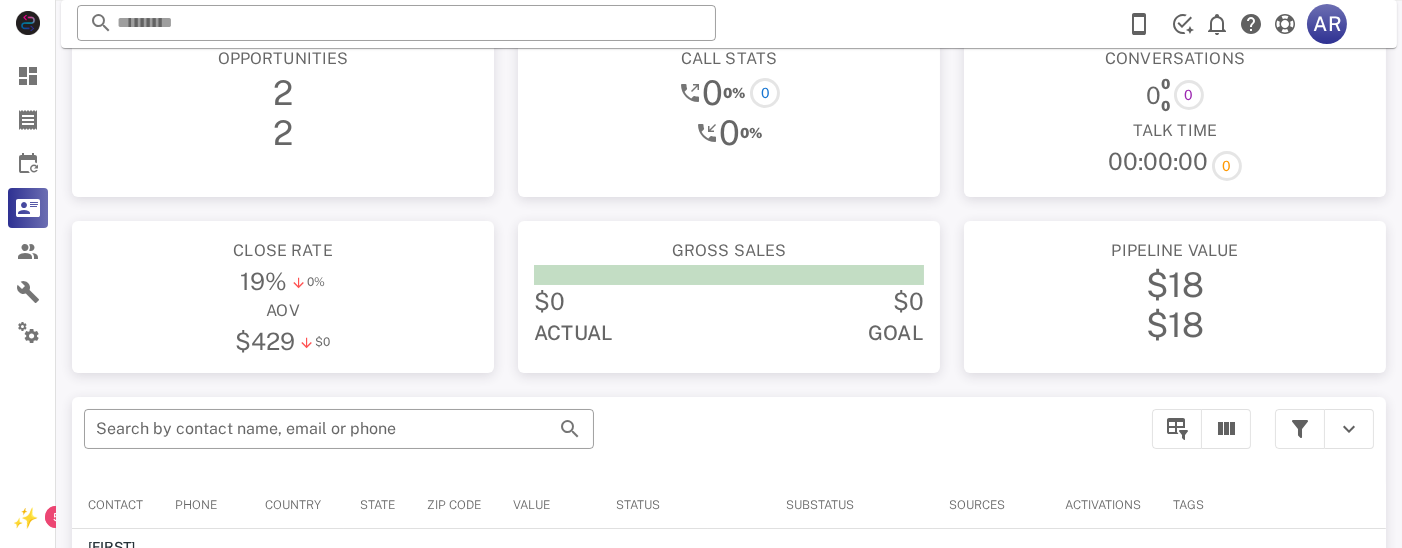 click at bounding box center [1300, 429] 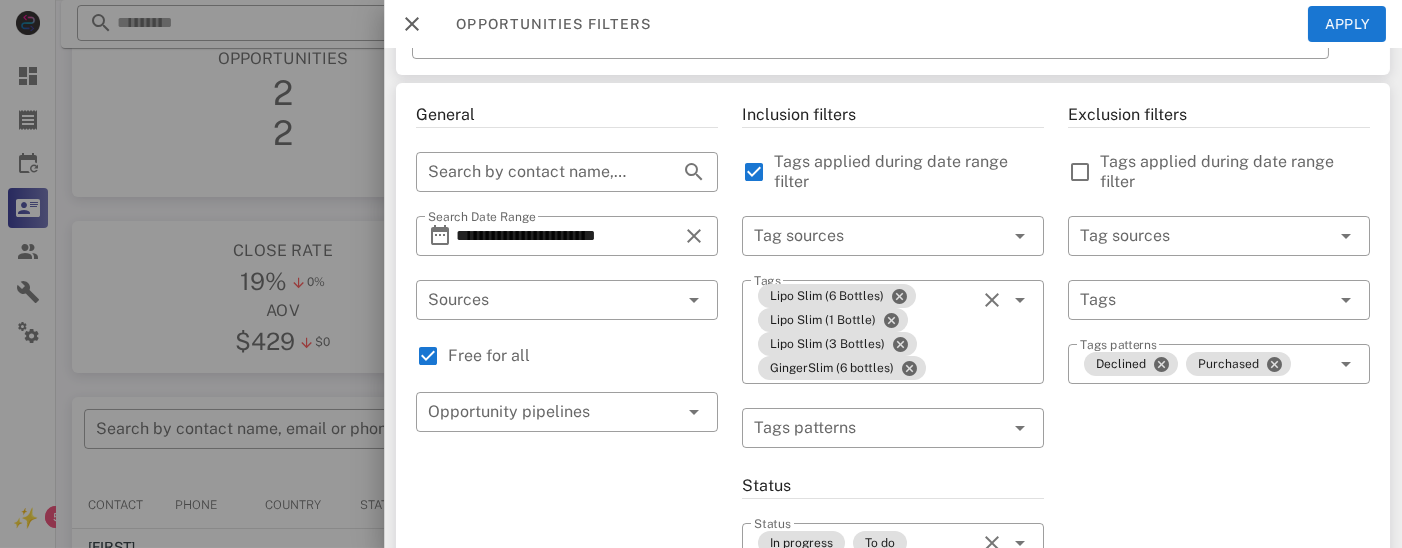 scroll, scrollTop: 84, scrollLeft: 0, axis: vertical 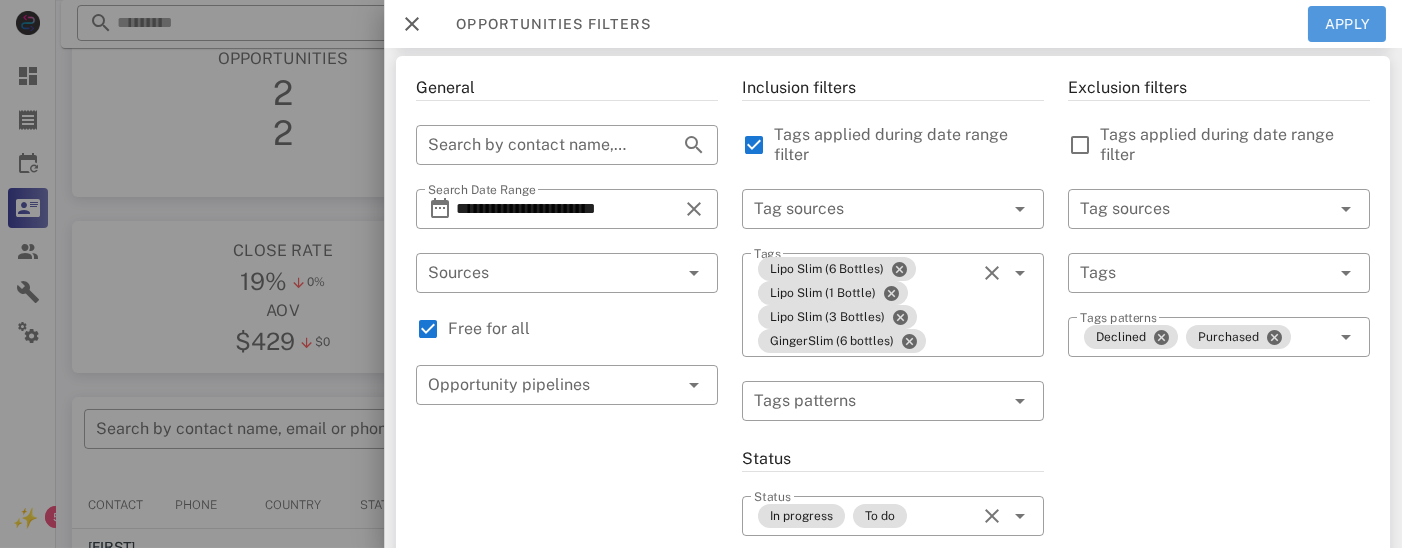 click on "Apply" at bounding box center [1347, 24] 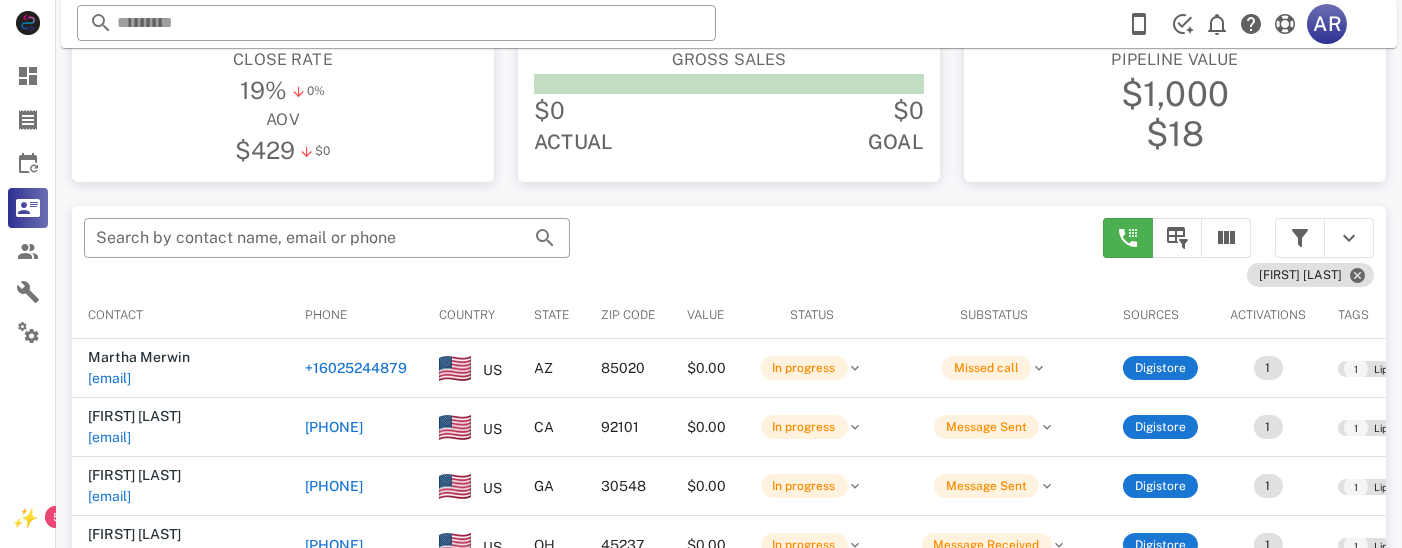 scroll, scrollTop: 379, scrollLeft: 0, axis: vertical 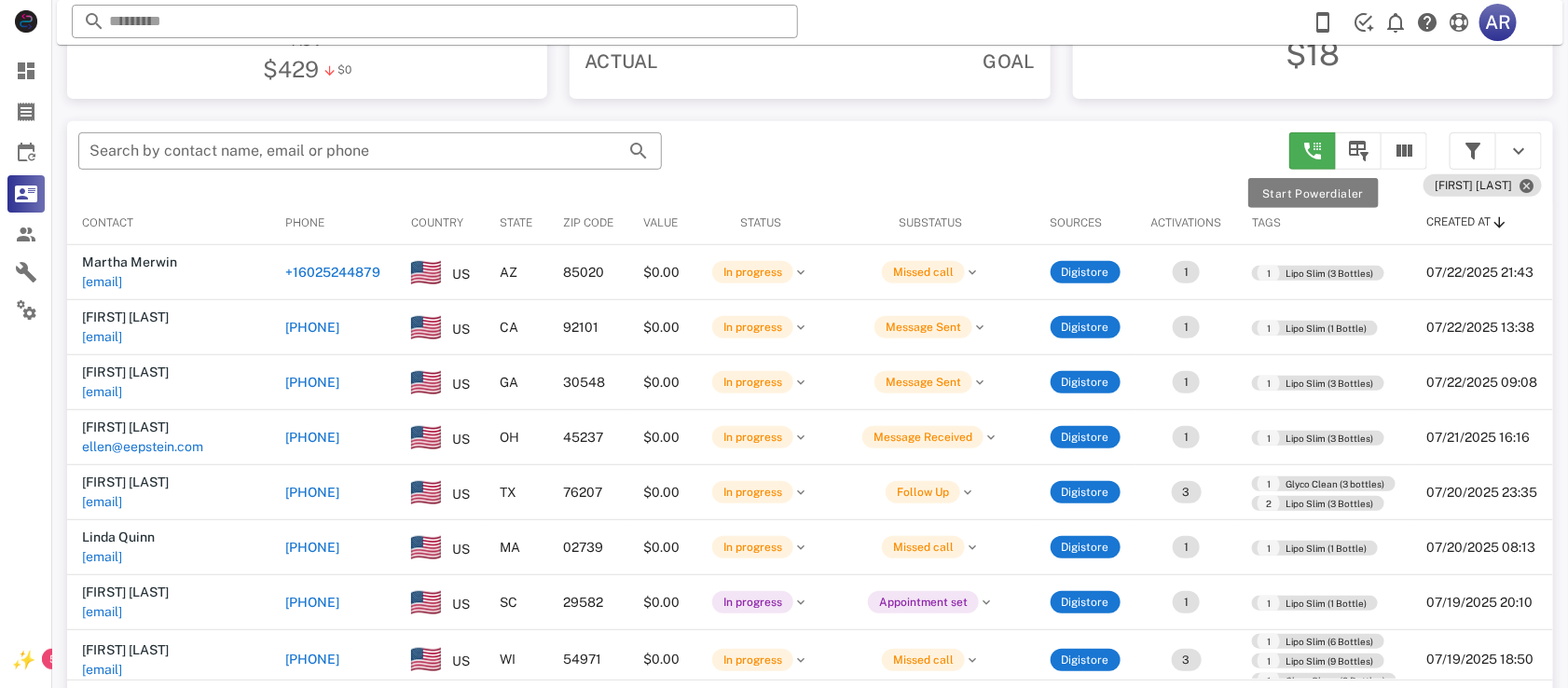 click at bounding box center [1313, 151] 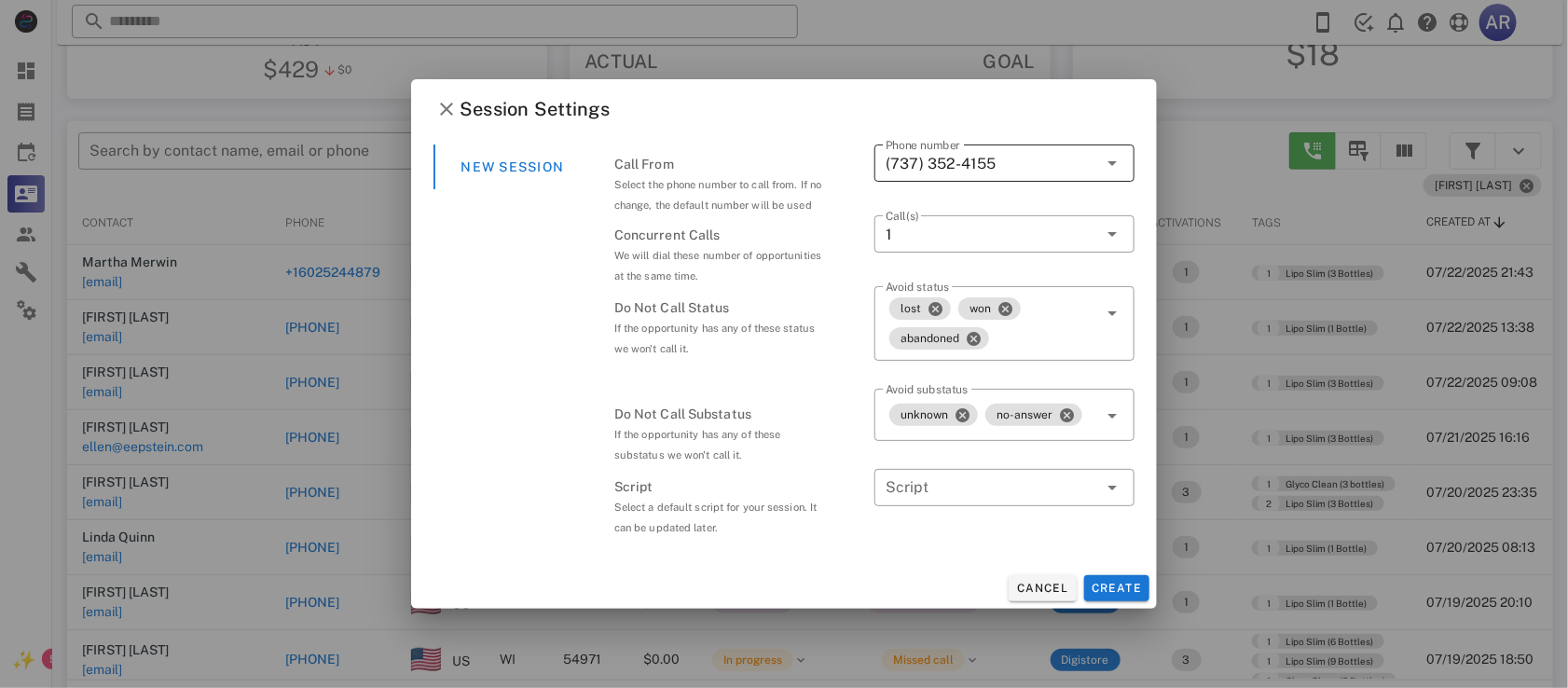 click on "(737) 352-4155" at bounding box center (991, 163) 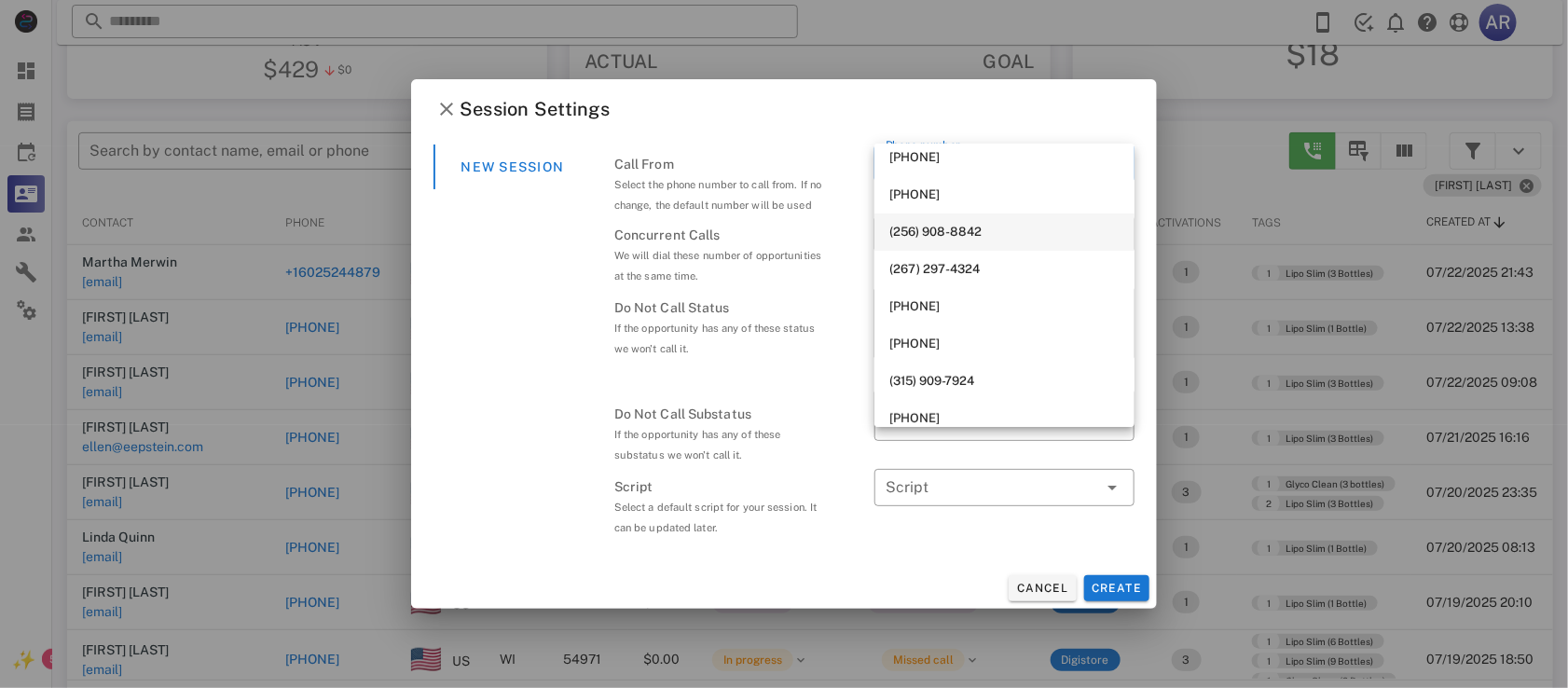 scroll, scrollTop: 0, scrollLeft: 0, axis: both 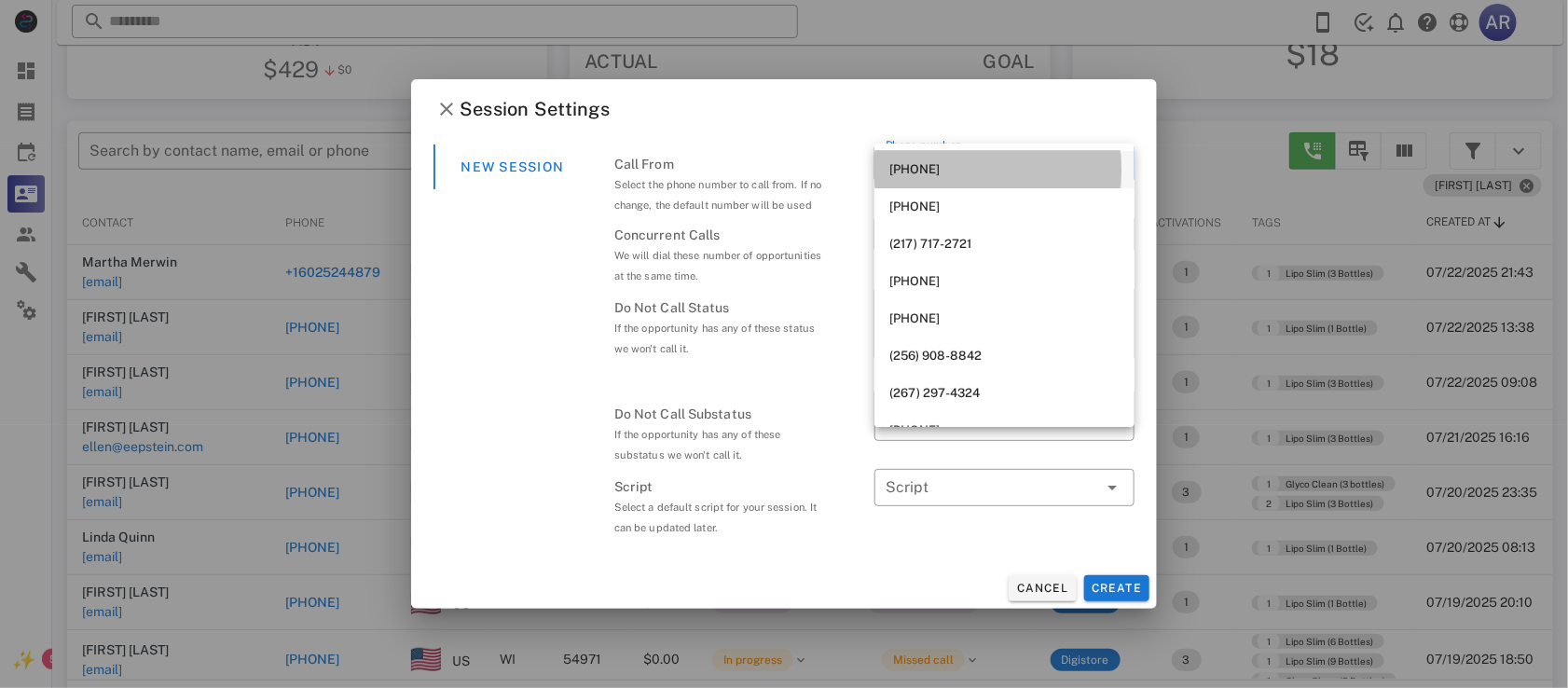 click on "[PHONE]" at bounding box center [1004, 170] 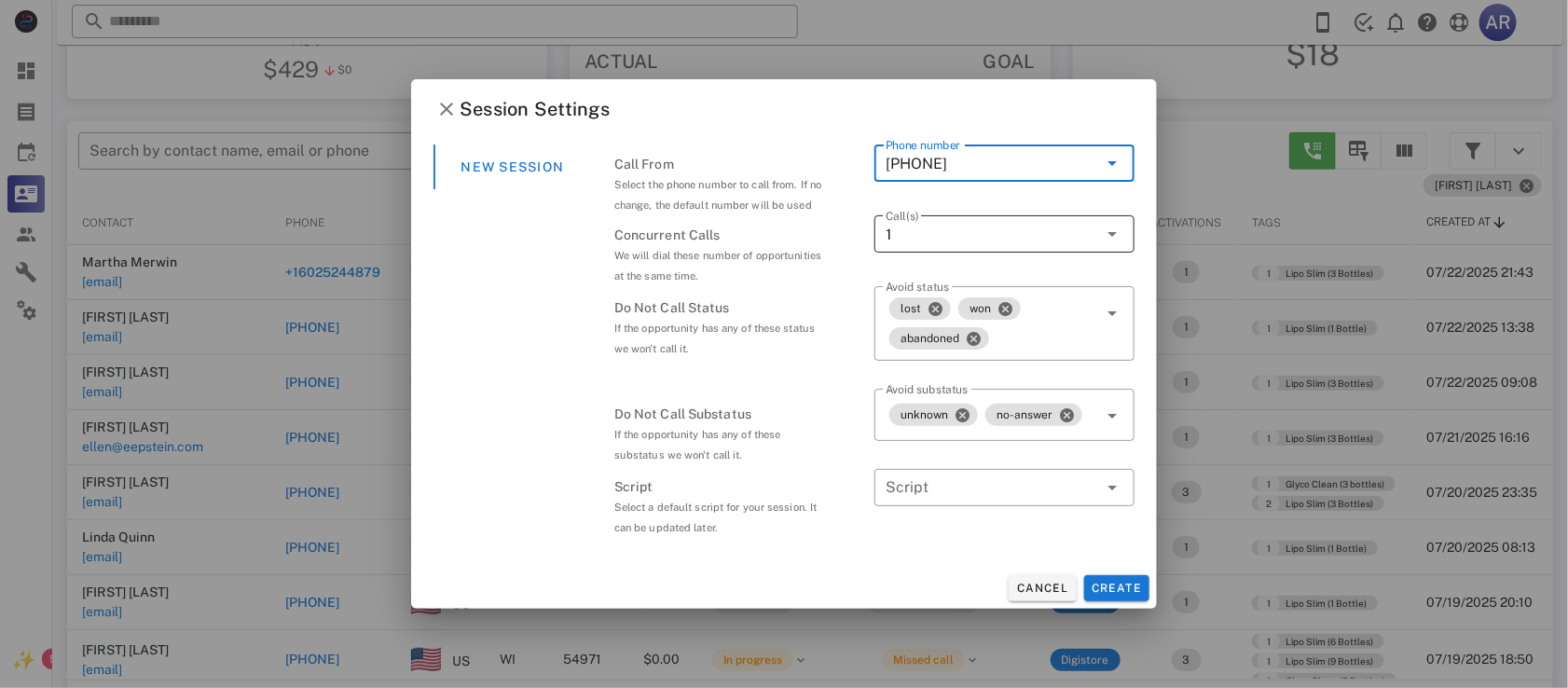 click on "1" at bounding box center (991, 234) 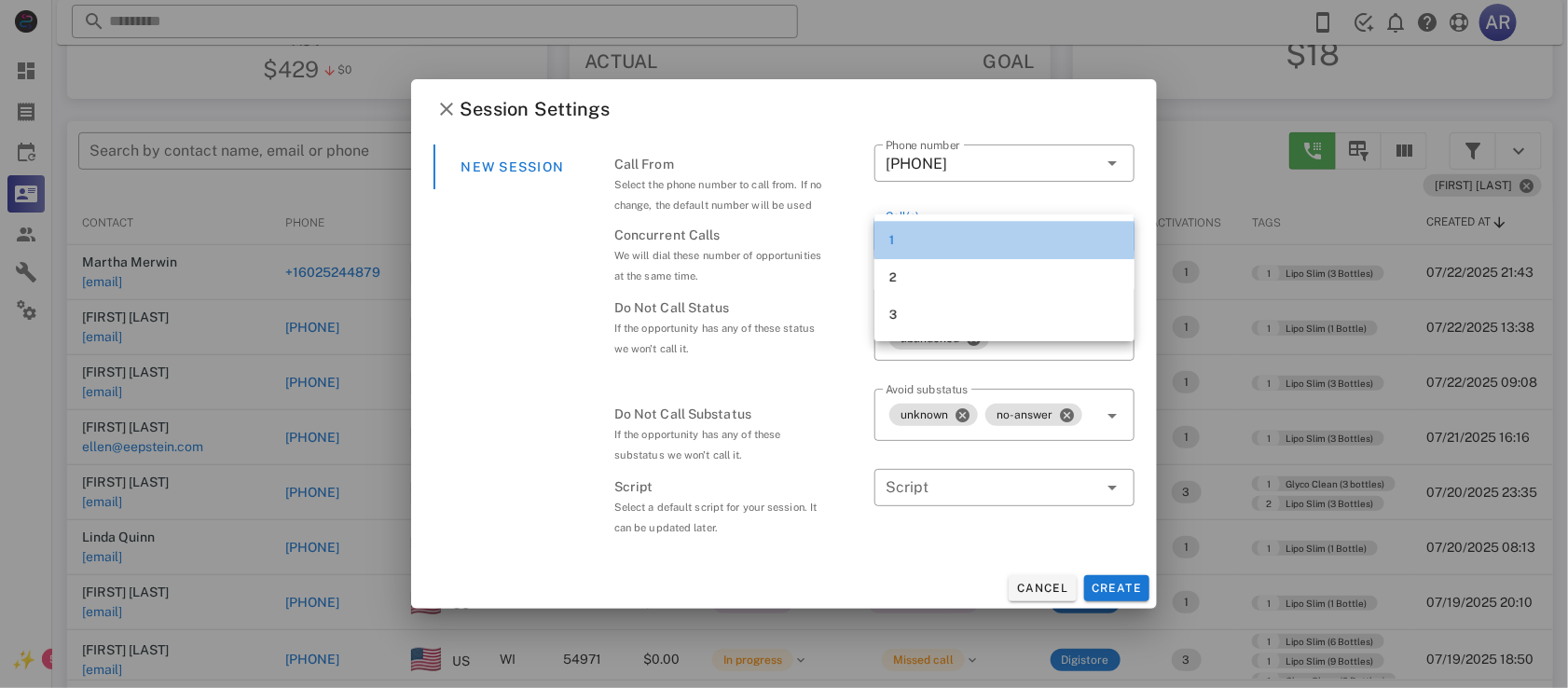 click on "1" at bounding box center [1004, 241] 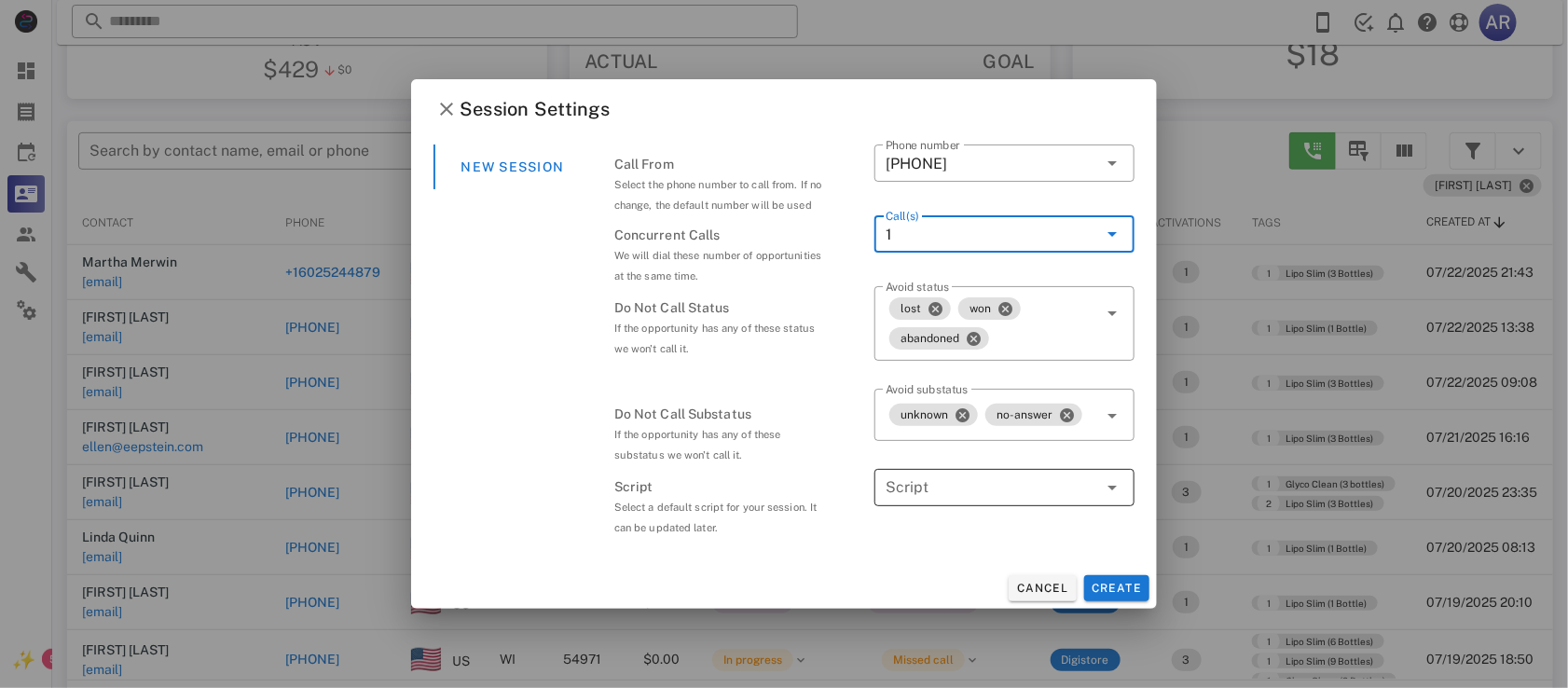 click at bounding box center (991, 488) 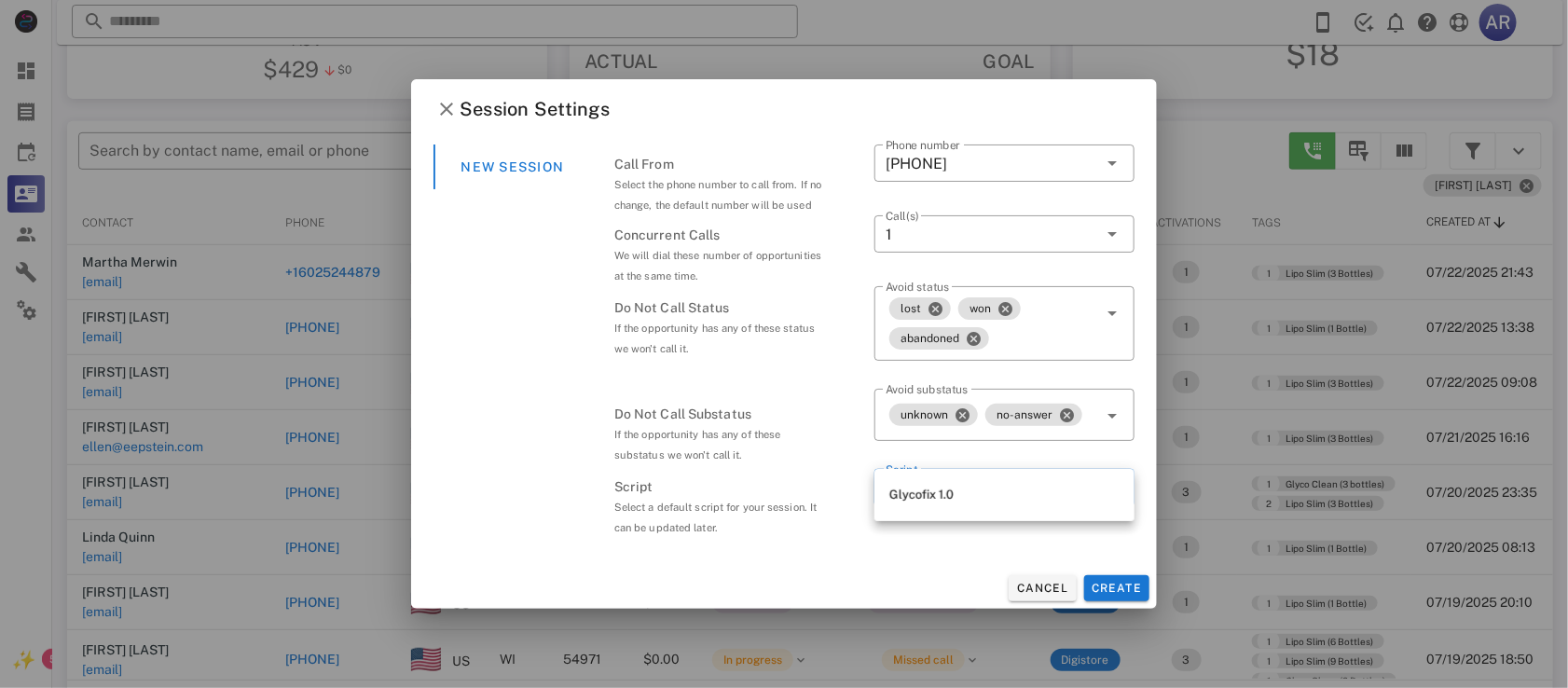 click on "Cancel   Create" at bounding box center (784, 588) 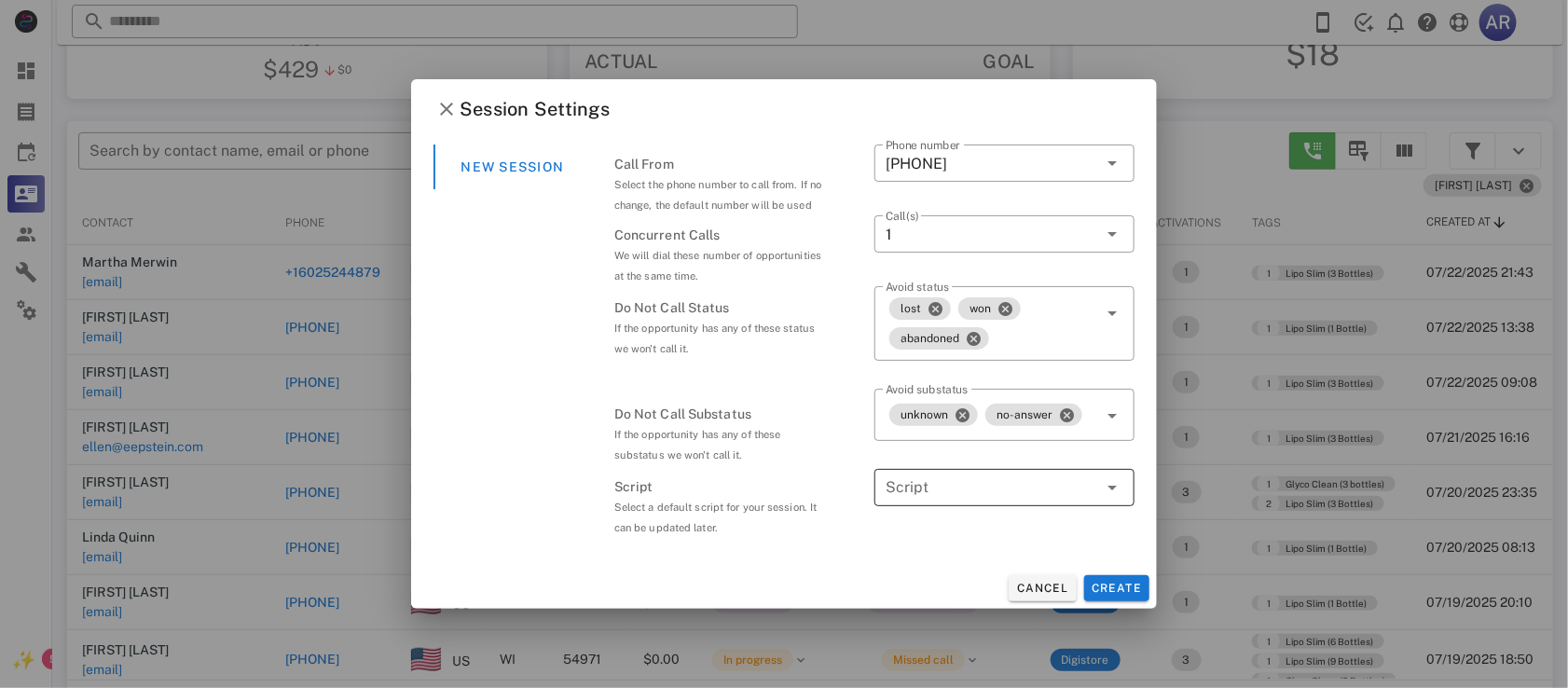click at bounding box center [991, 488] 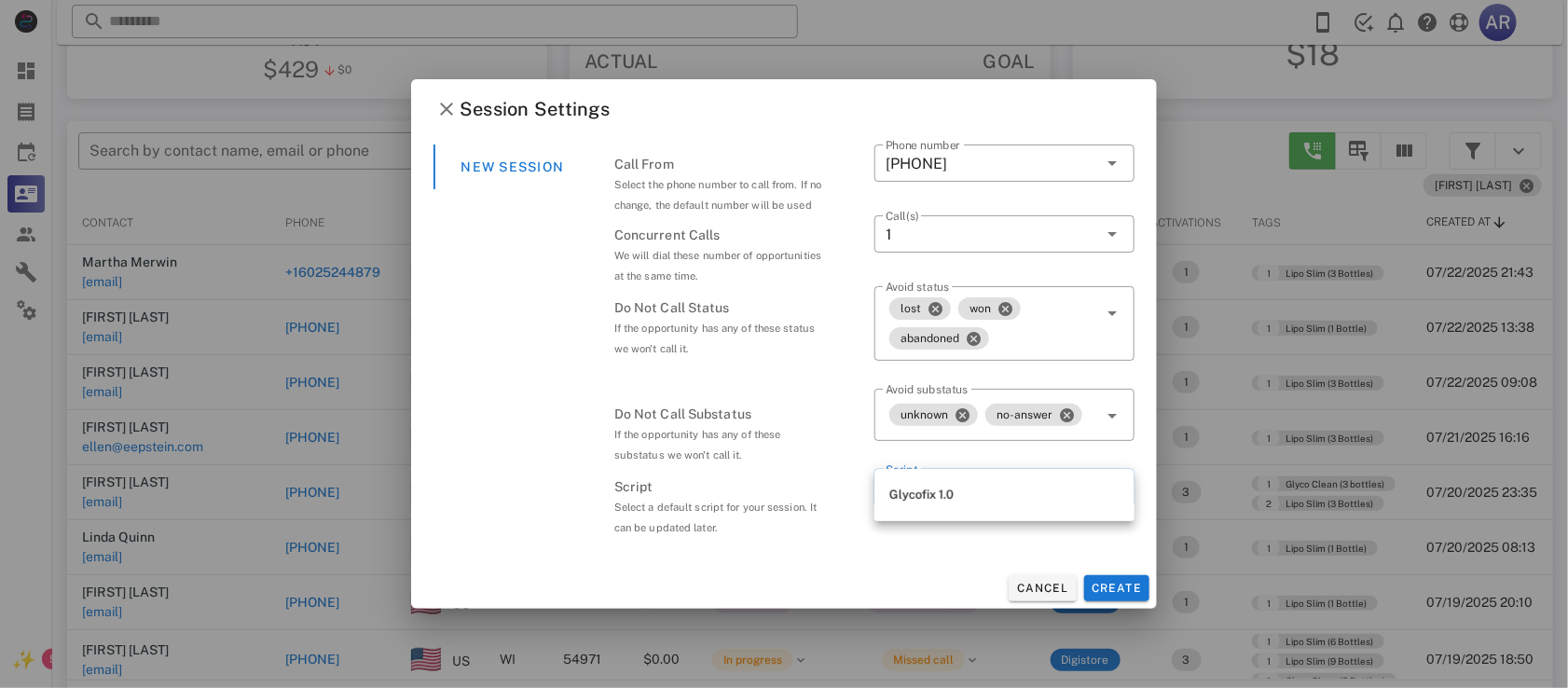 click on "New Session  Call From Select the phone number to call from. If no change, the default number will be used ​ Phone number [PHONE] Concurrent Calls We will dial these number of opportunities at the same time. ​ Call(s) 1 Do Not Call Status If the opportunity has any of these status we won't call it. ​ Avoid status lost won abandoned Do Not Call Substatus If the opportunity has any of these substatus we won't call it. ​ Avoid substatus unknown no-answer Script Select a default script for your session. It can be updated later. ​ Script" at bounding box center [784, 351] 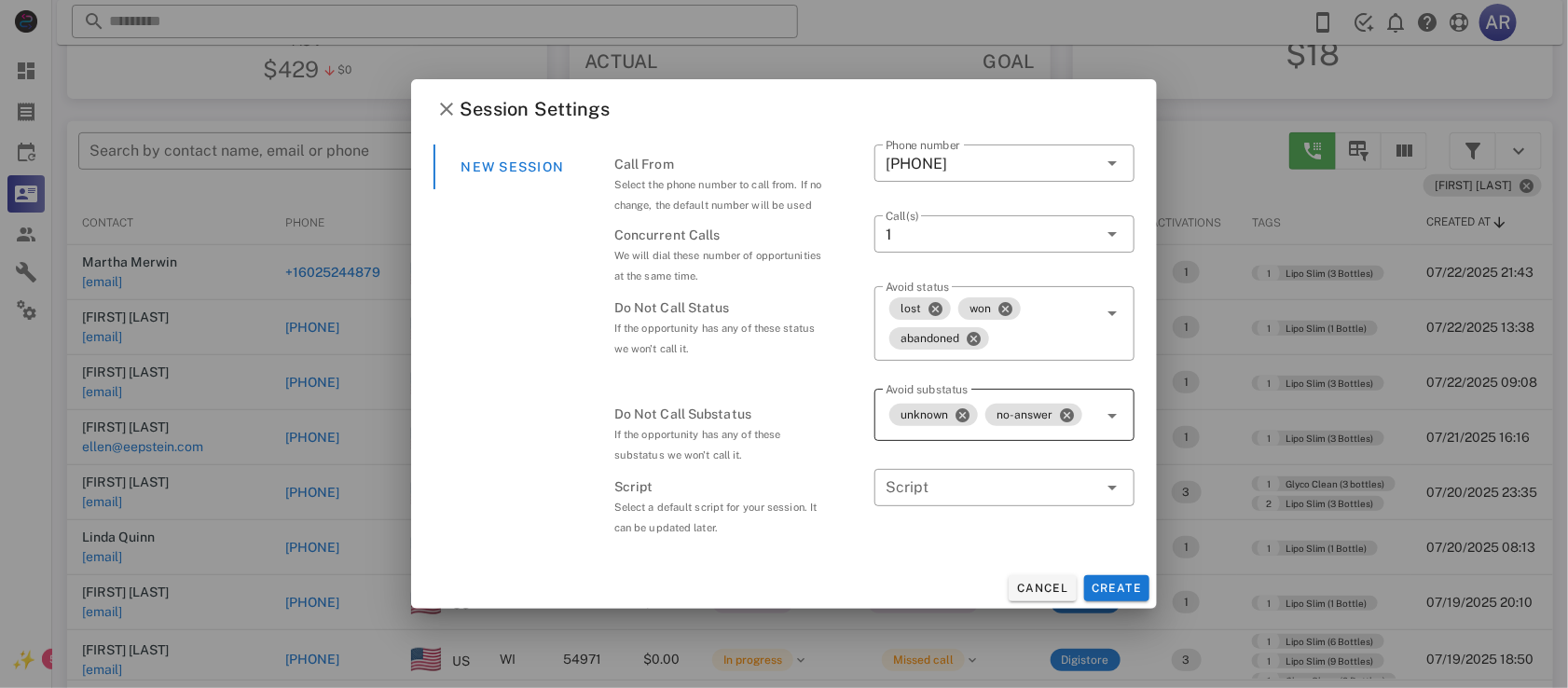 click at bounding box center (1110, 416) 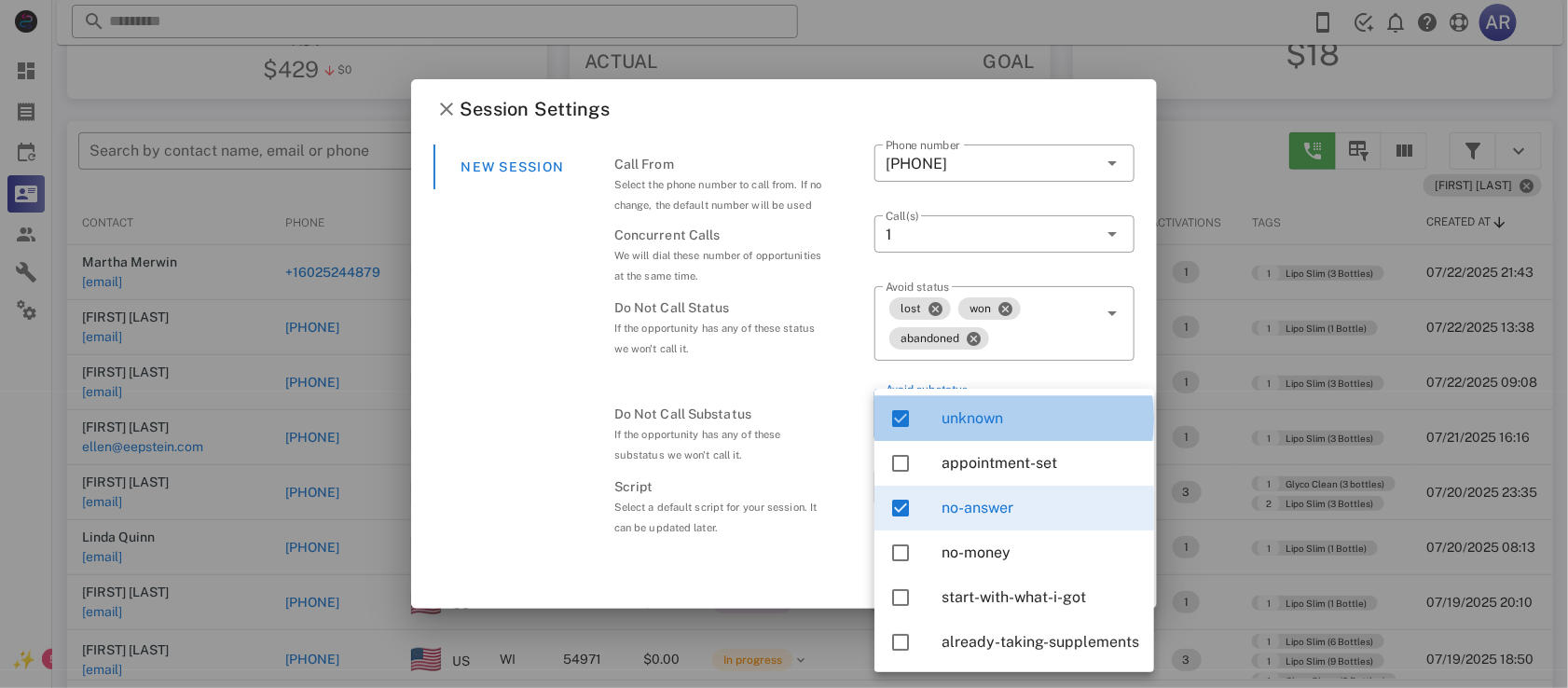 click on "unknown" at bounding box center [1040, 418] 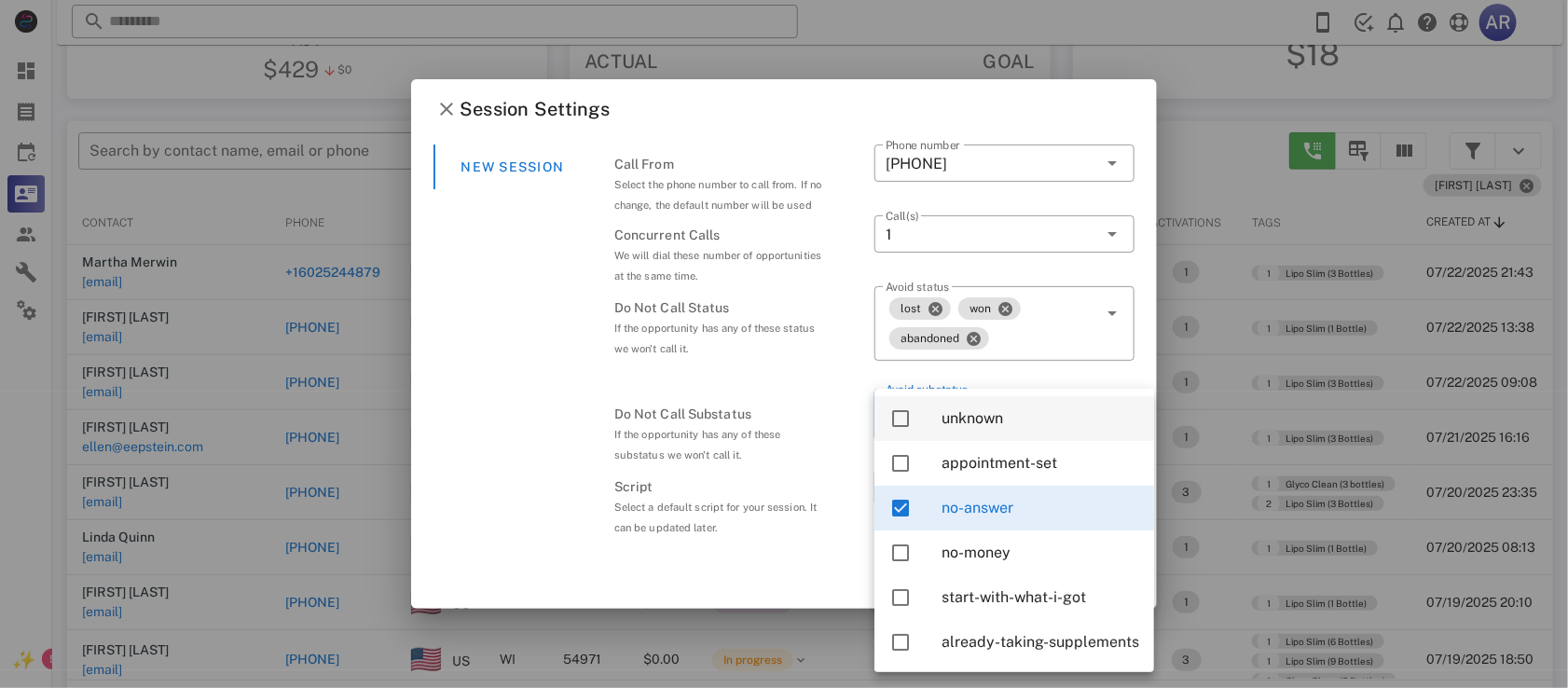 click at bounding box center [901, 419] 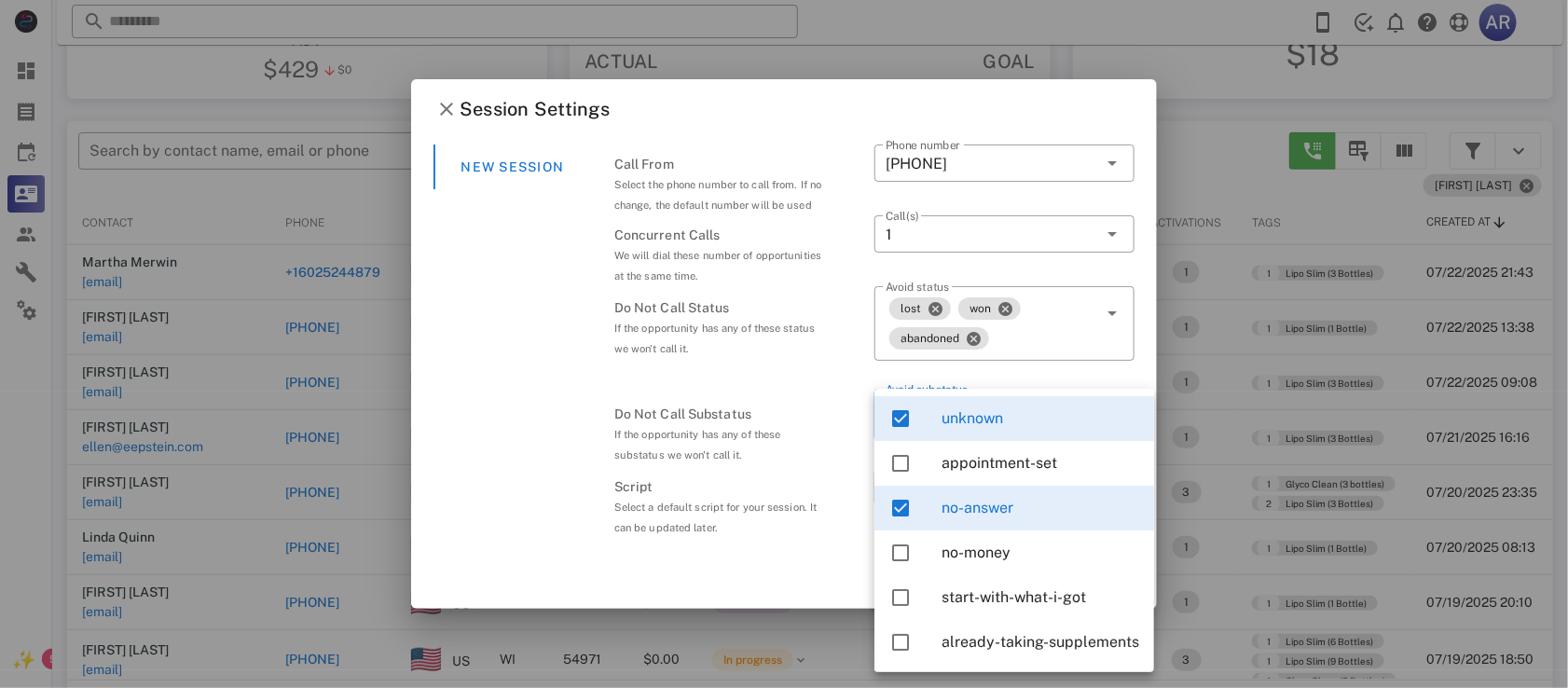 click on "Cancel   Create" at bounding box center (784, 588) 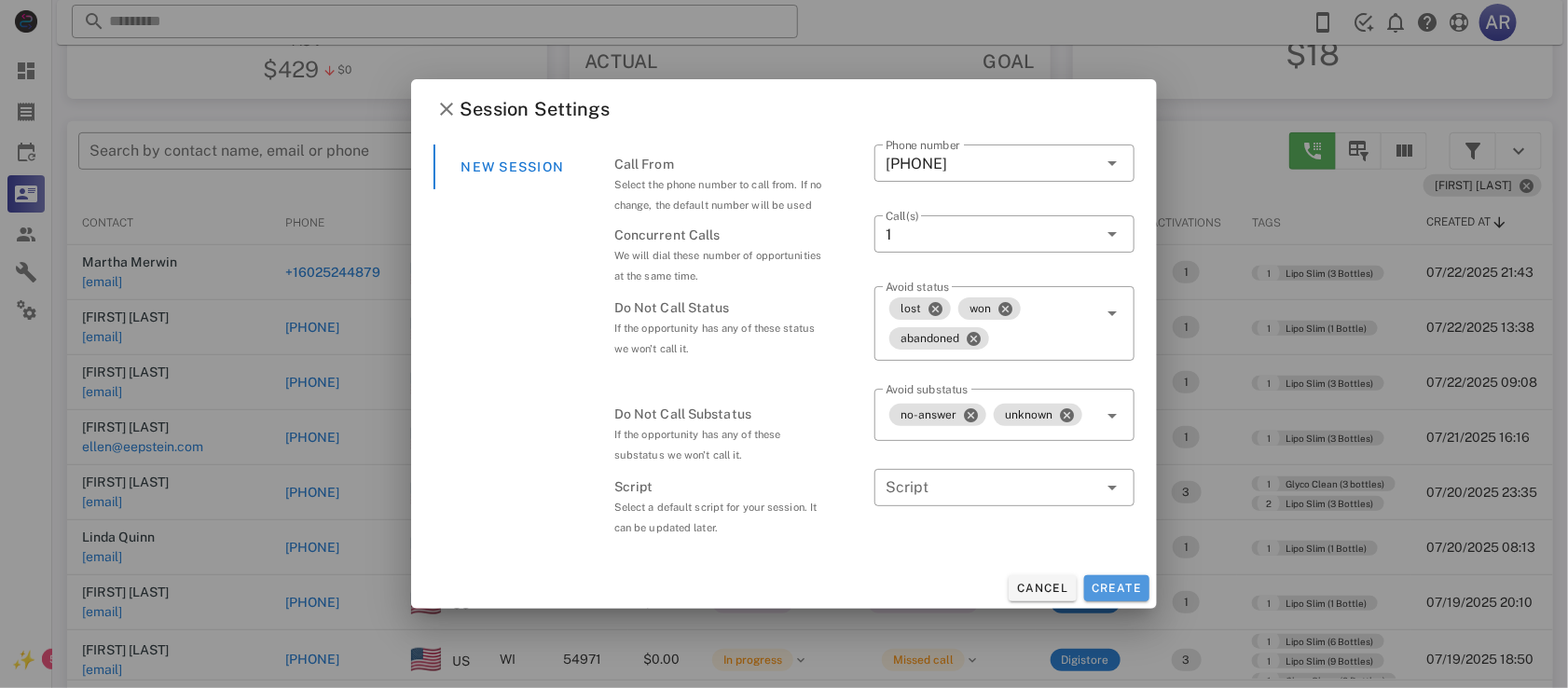 click on "Create" at bounding box center [1117, 588] 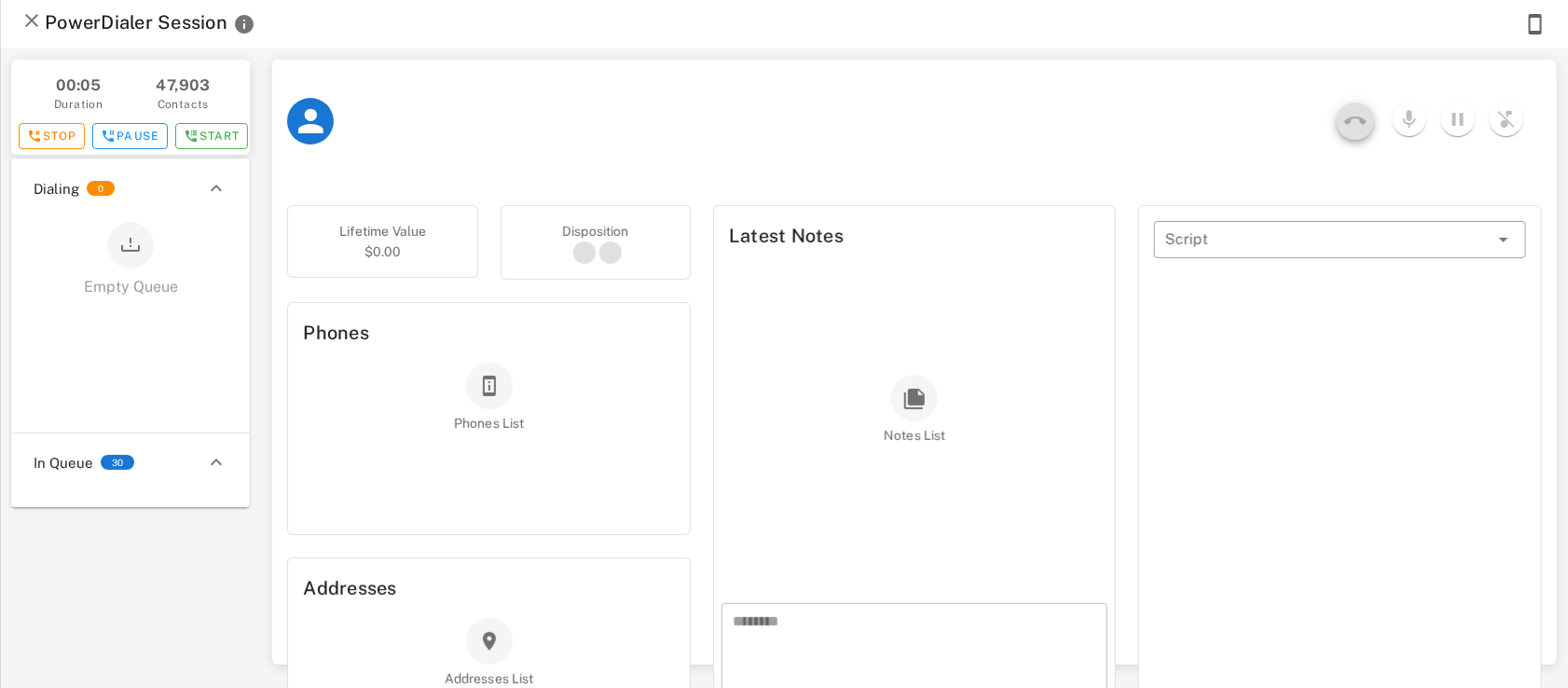 scroll, scrollTop: 0, scrollLeft: 0, axis: both 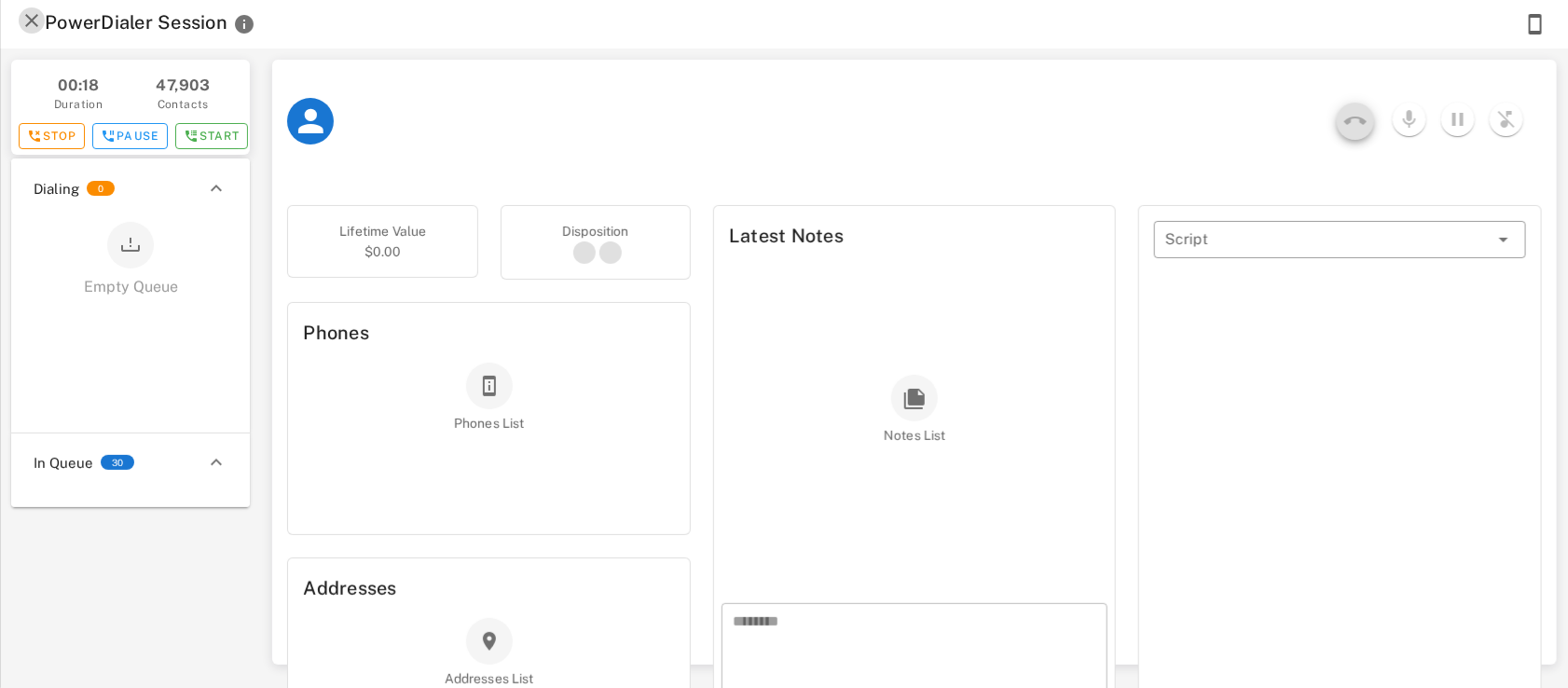 click at bounding box center (32, 21) 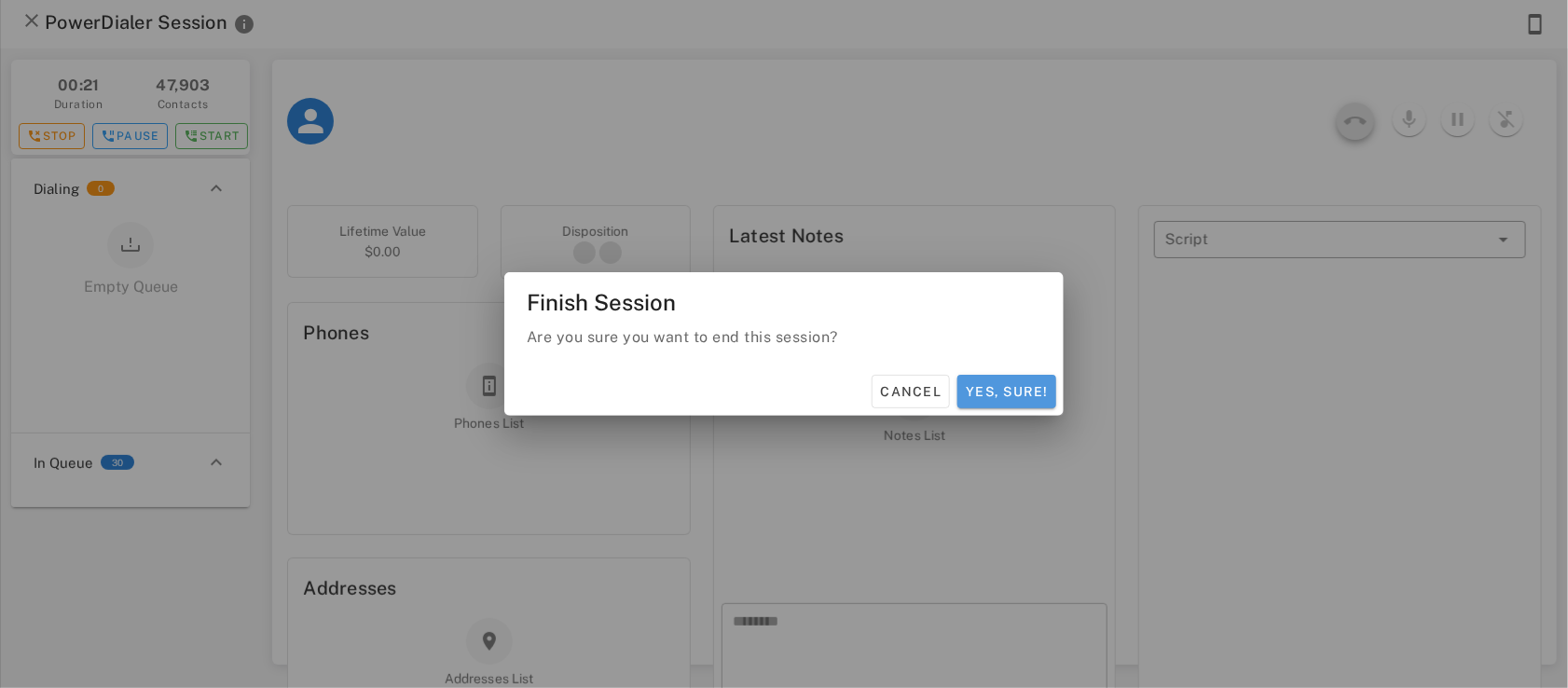 click on "Yes, sure!" at bounding box center [1007, 392] 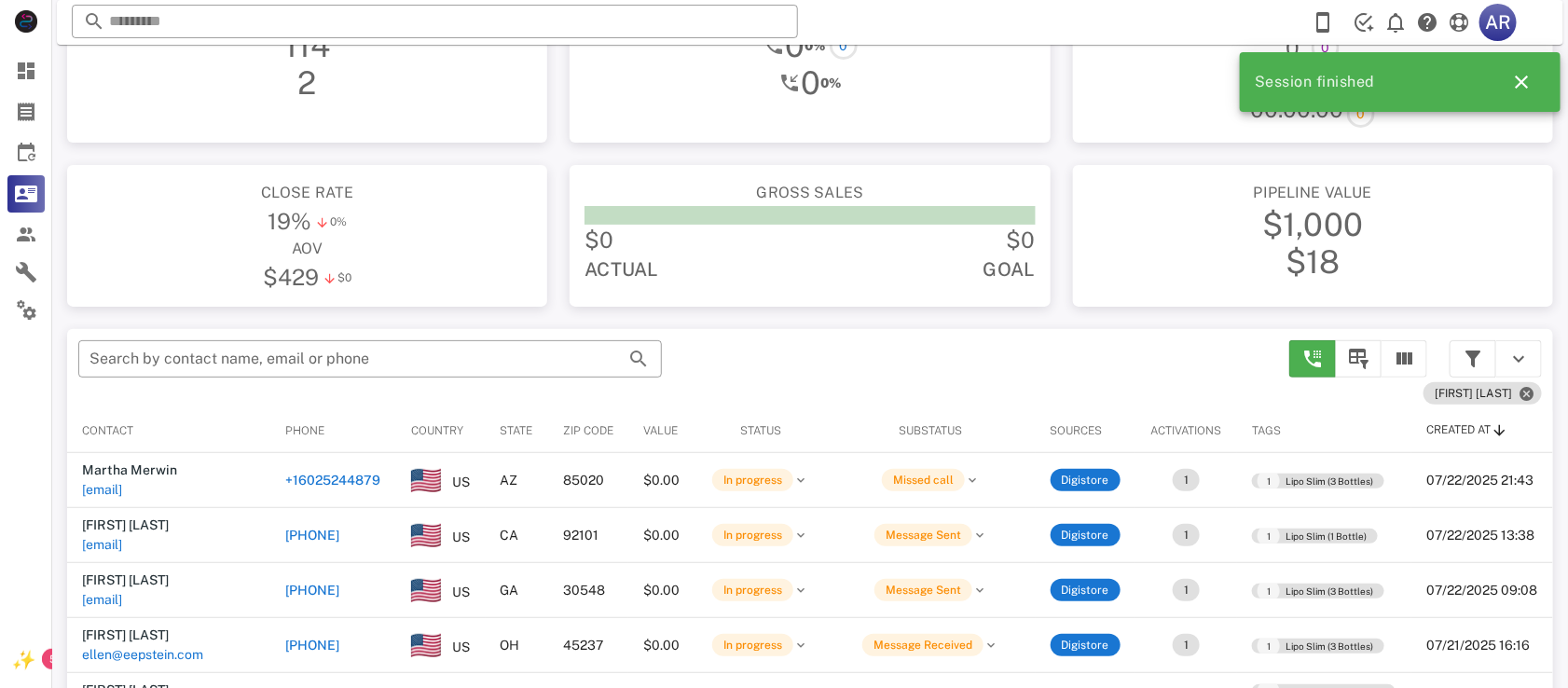 scroll, scrollTop: 123, scrollLeft: 0, axis: vertical 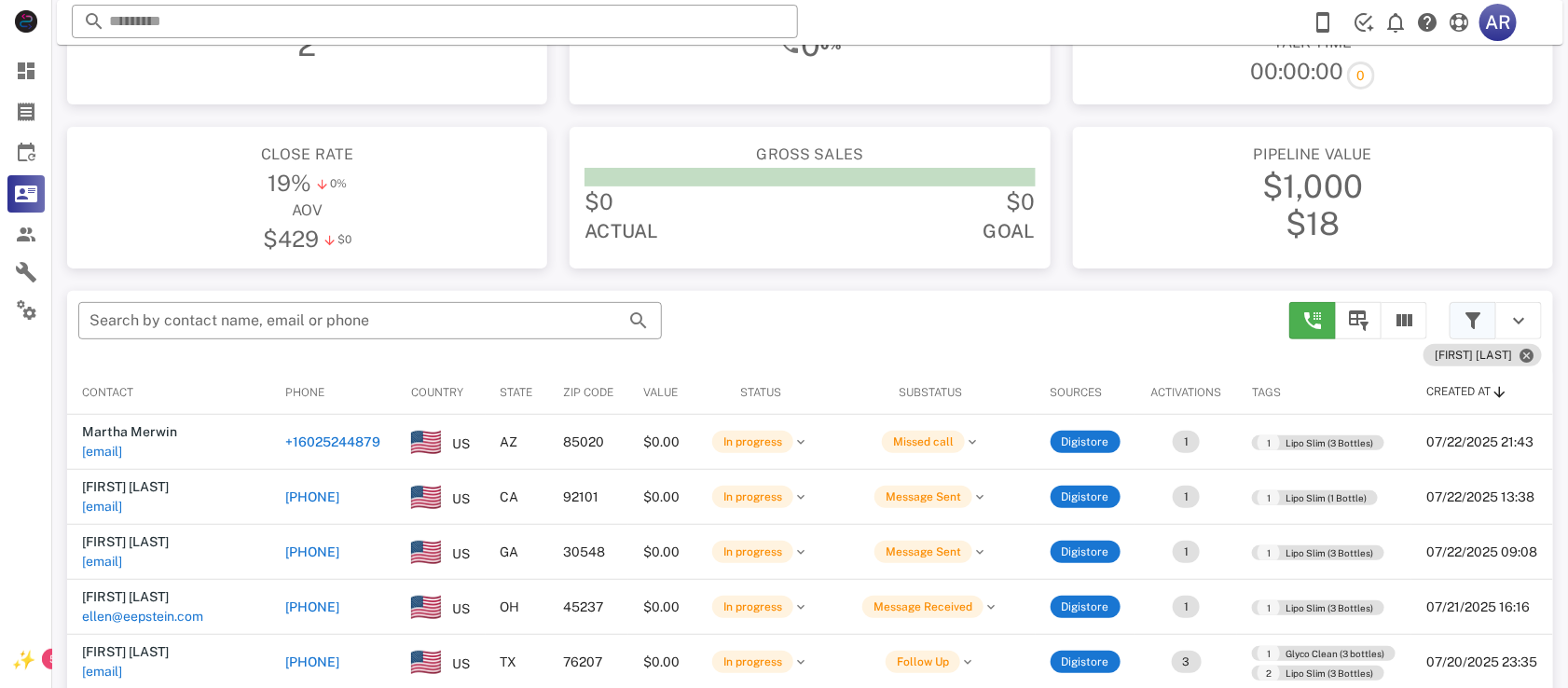 click at bounding box center (1473, 321) 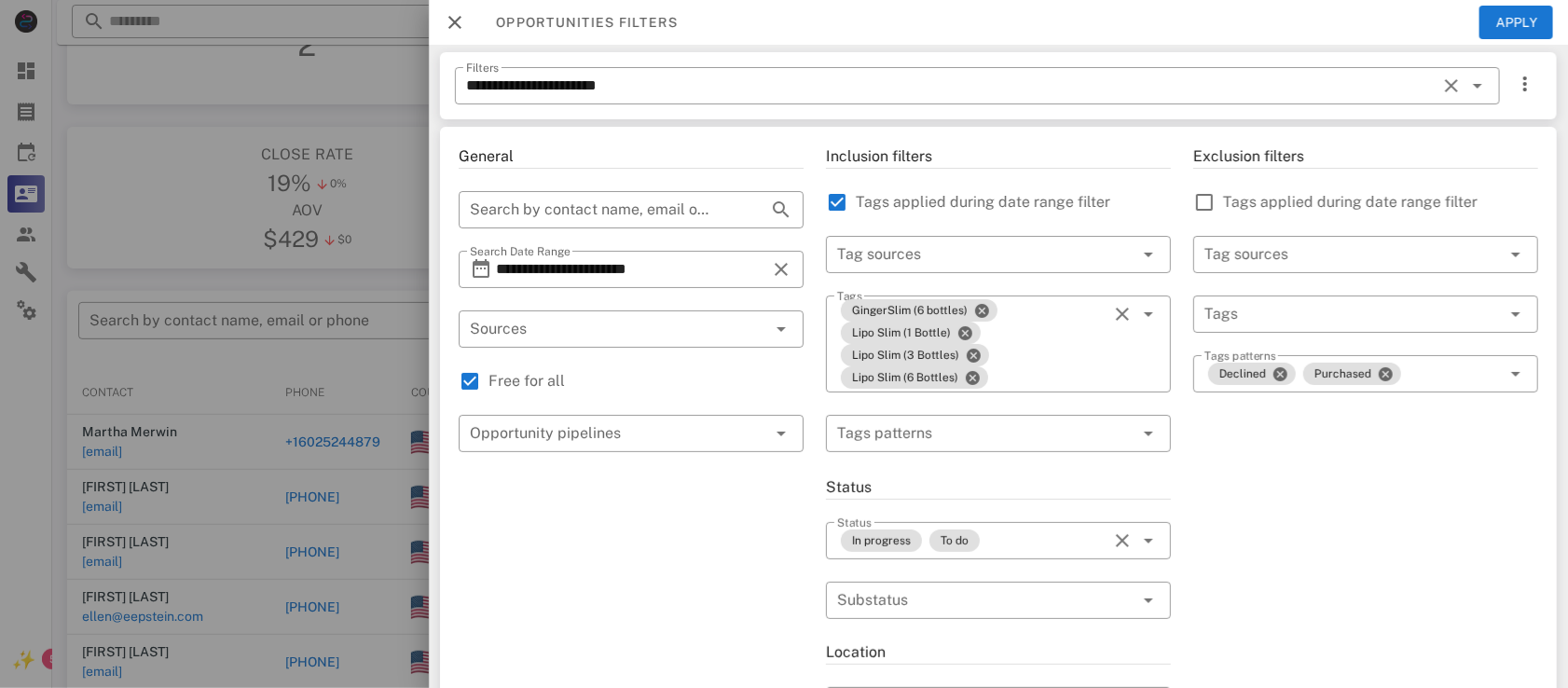 scroll, scrollTop: 0, scrollLeft: 0, axis: both 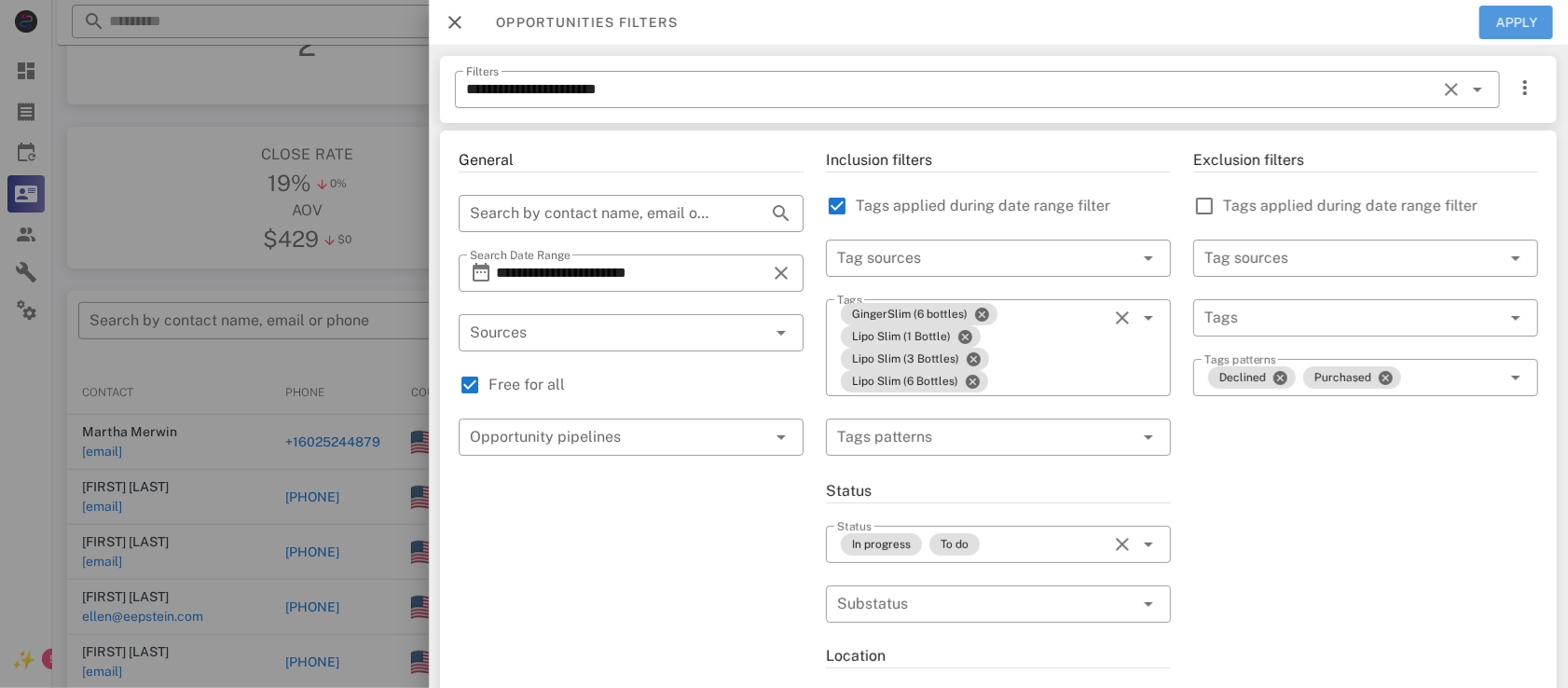 click on "Apply" at bounding box center [1517, 22] 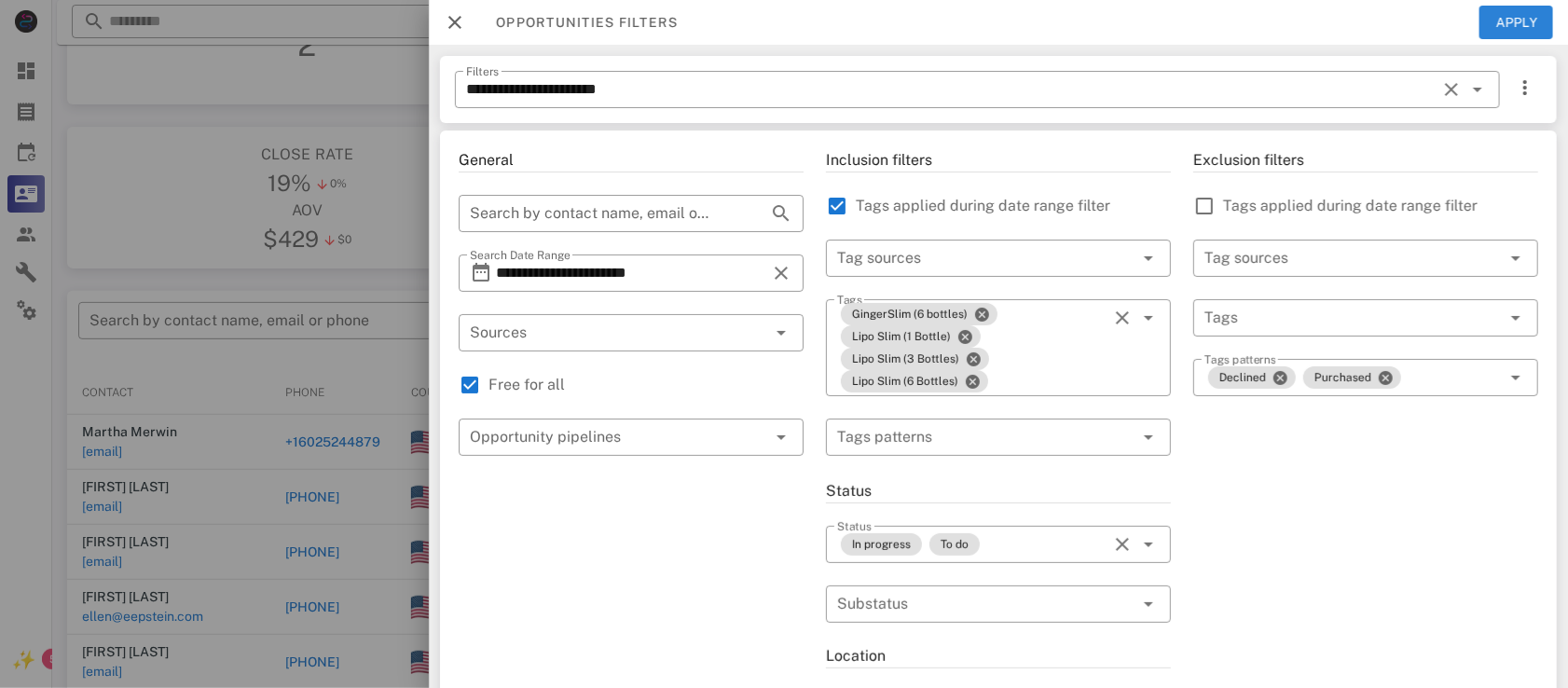type 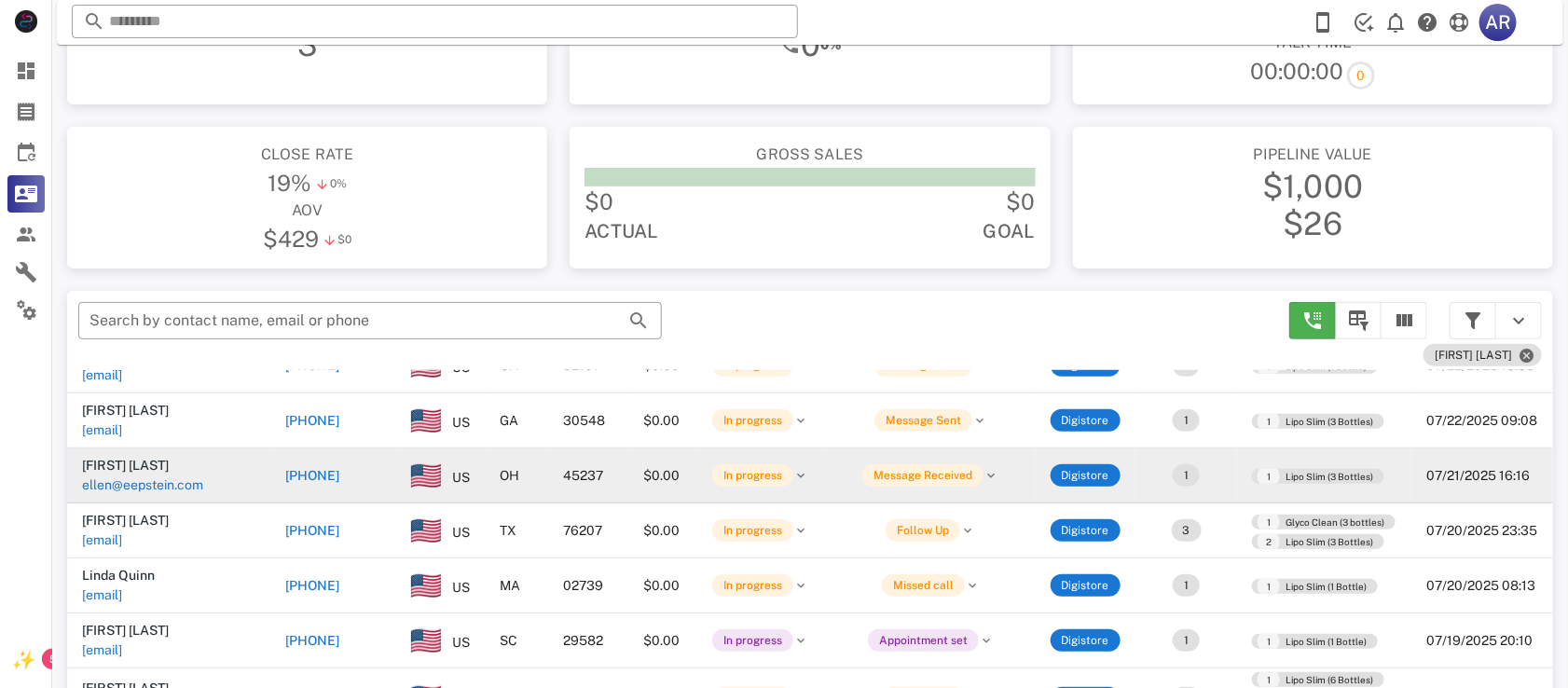 scroll, scrollTop: 143, scrollLeft: 0, axis: vertical 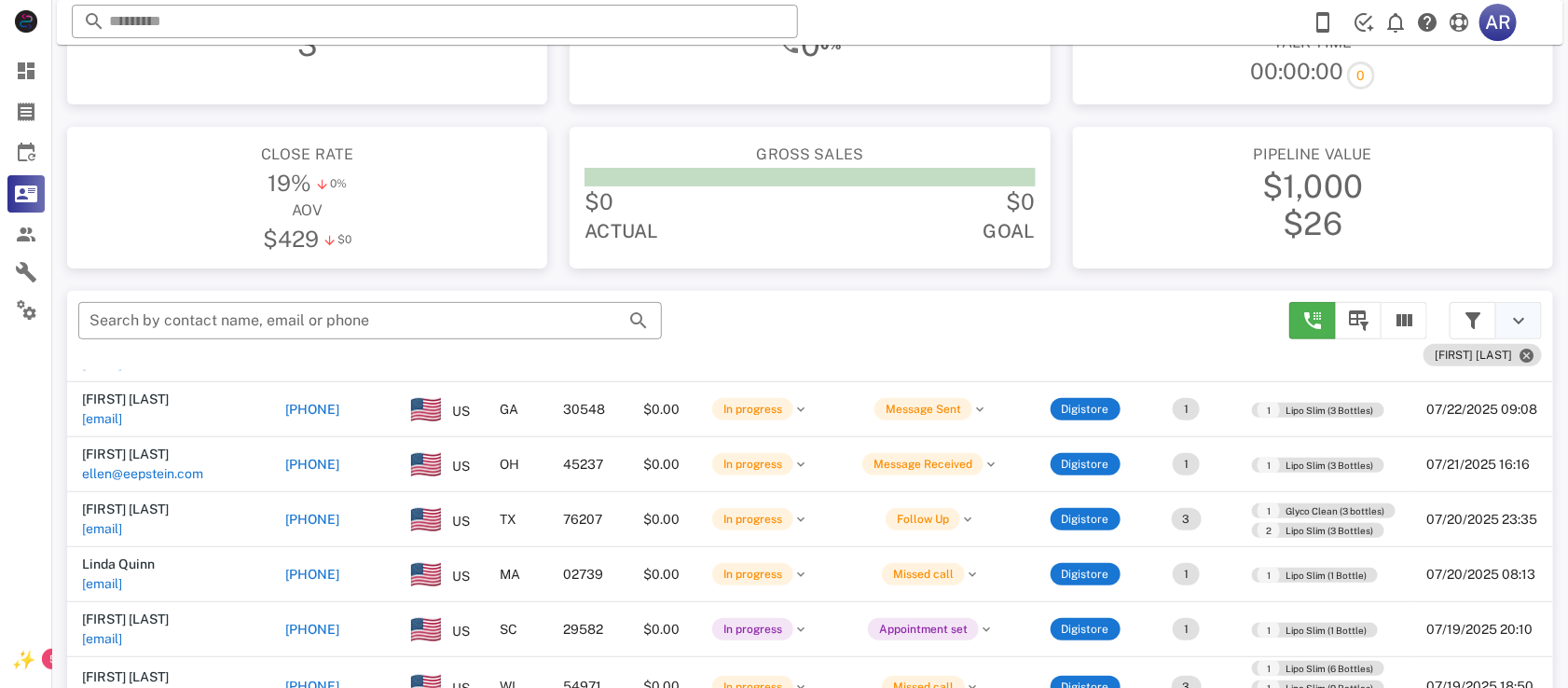 click at bounding box center (1519, 321) 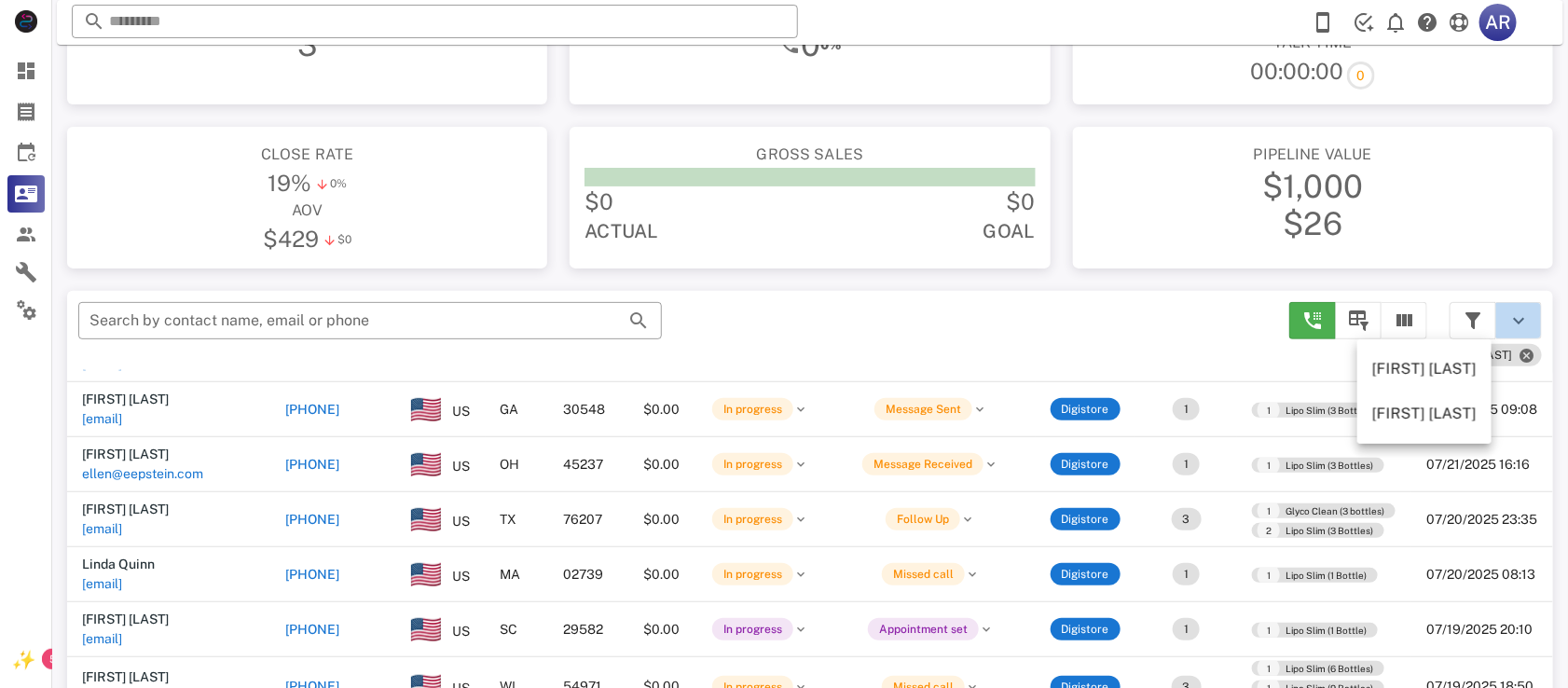 click at bounding box center [1519, 321] 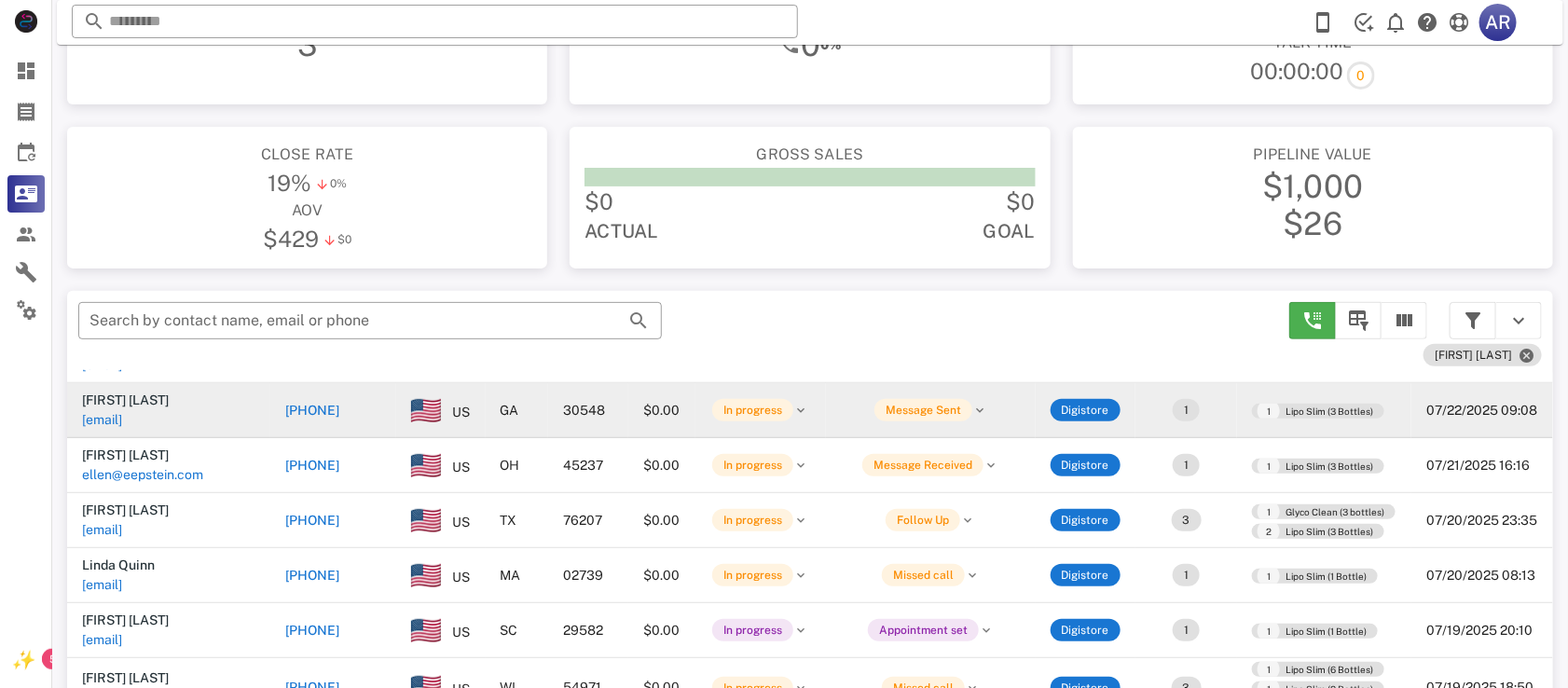 scroll, scrollTop: 90, scrollLeft: 0, axis: vertical 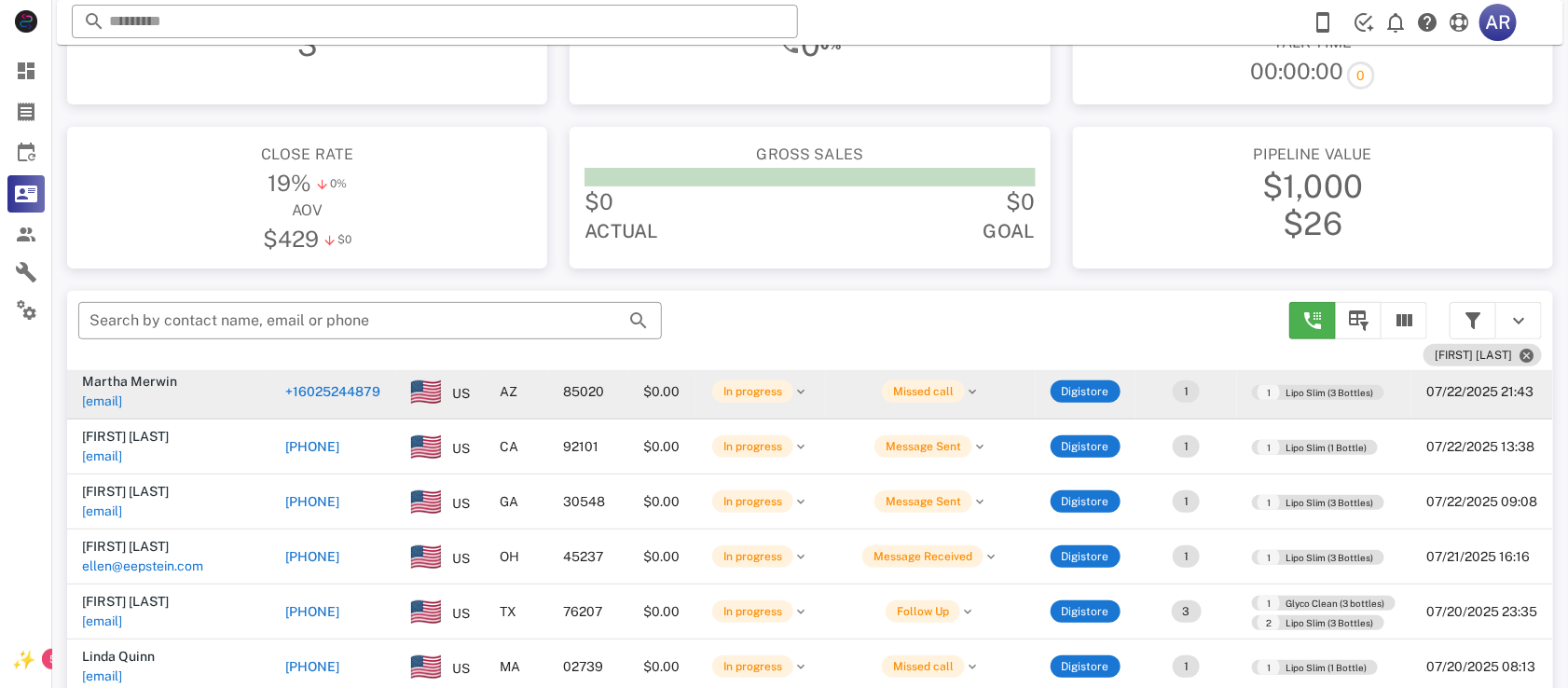 click on "+16025244879" at bounding box center (333, 392) 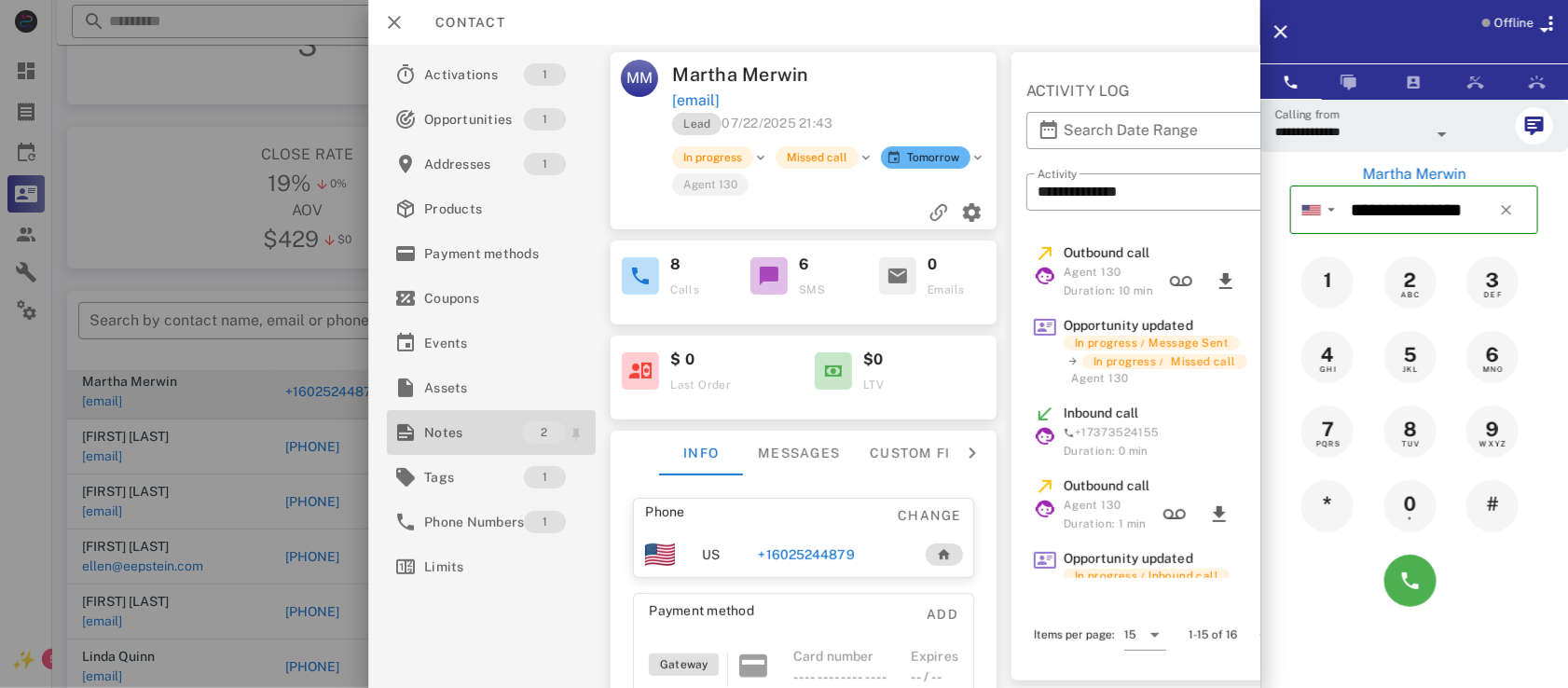 click on "Notes" at bounding box center [473, 433] 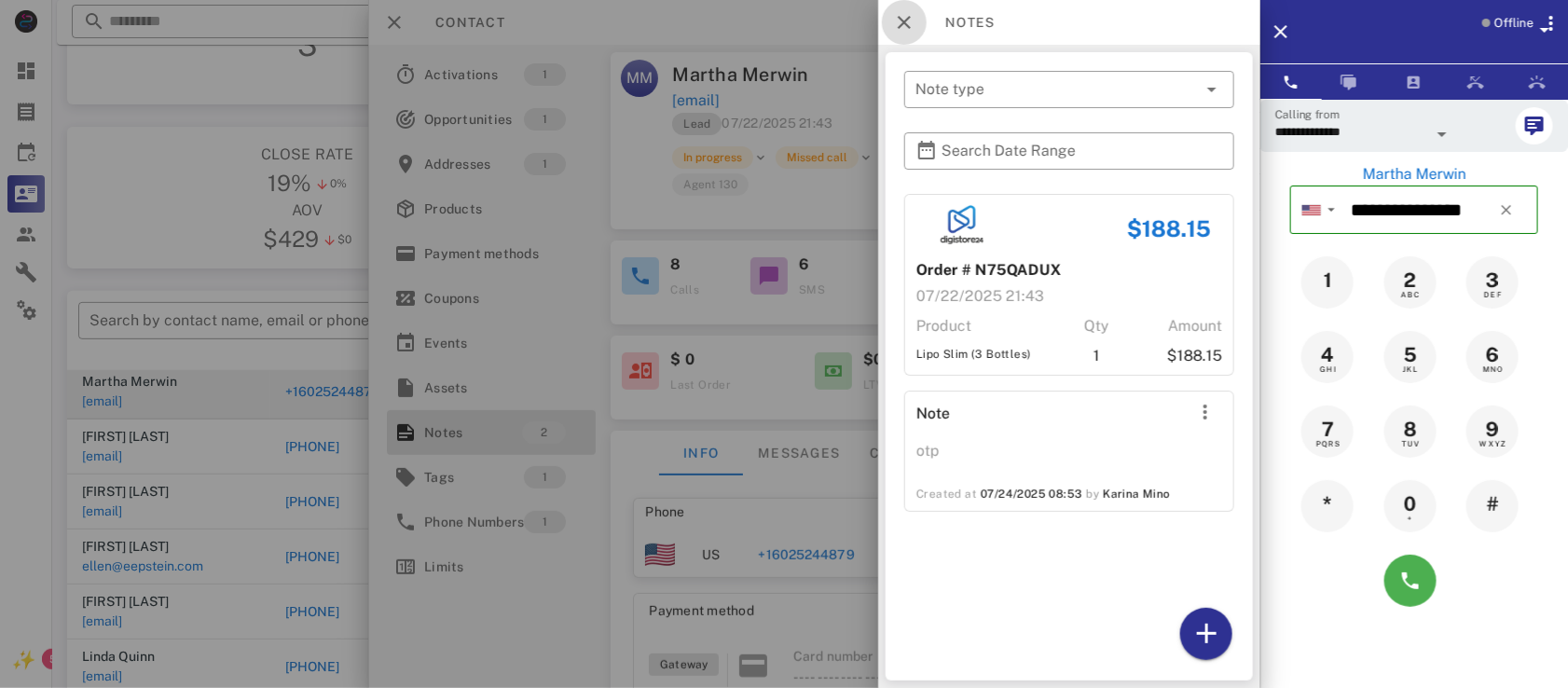 click at bounding box center [904, 22] 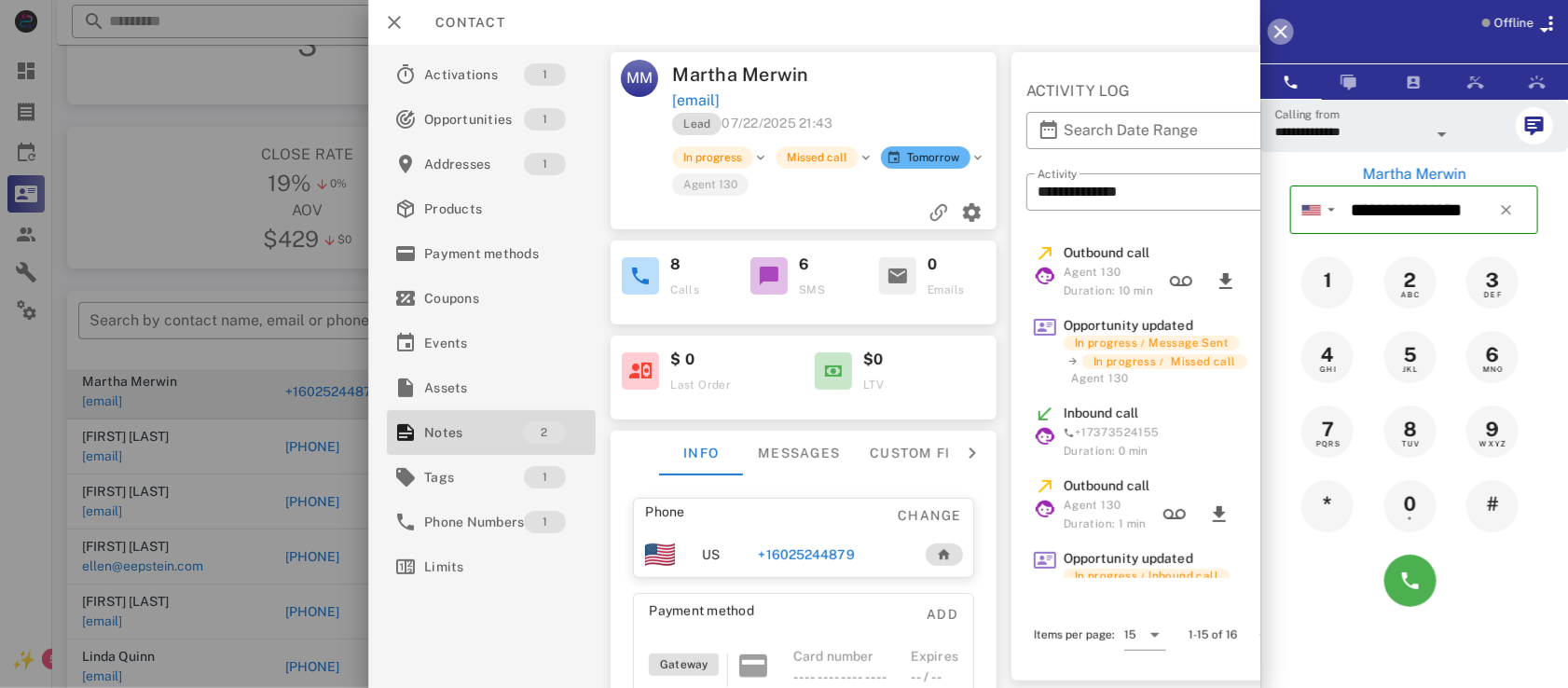 click at bounding box center [1281, 32] 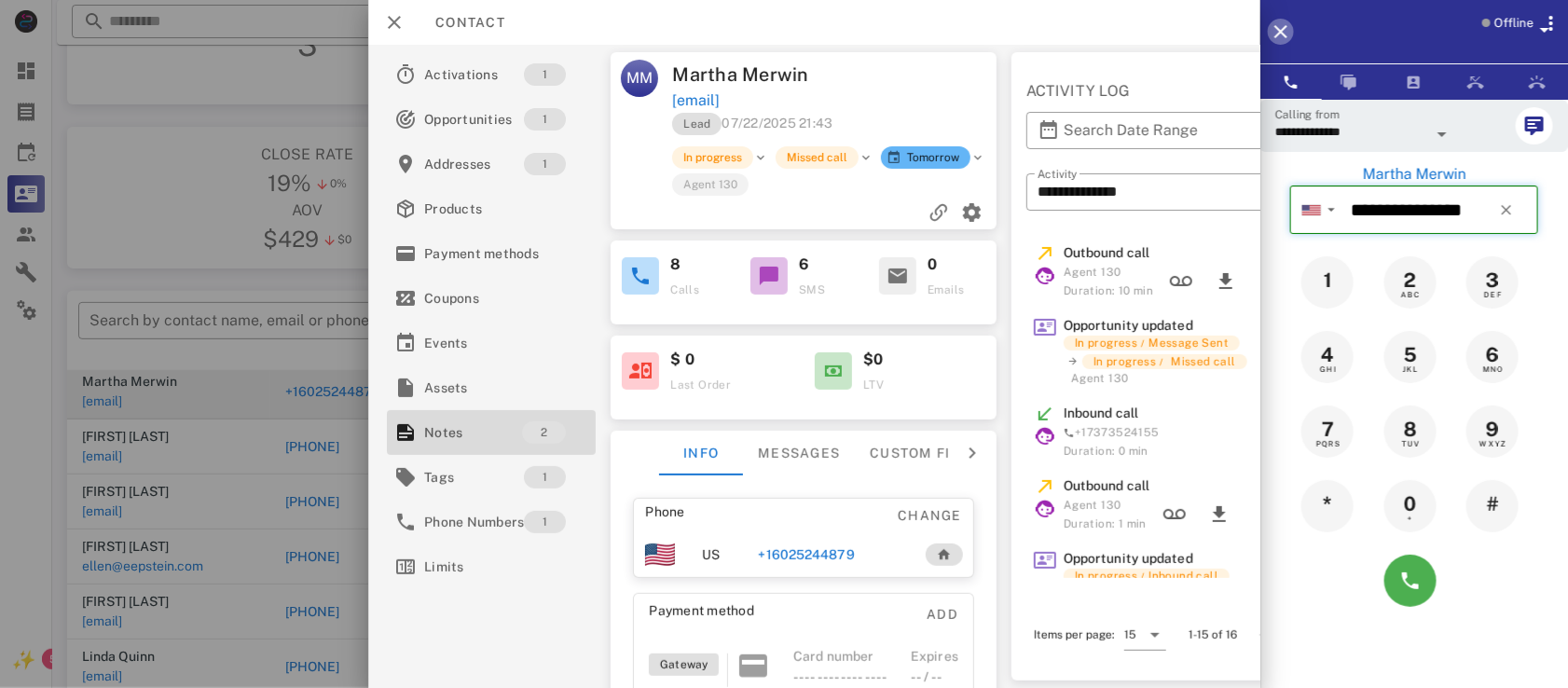 type 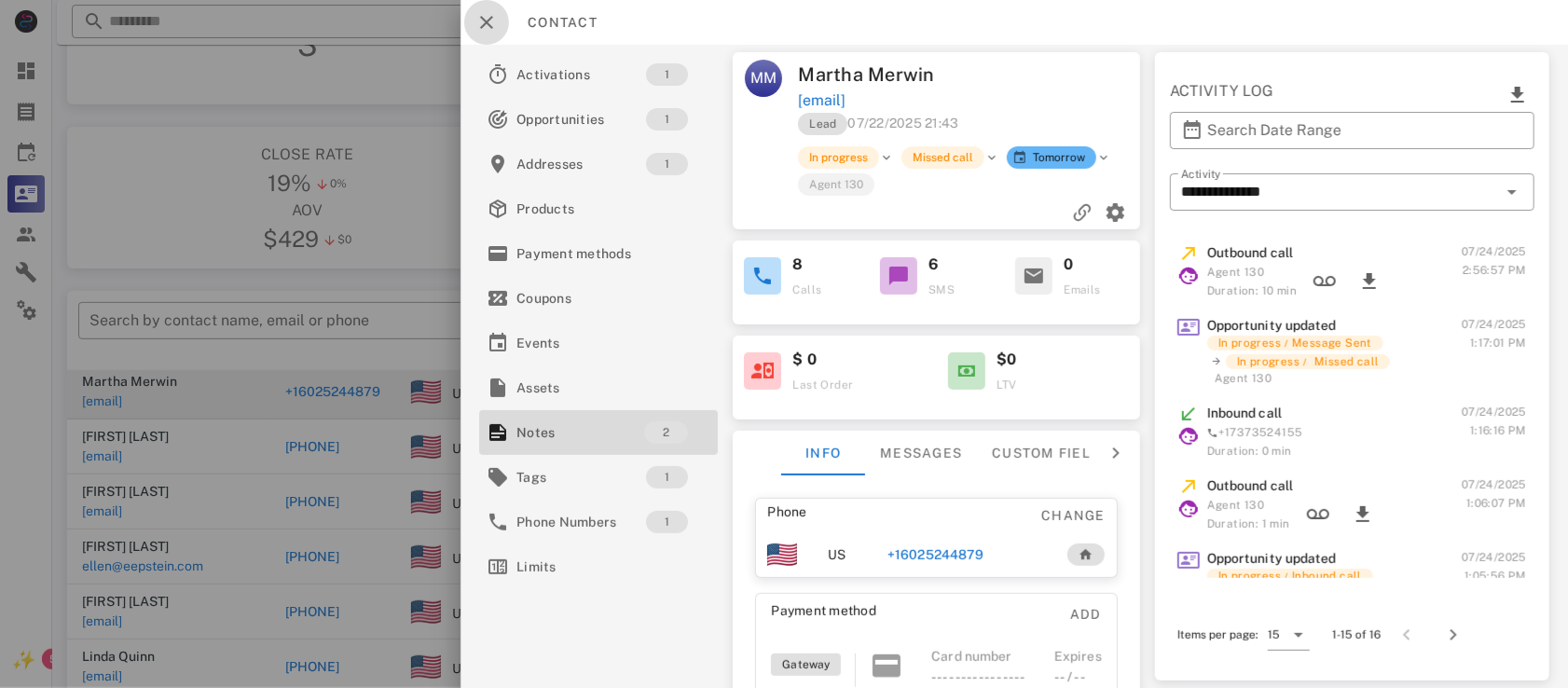 click at bounding box center [487, 22] 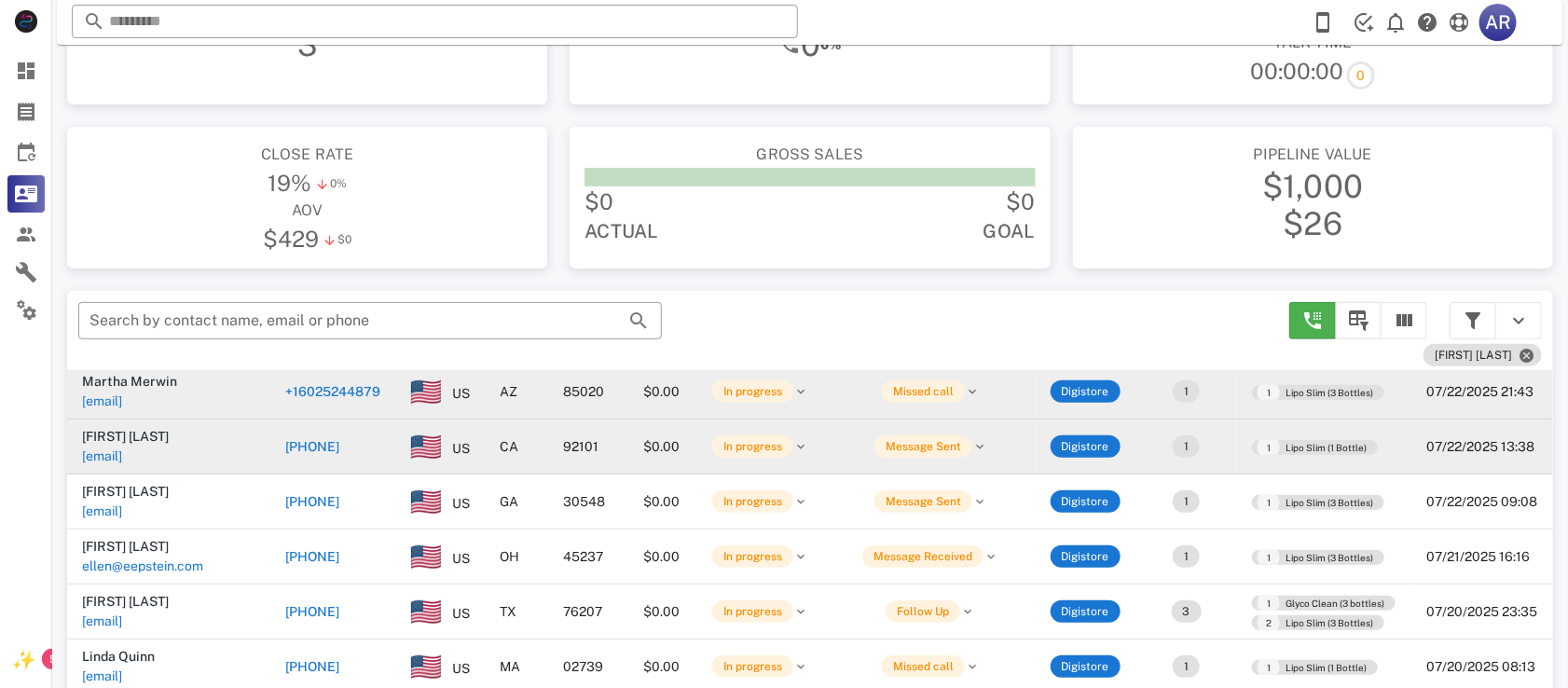 click on "[PHONE]" at bounding box center [312, 447] 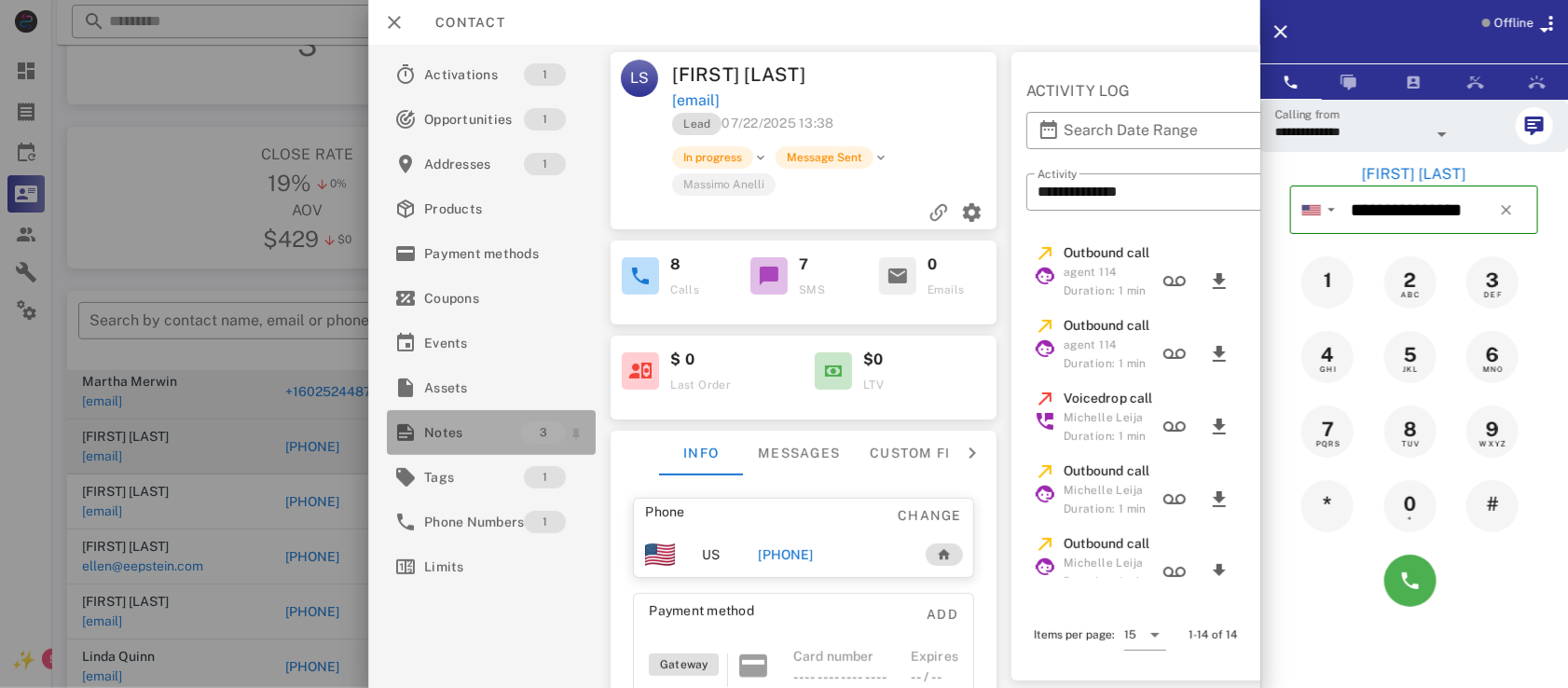 click on "Notes" at bounding box center [473, 433] 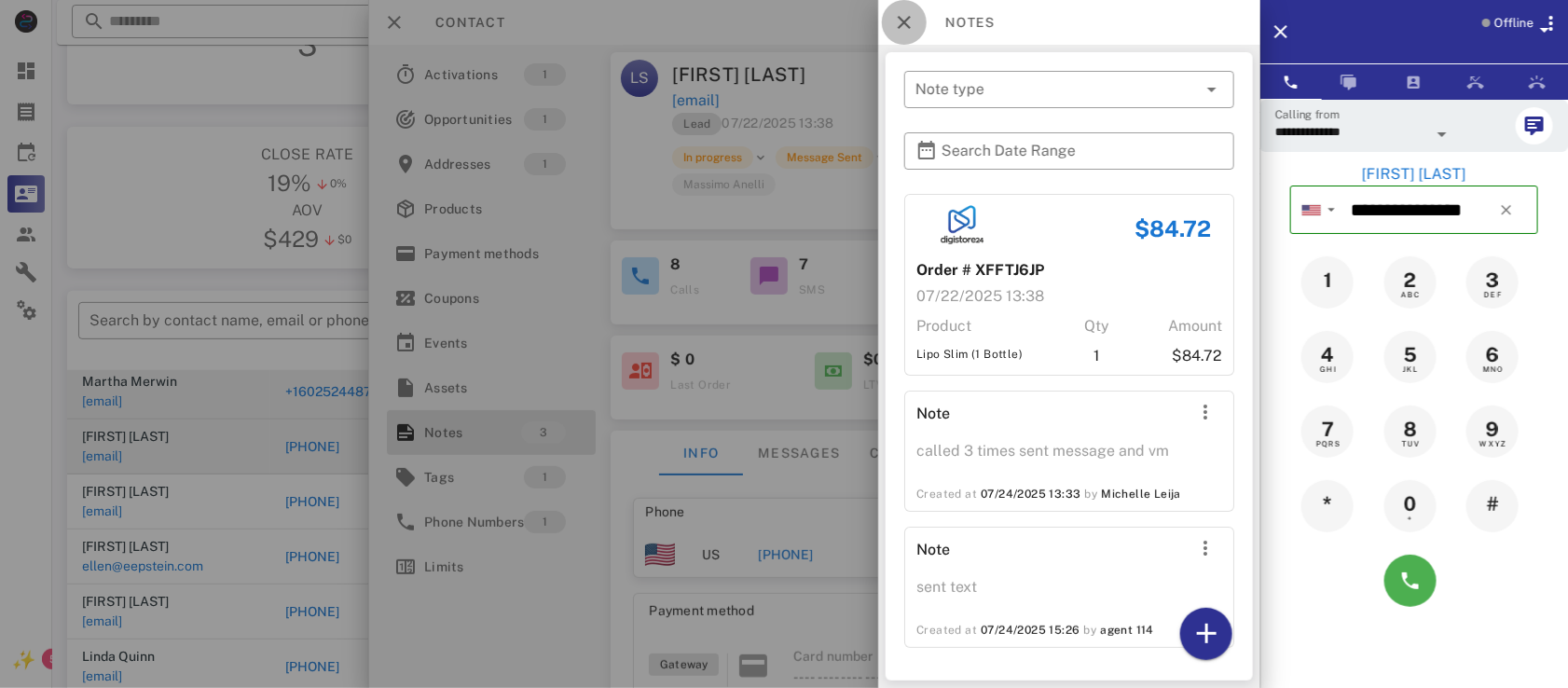 click at bounding box center (904, 22) 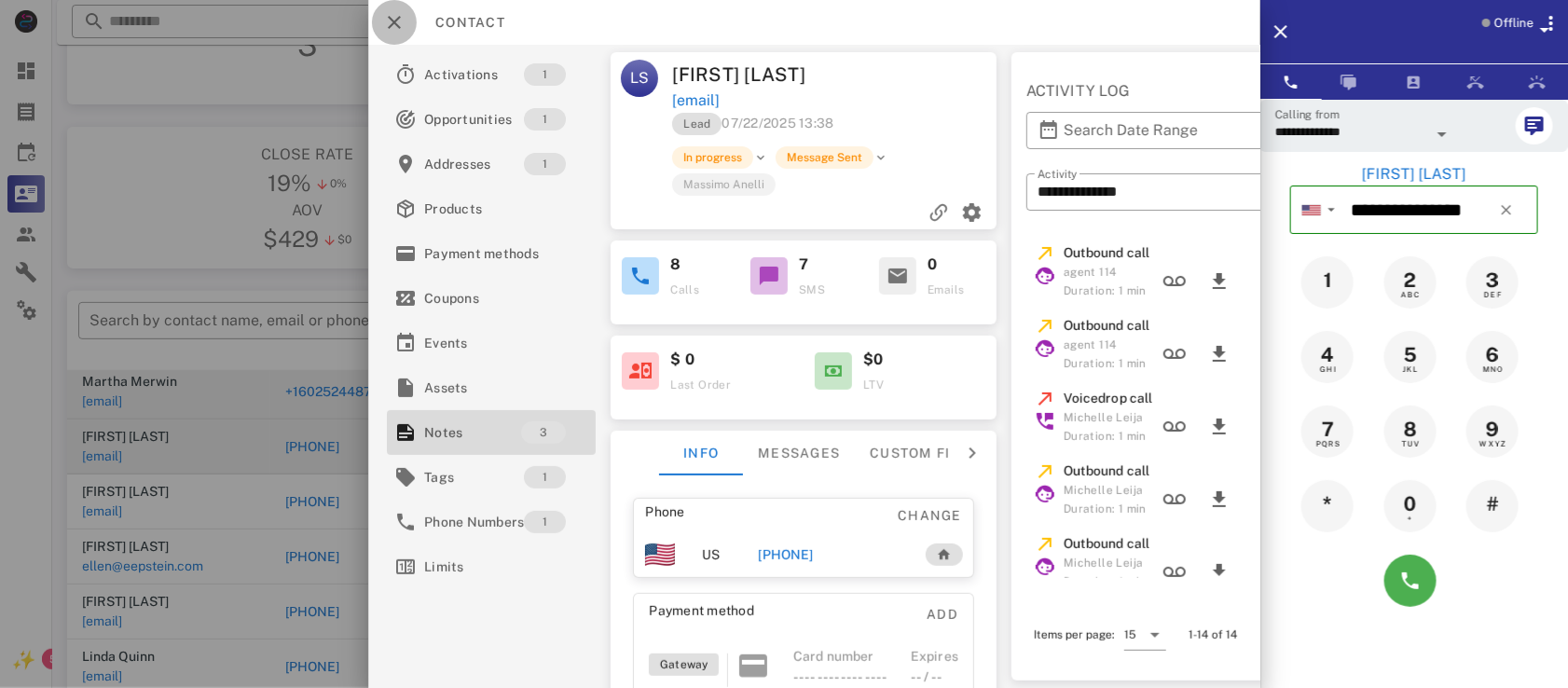 click at bounding box center [394, 22] 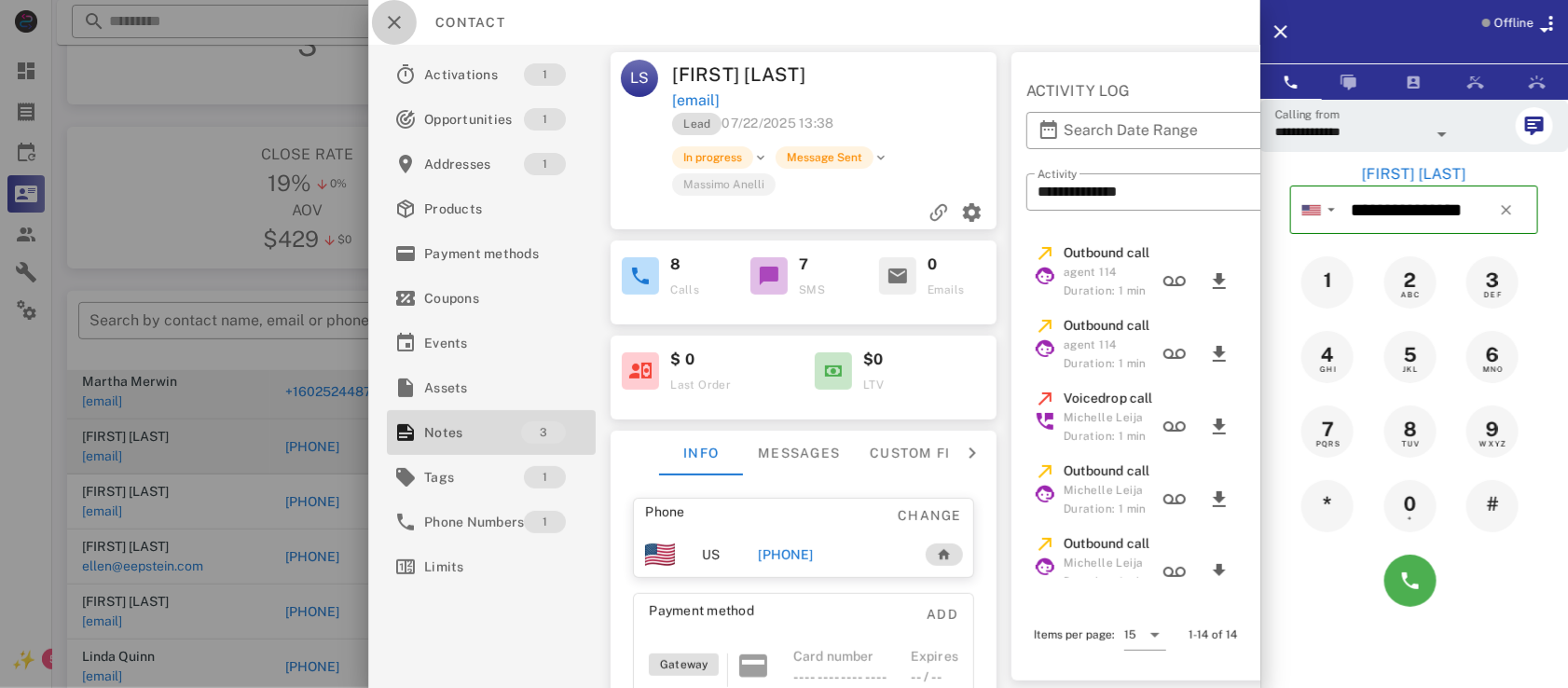 click at bounding box center [784, 344] 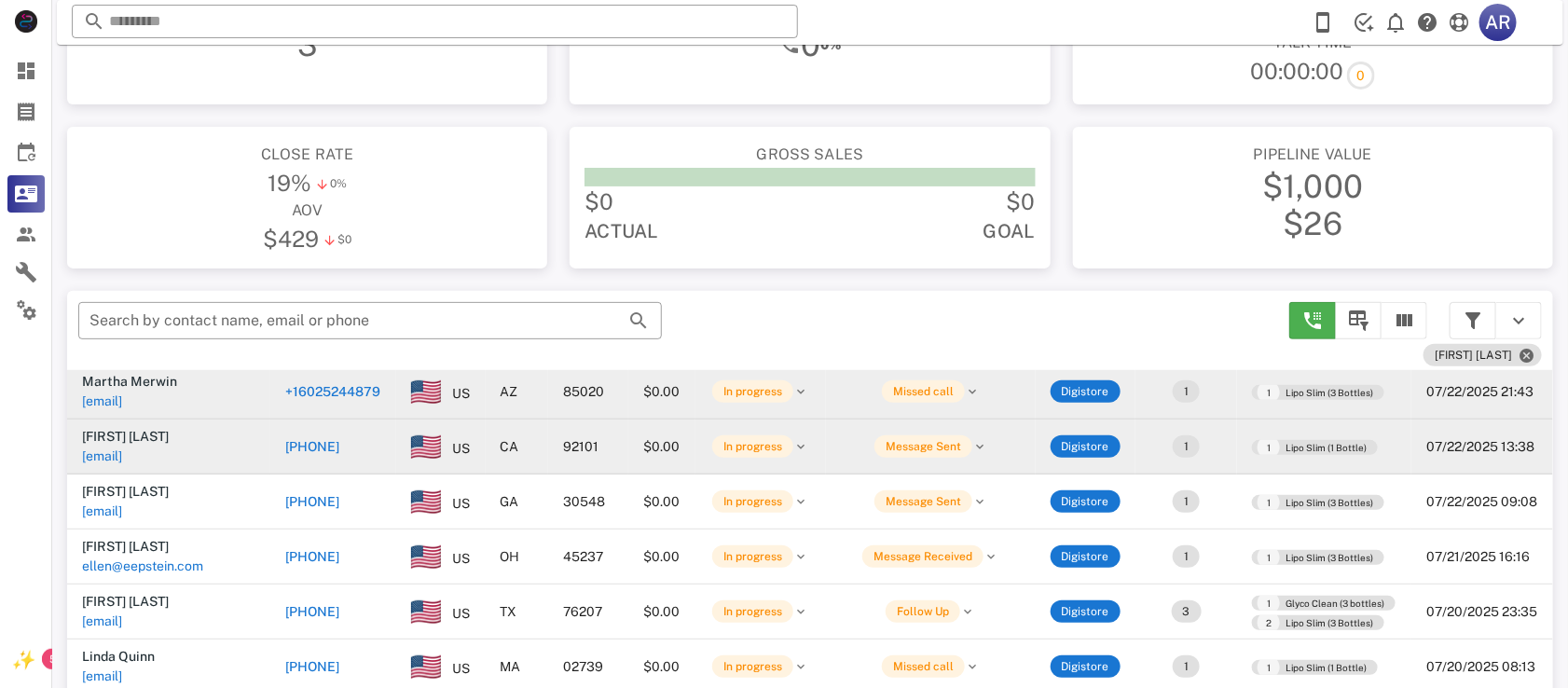 type 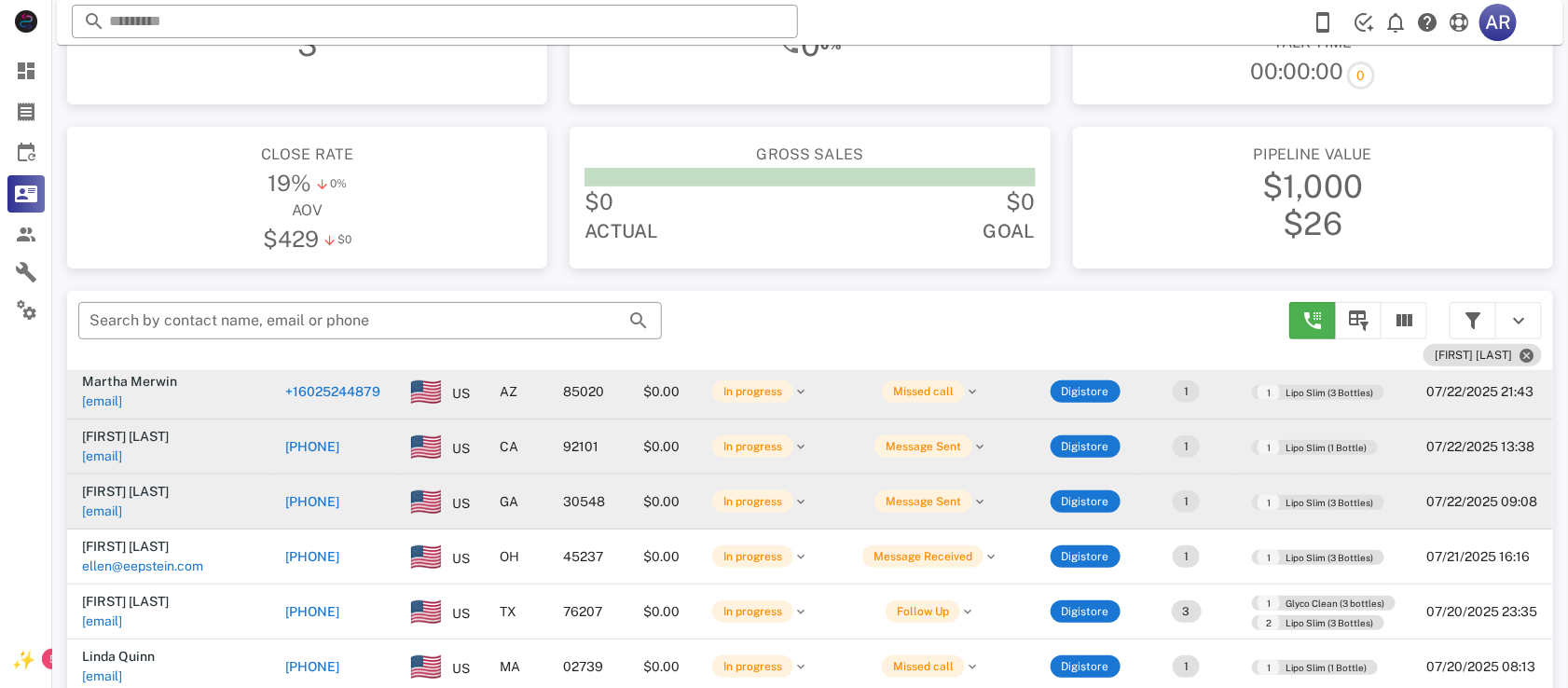 click on "[PHONE]" at bounding box center [312, 502] 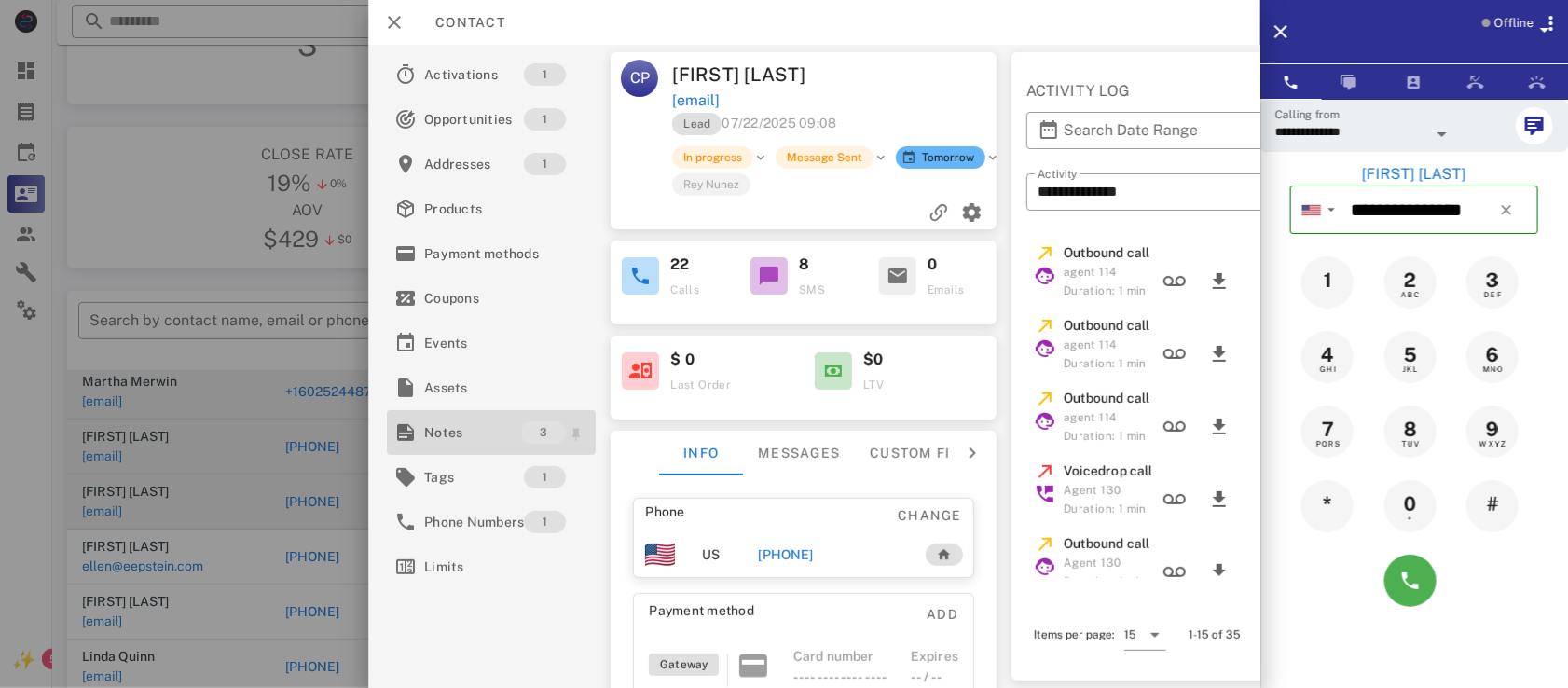 click on "Notes" at bounding box center (473, 433) 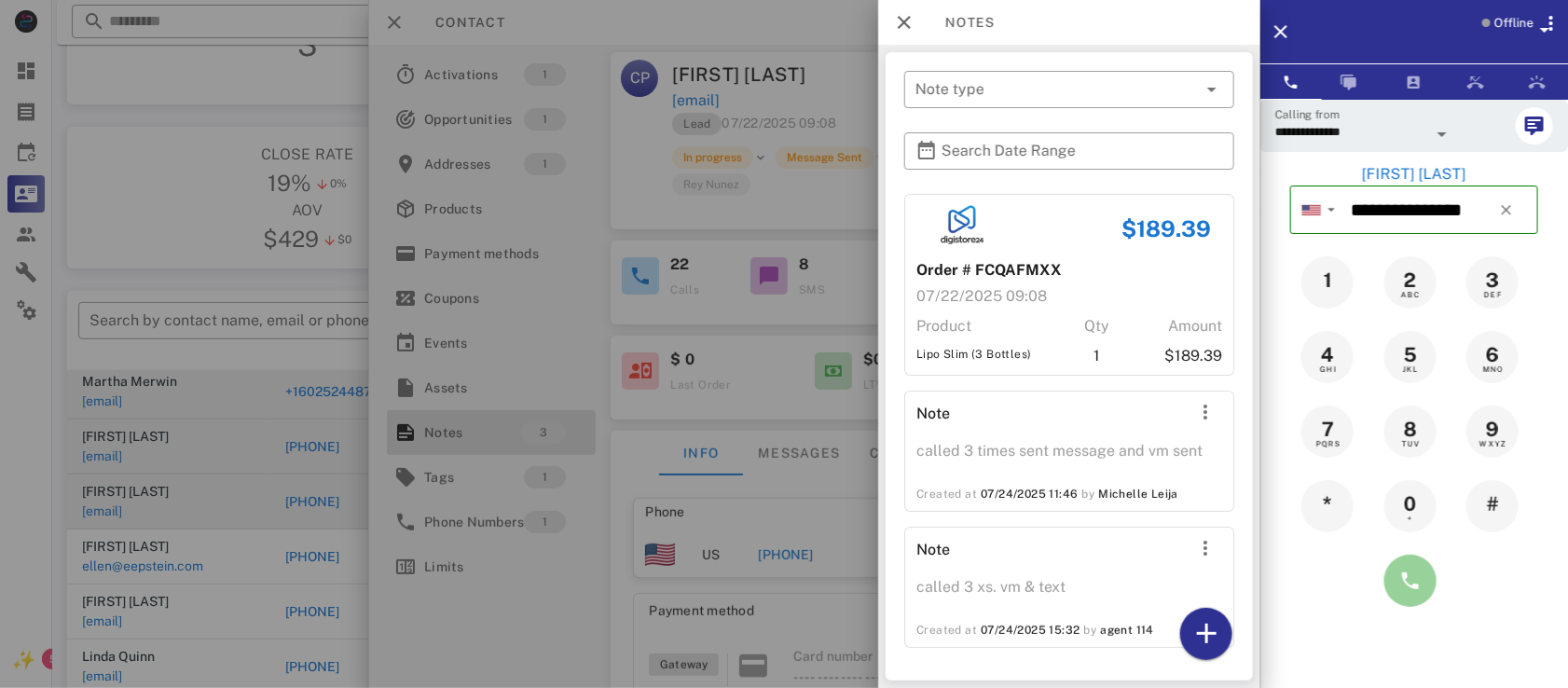 click at bounding box center [1410, 581] 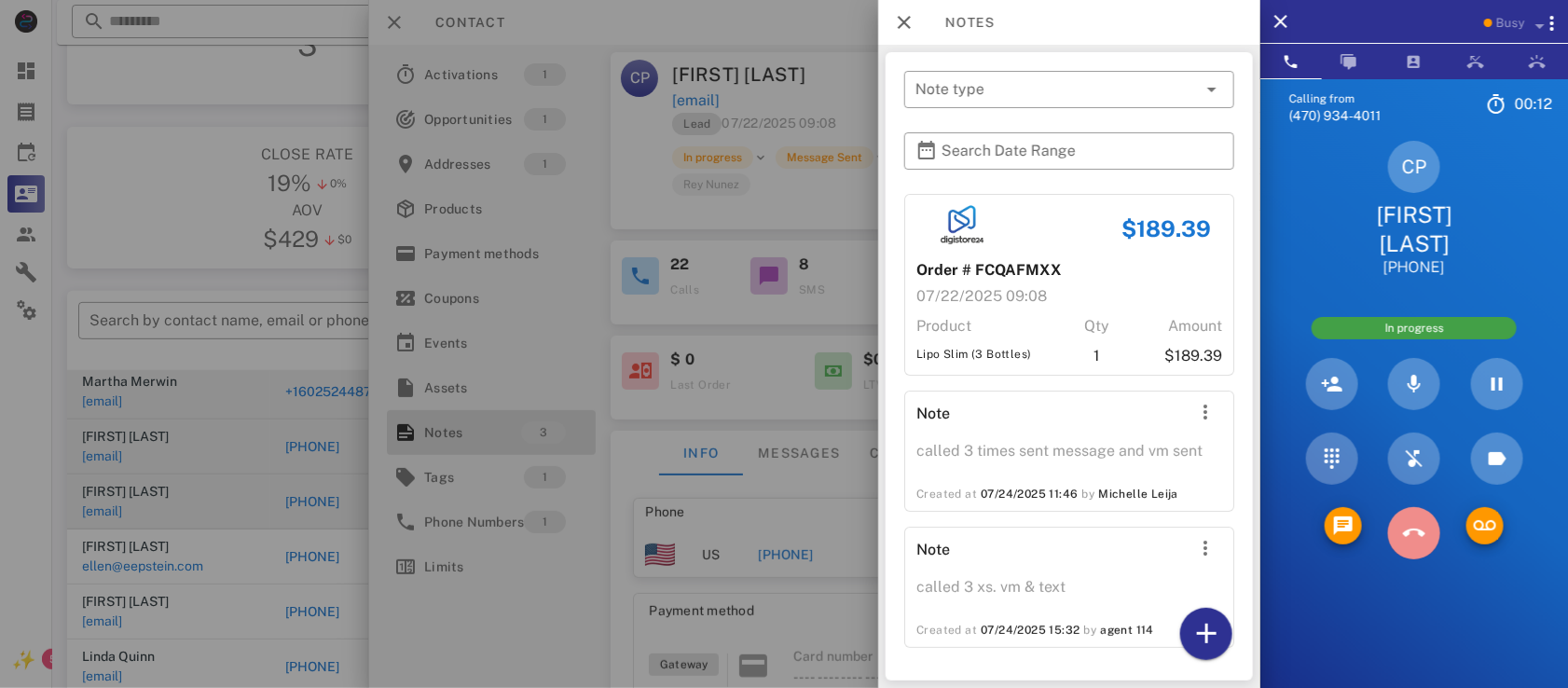 click at bounding box center (1414, 533) 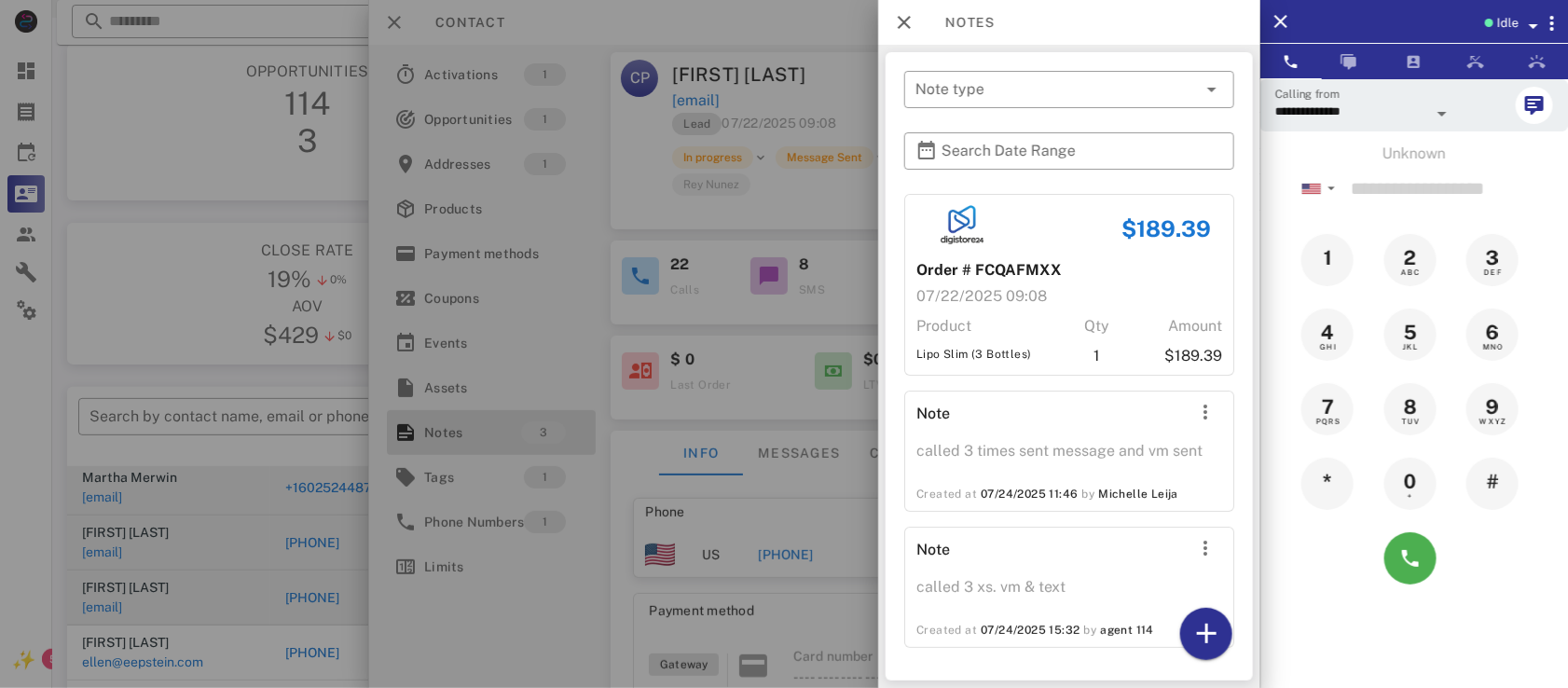 scroll, scrollTop: 0, scrollLeft: 0, axis: both 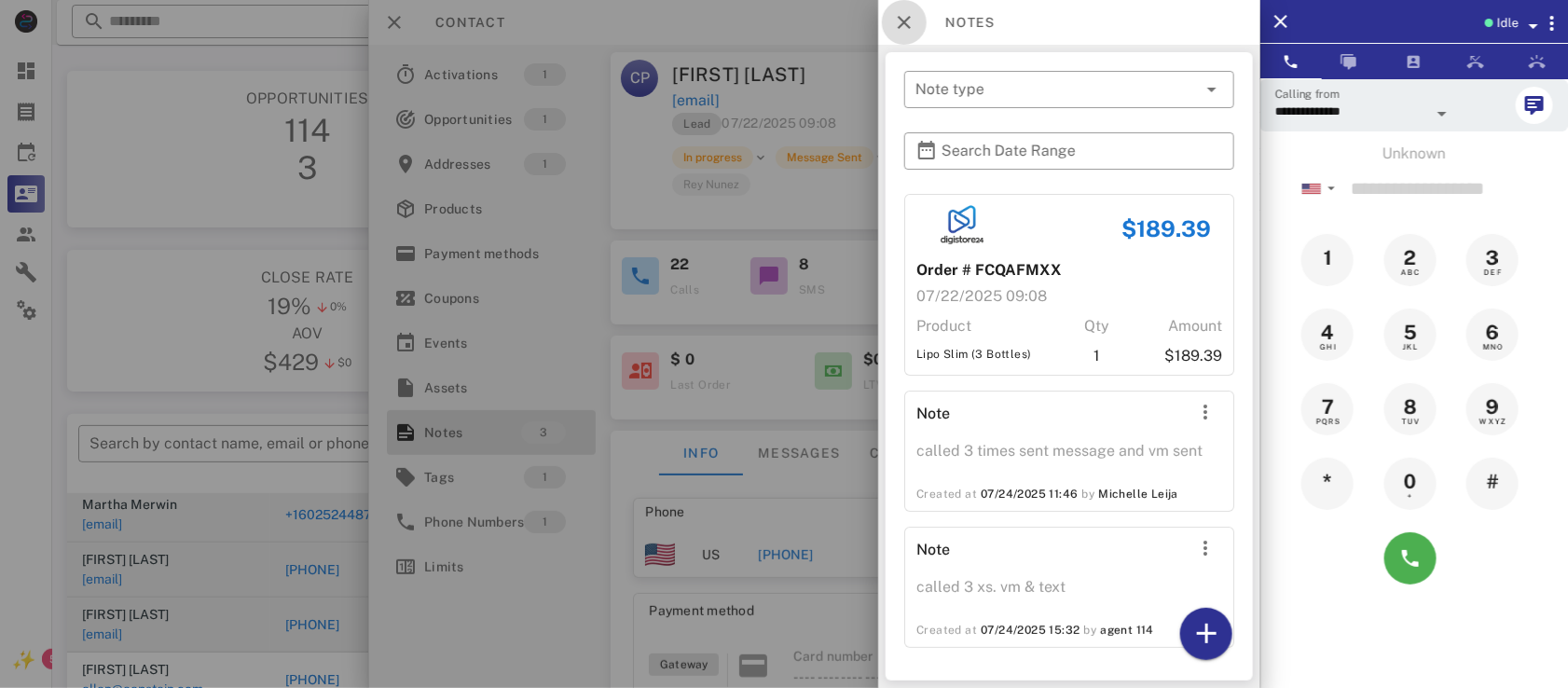 click at bounding box center (904, 22) 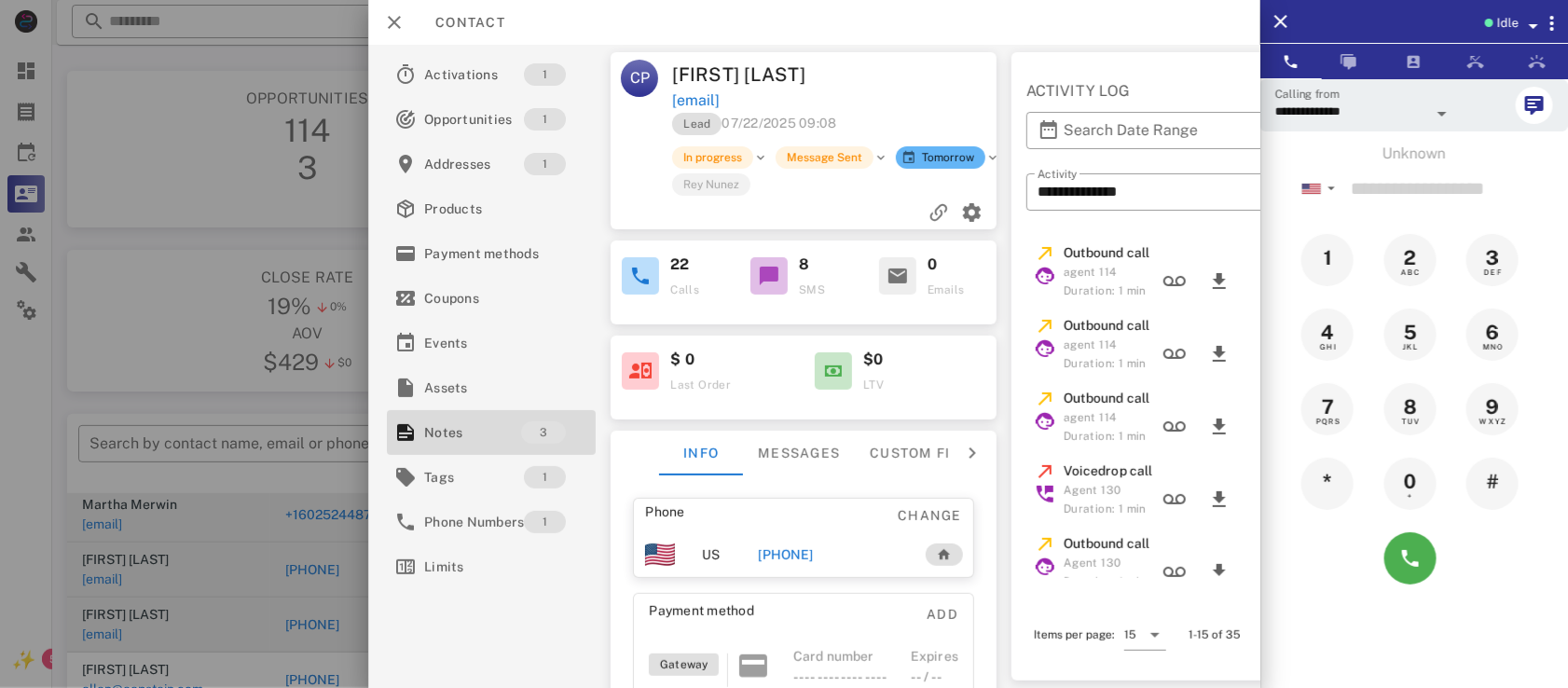 click at bounding box center [769, 276] 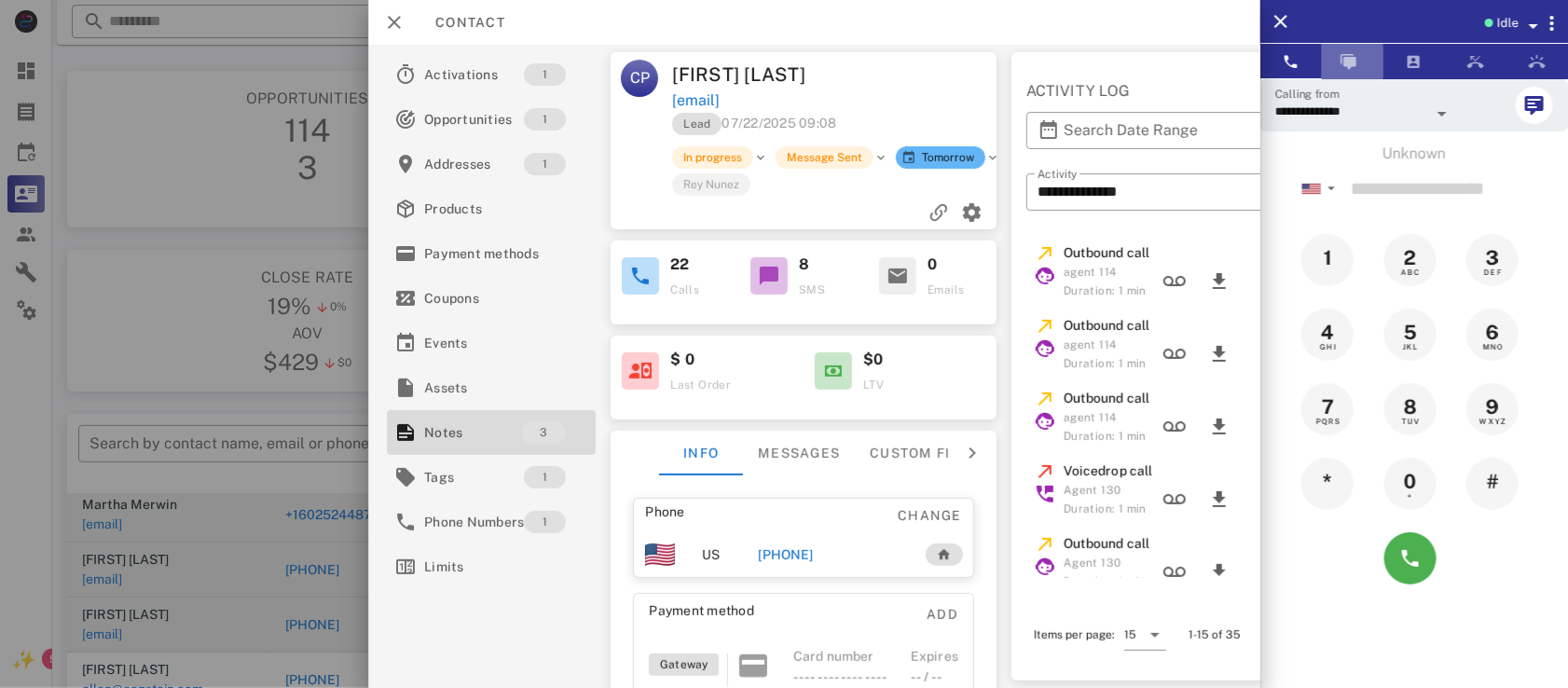 click at bounding box center (1349, 62) 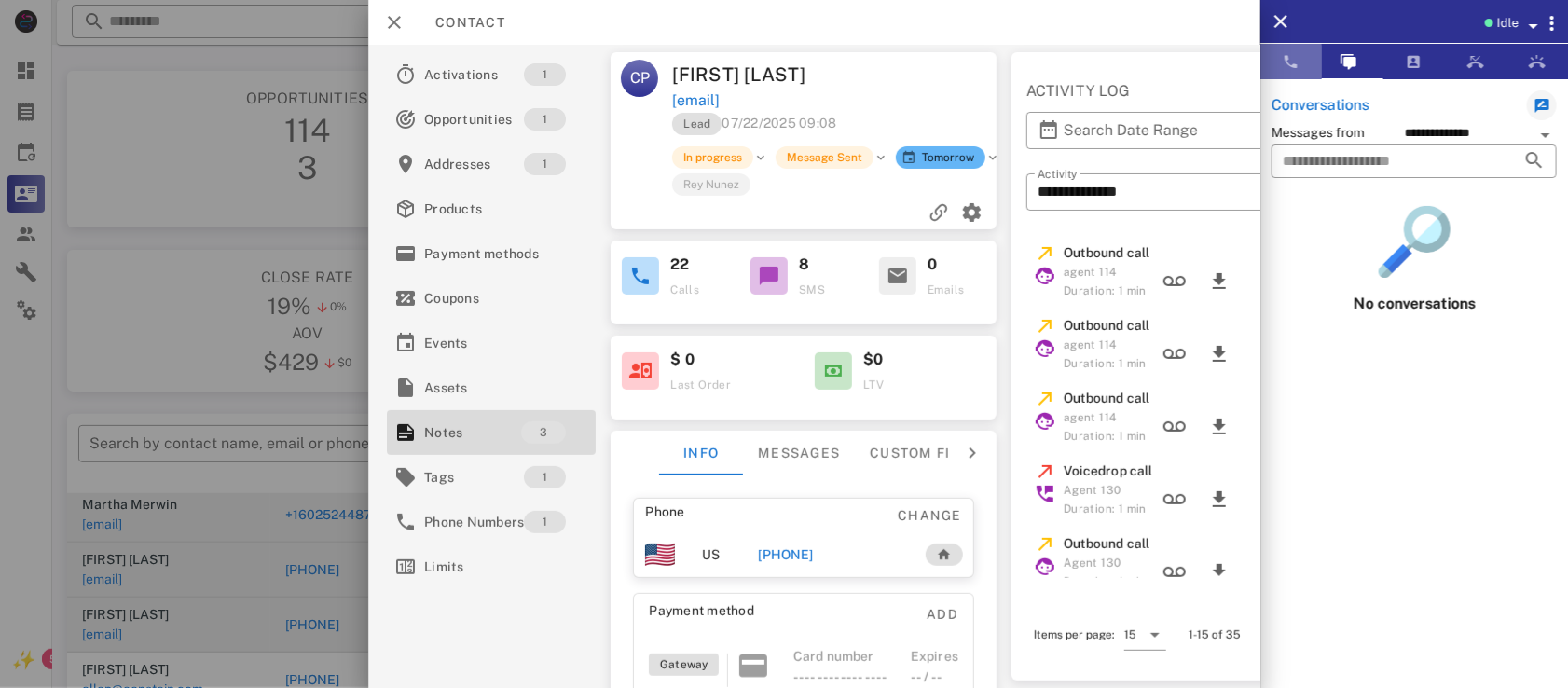 click at bounding box center (1291, 62) 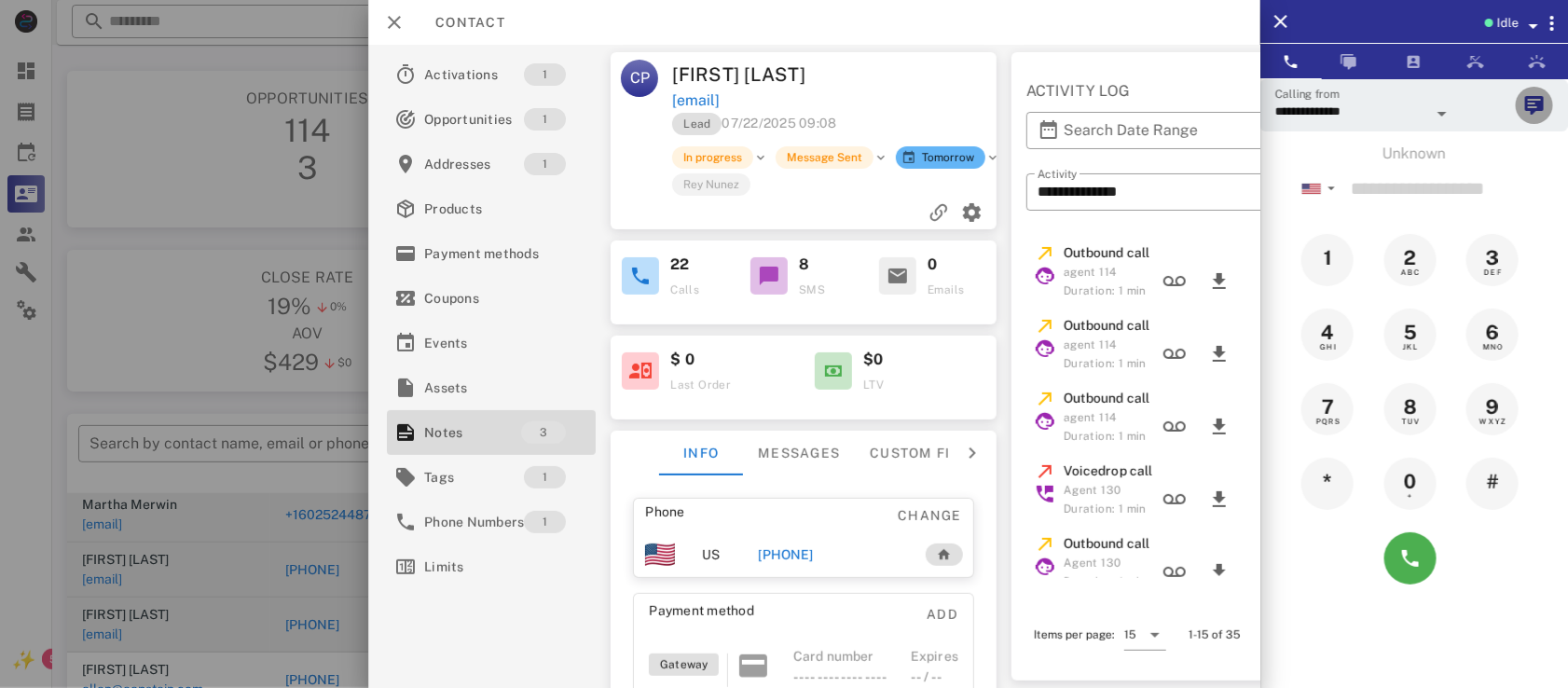 click at bounding box center [1534, 105] 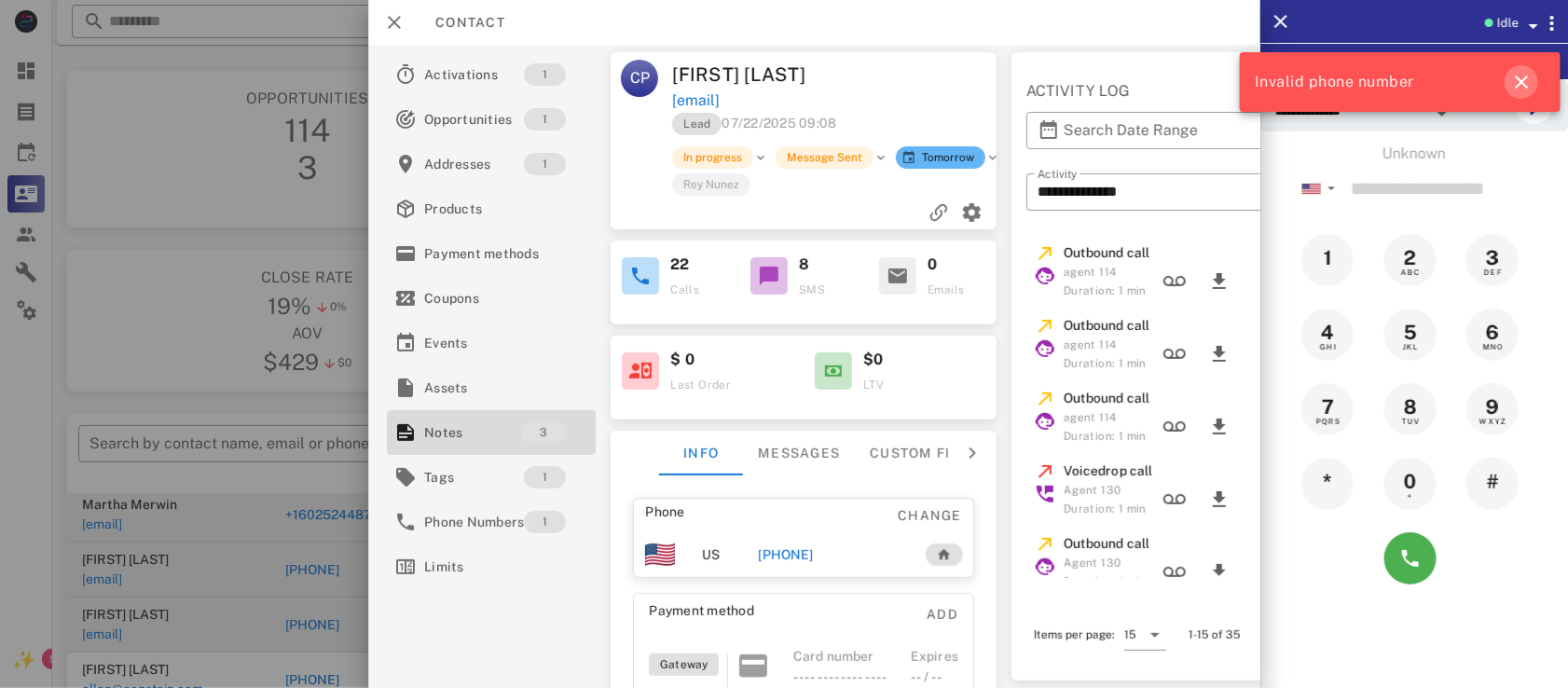click at bounding box center (1521, 82) 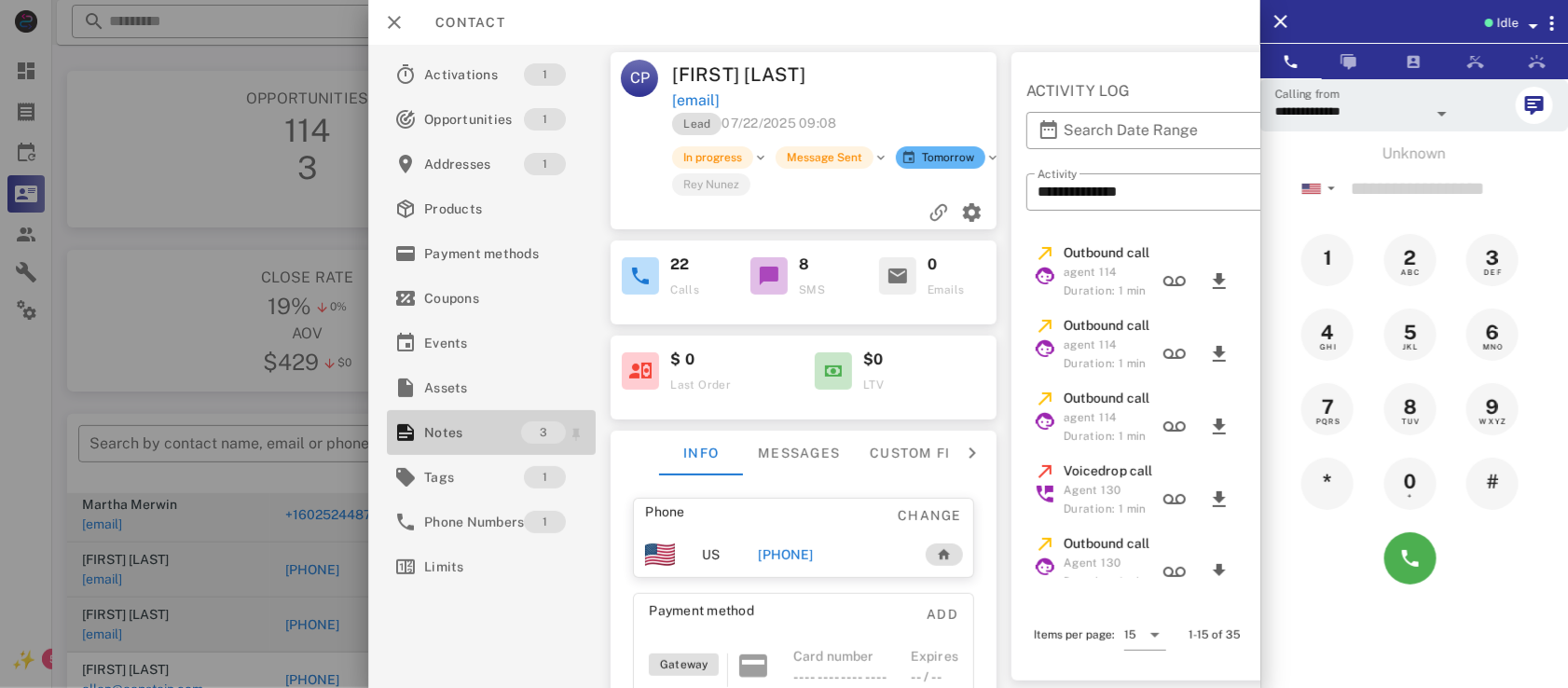 click on "Notes" at bounding box center (473, 433) 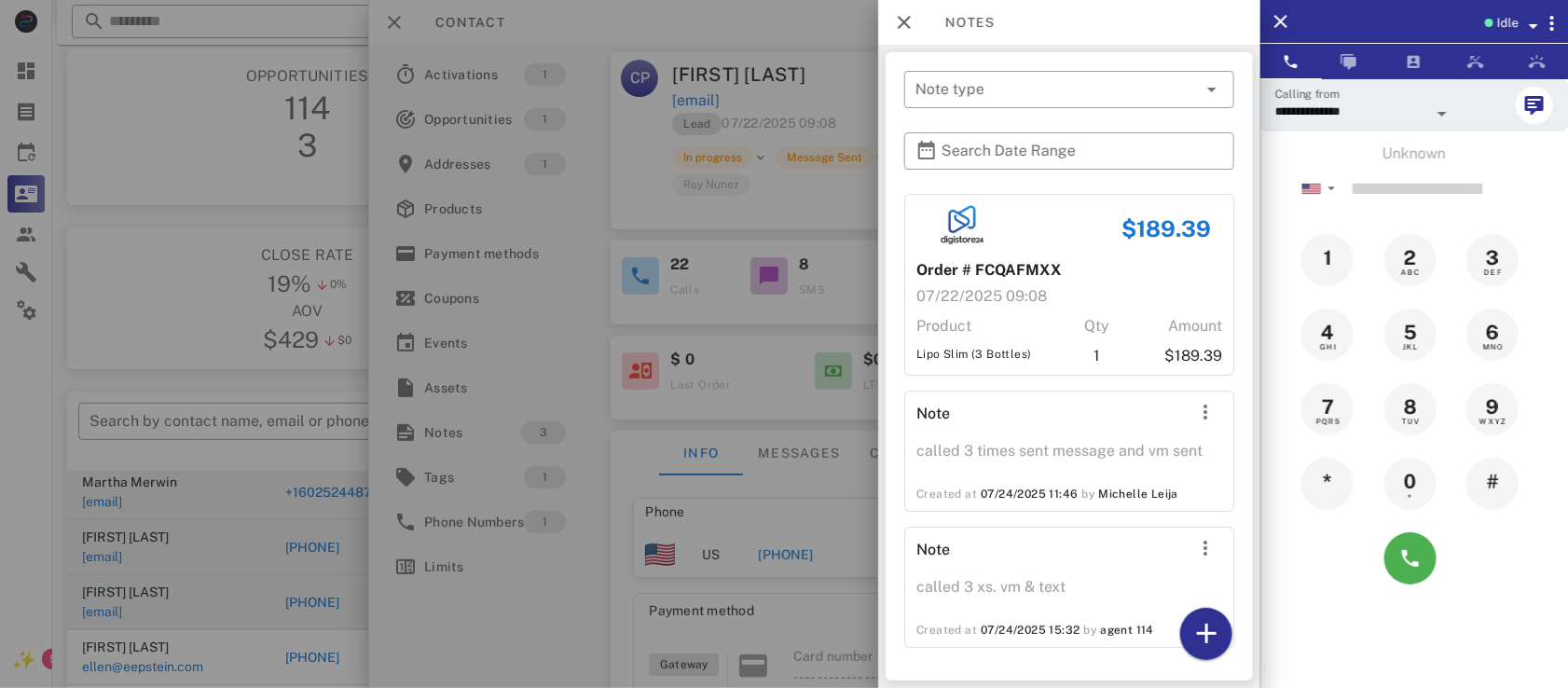 scroll, scrollTop: 0, scrollLeft: 0, axis: both 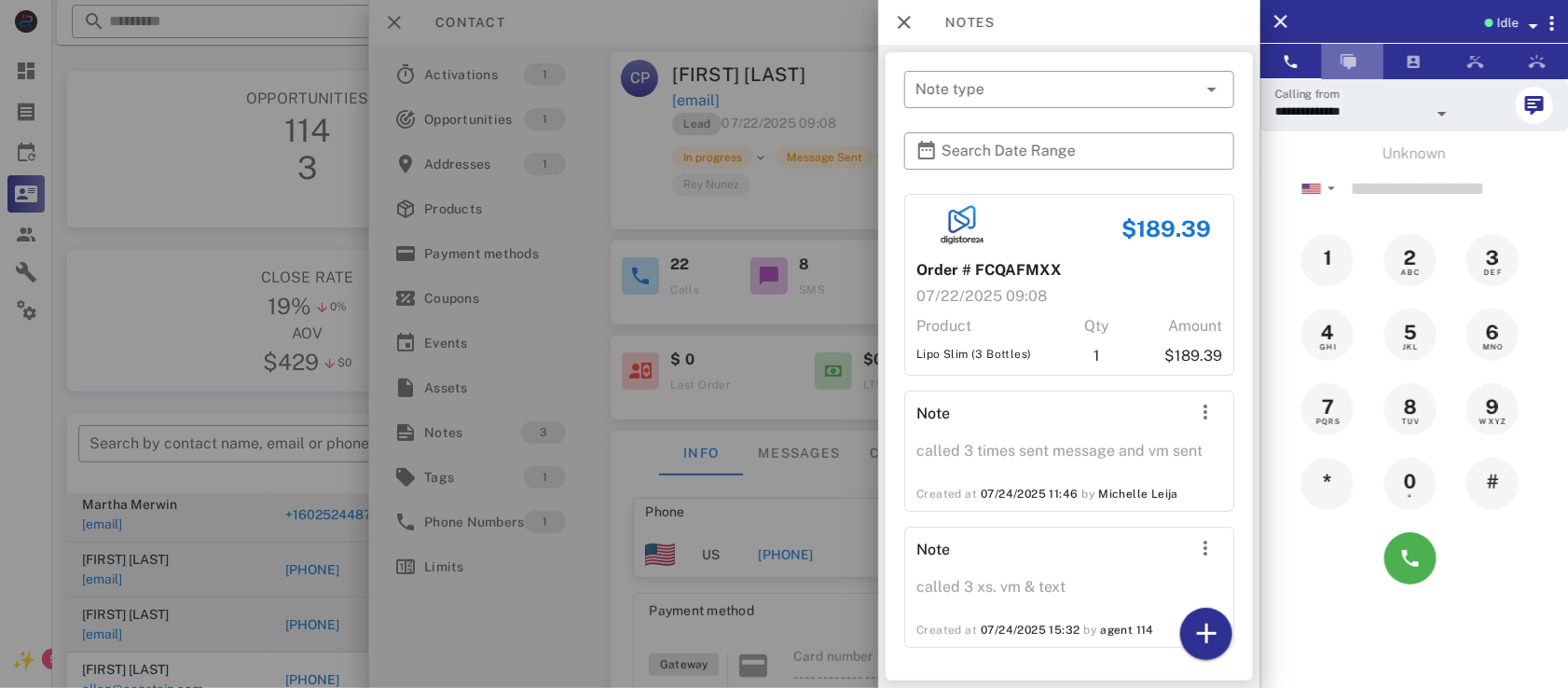click at bounding box center (1349, 62) 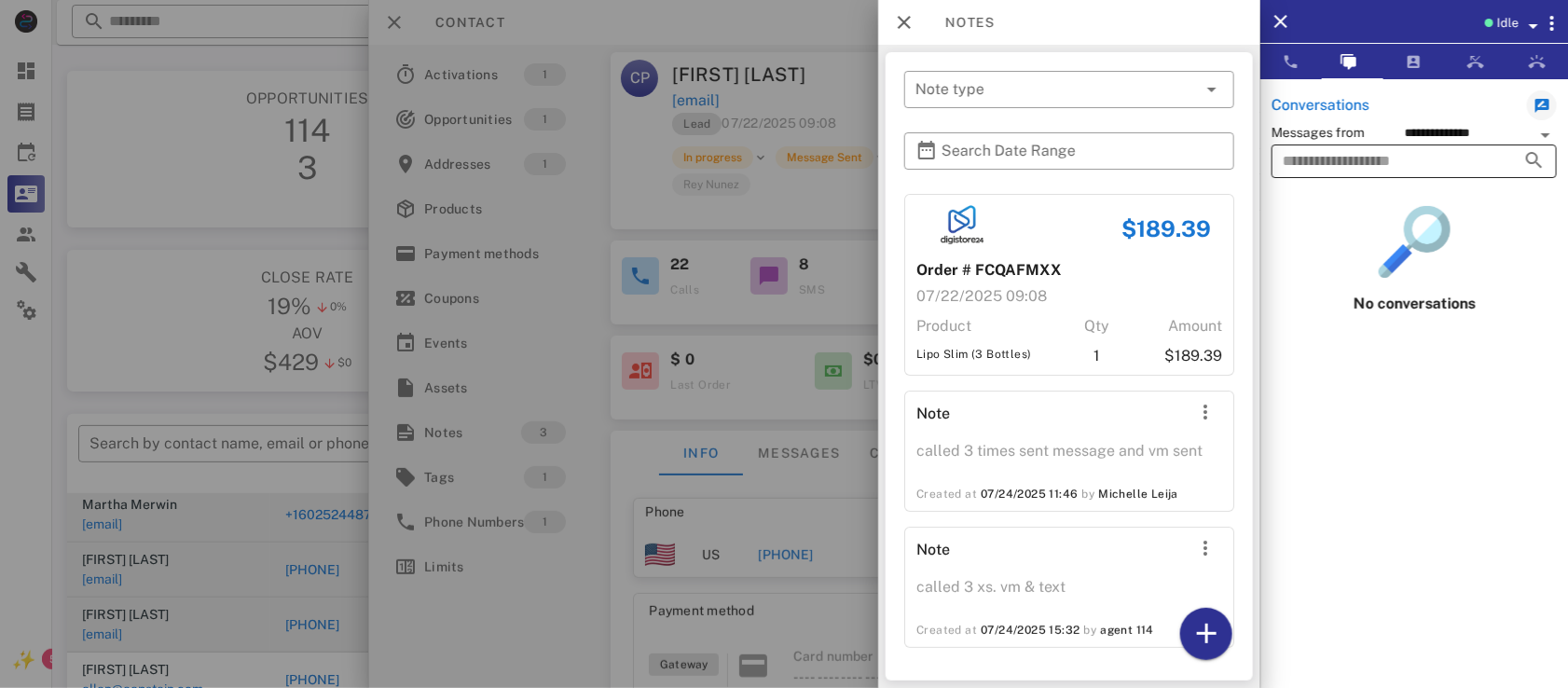 click at bounding box center [1388, 161] 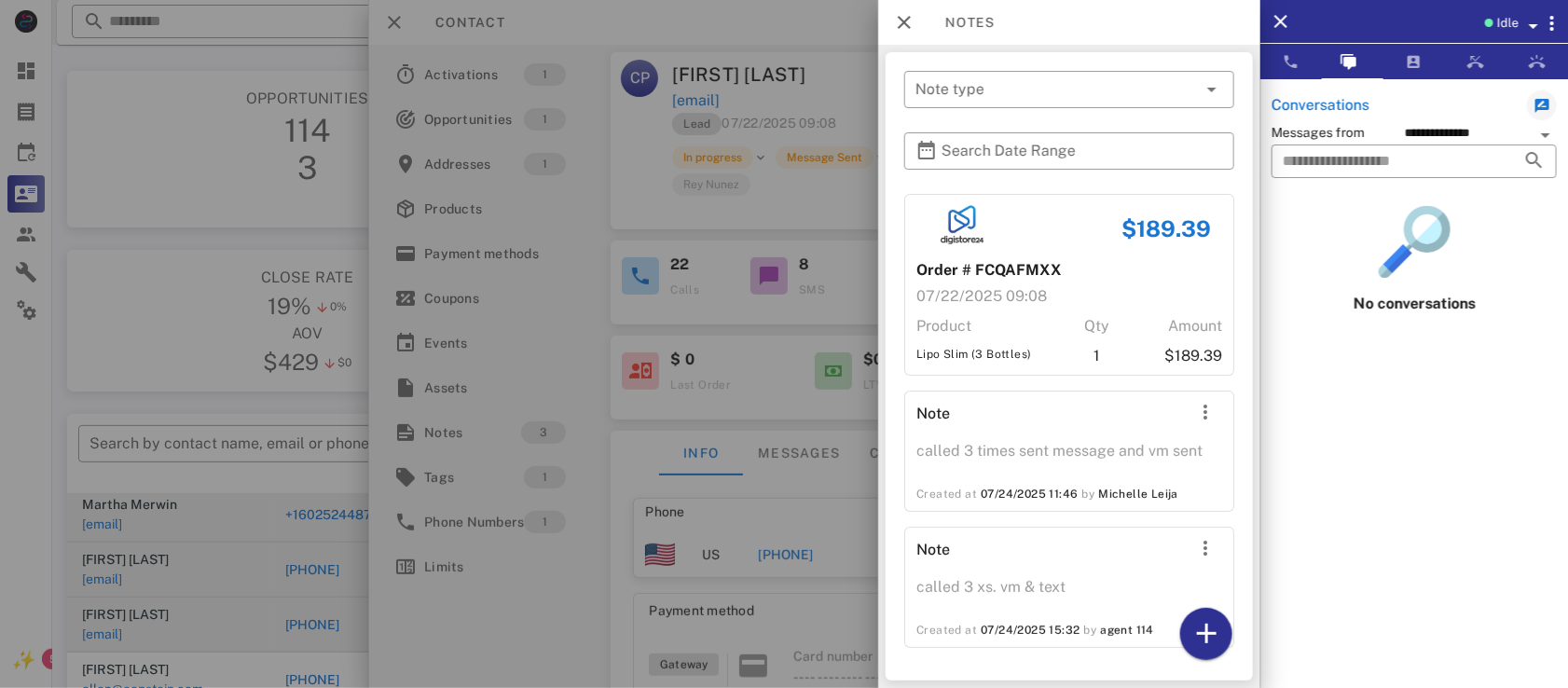 click on "Messages from" at bounding box center (1338, 132) 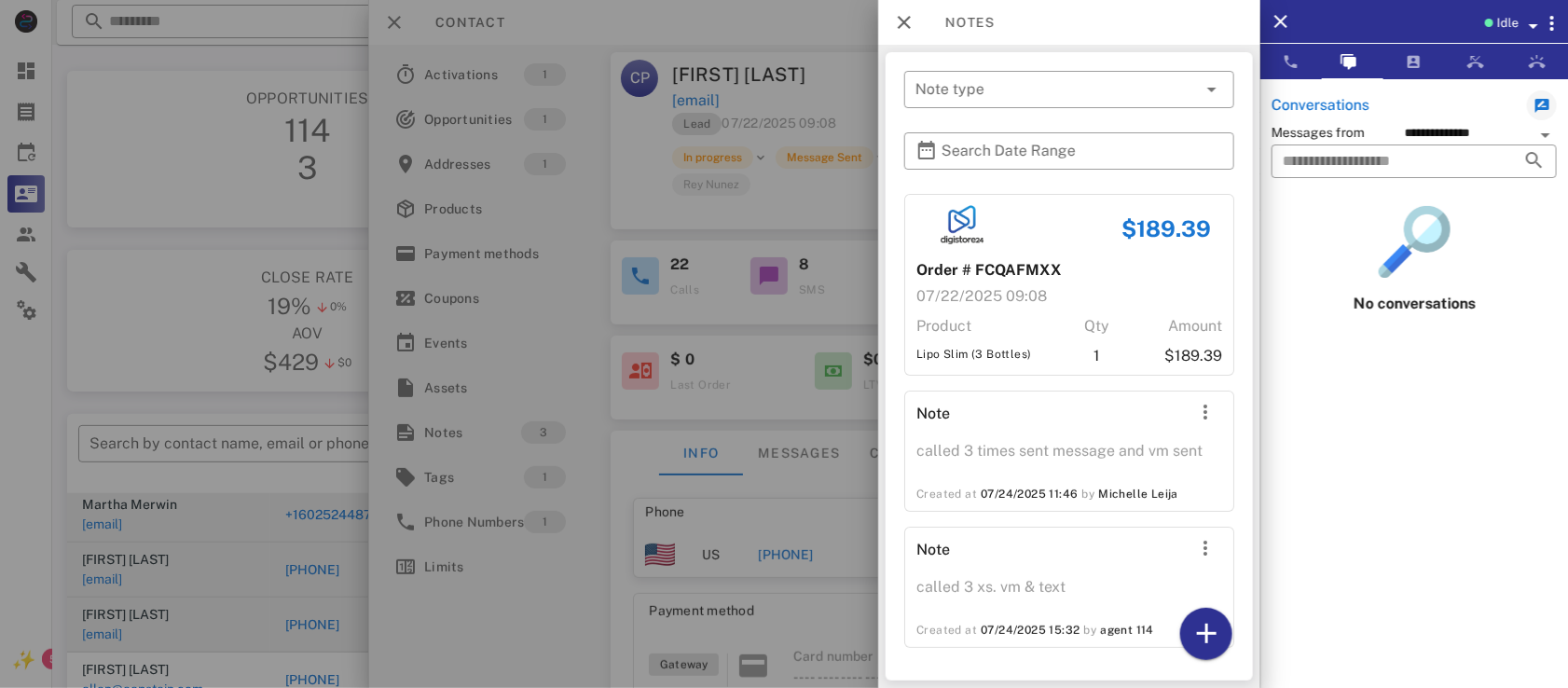 click at bounding box center (1546, 135) 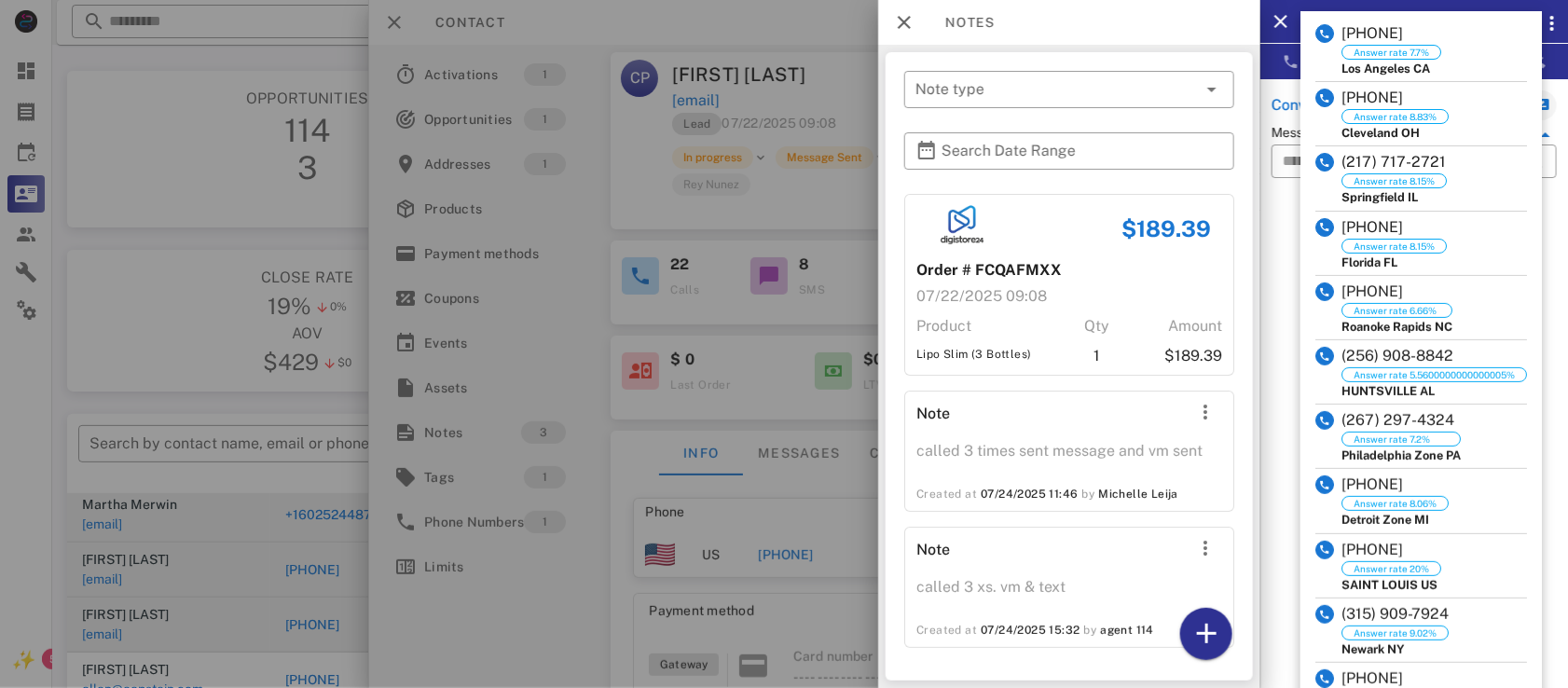 click at bounding box center [1414, 241] 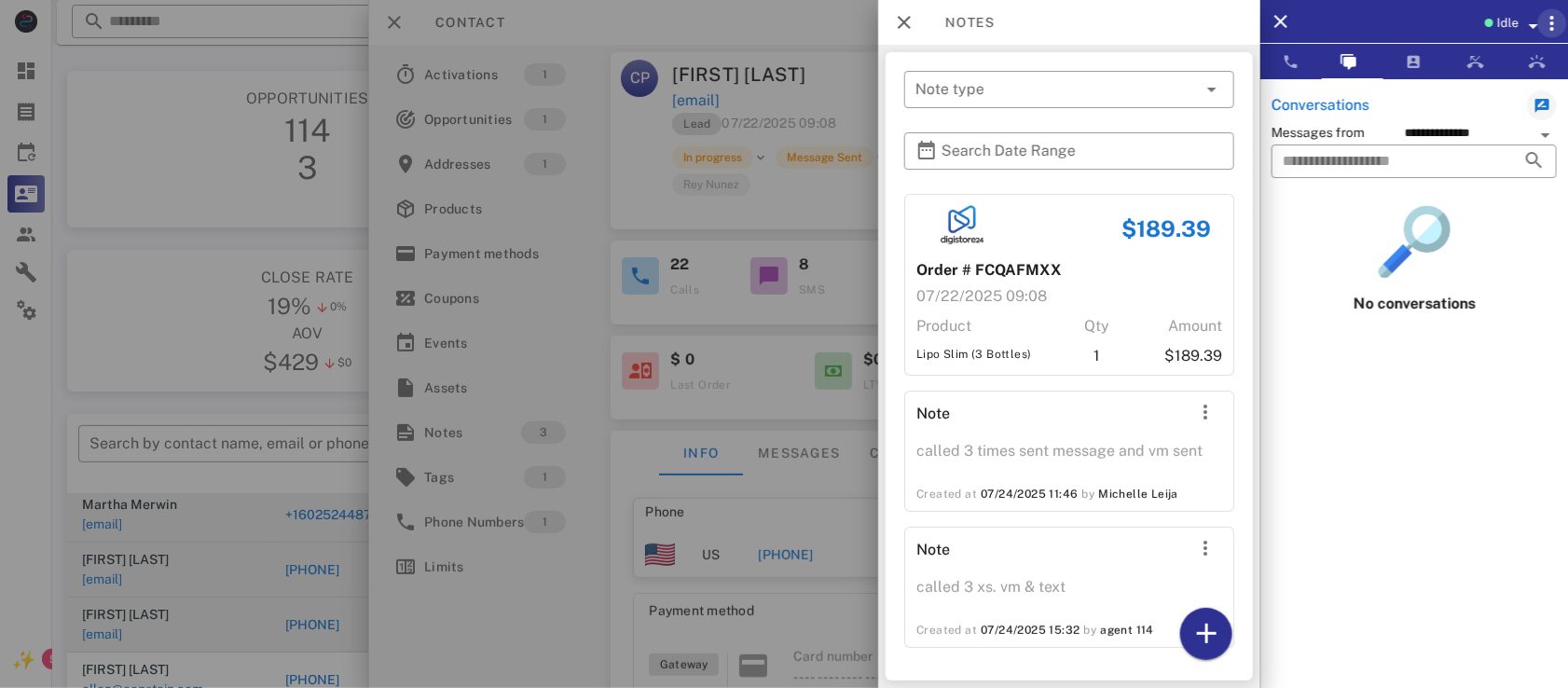 click at bounding box center (1552, 23) 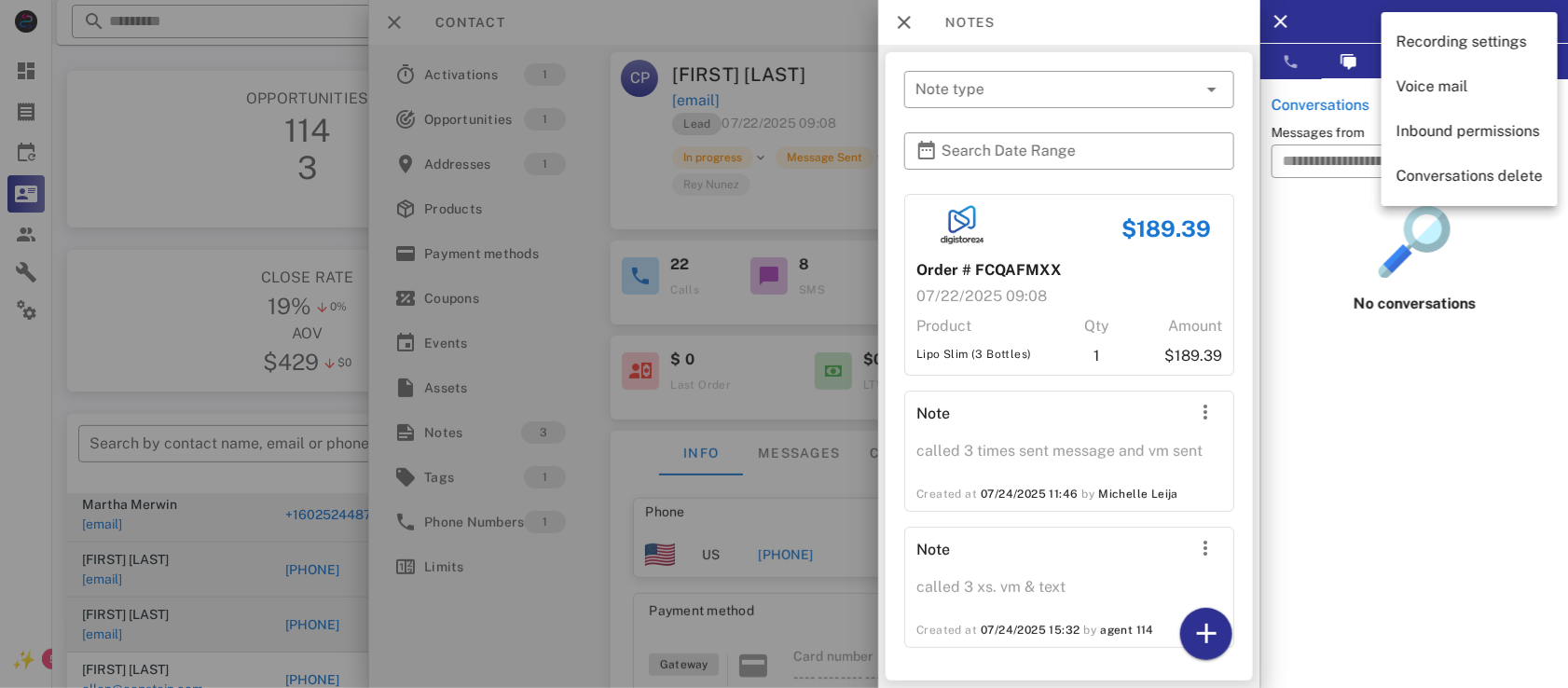 click on "No conversations
Opps, something went wrong :(
Retry" at bounding box center [1414, 485] 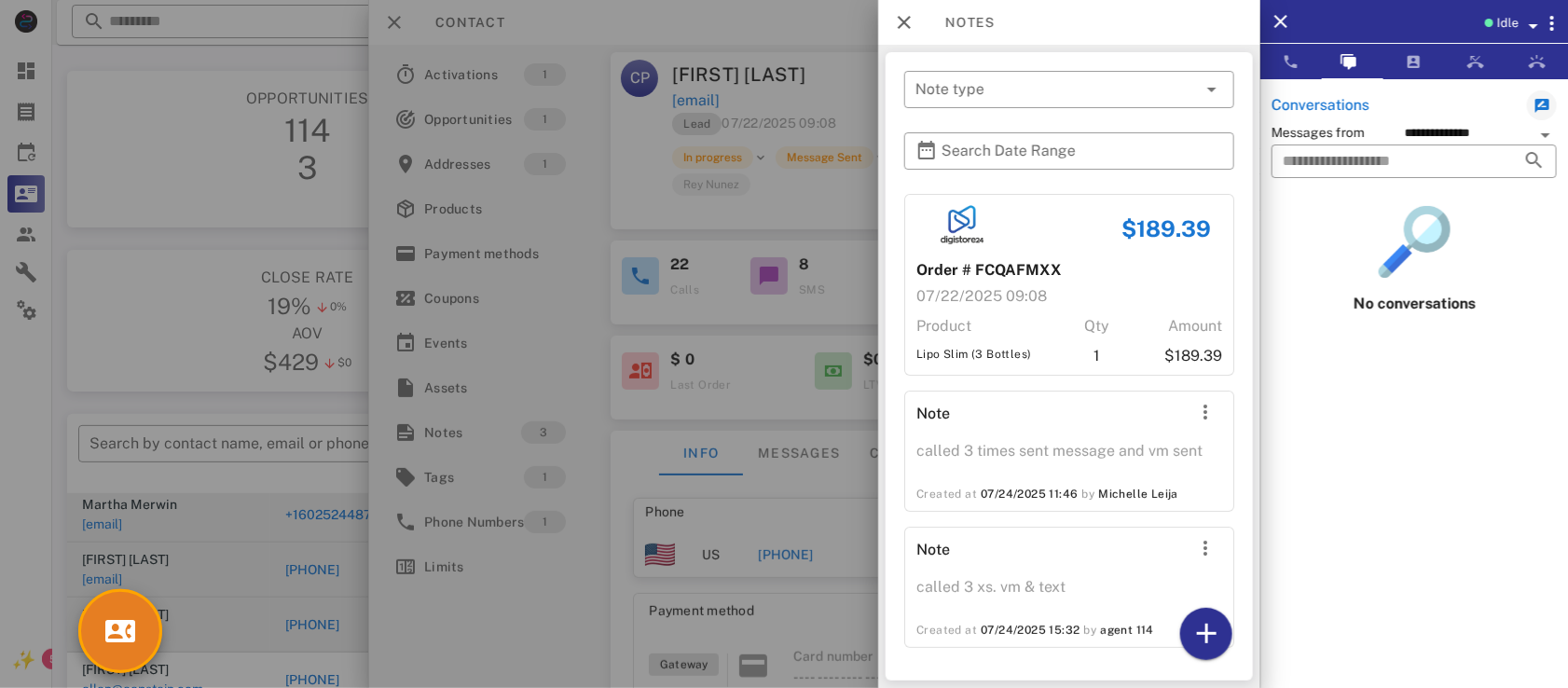 drag, startPoint x: 131, startPoint y: 640, endPoint x: 210, endPoint y: 504, distance: 157.28001 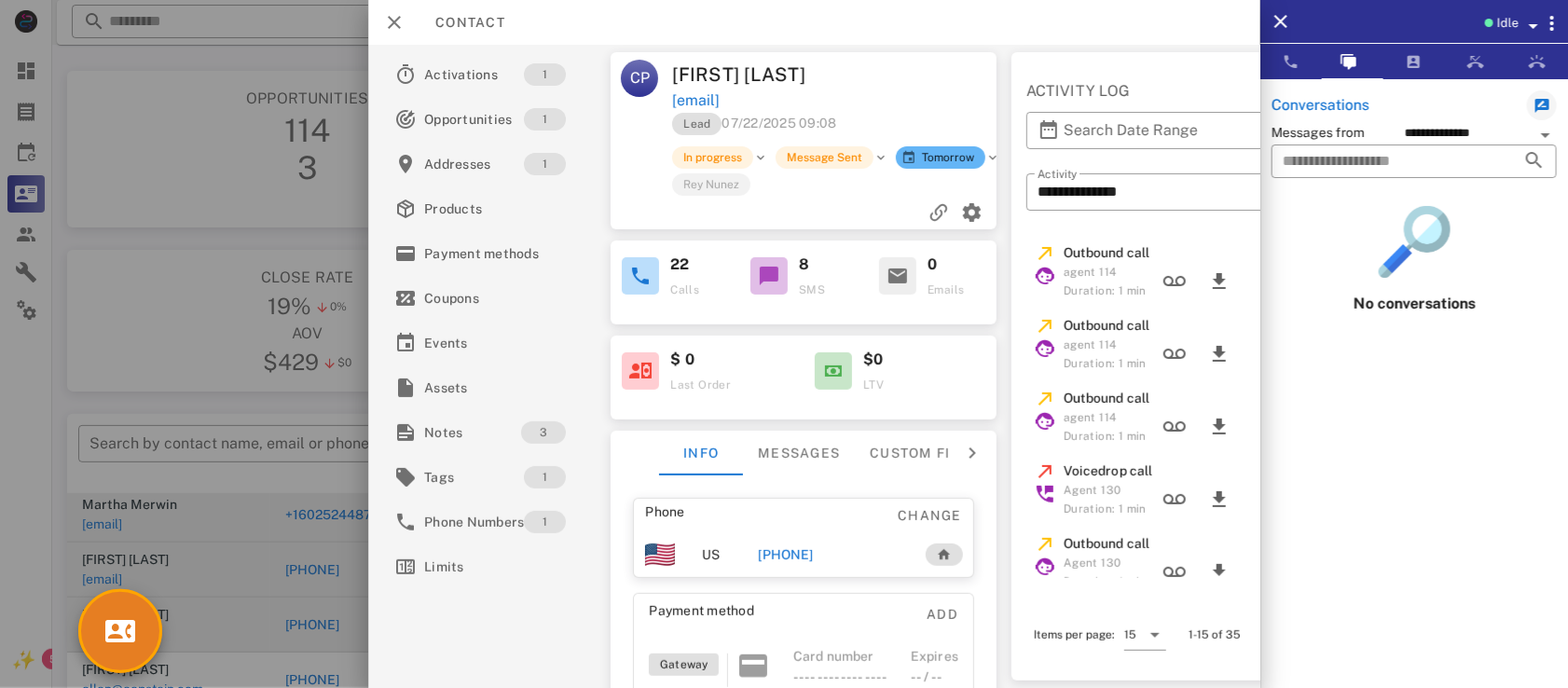 drag, startPoint x: 1441, startPoint y: 440, endPoint x: 696, endPoint y: 513, distance: 748.568 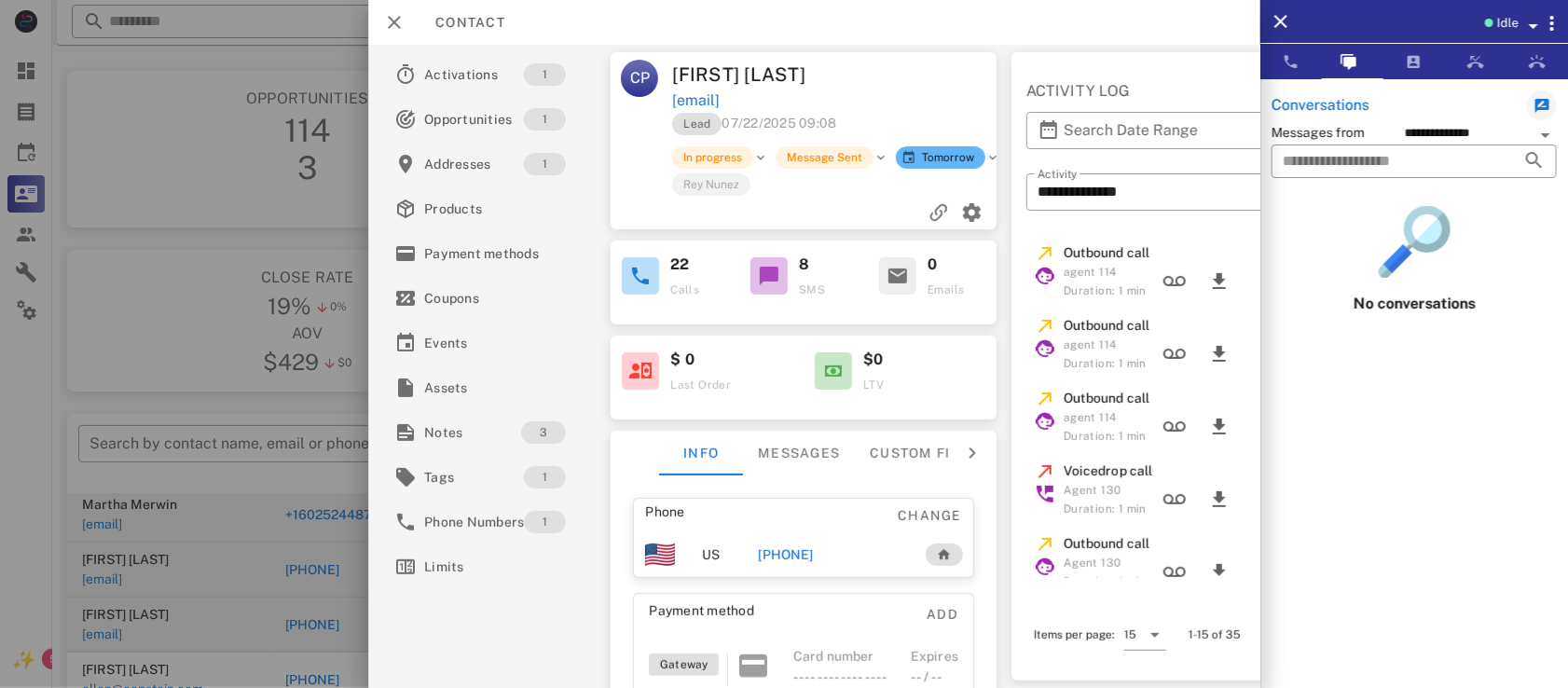 click at bounding box center [769, 276] 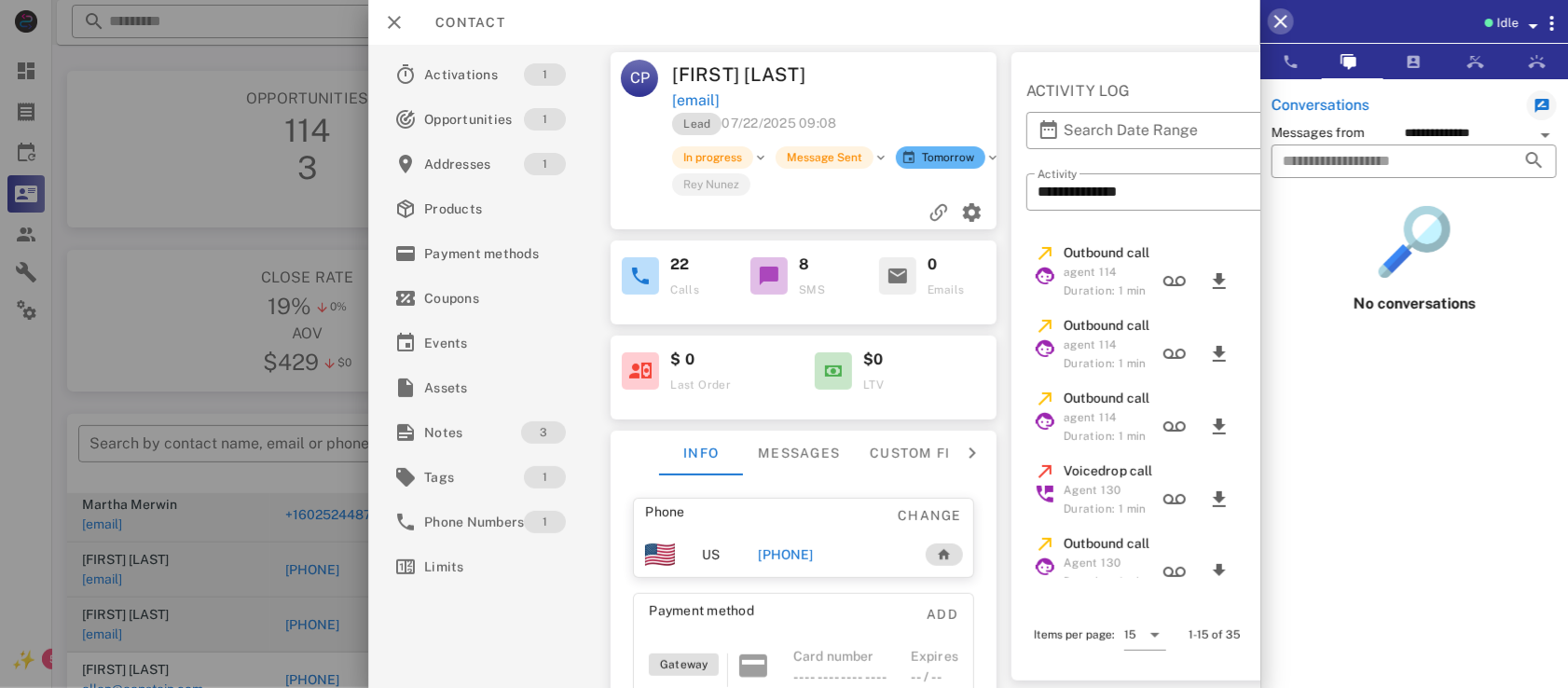 click at bounding box center [1281, 21] 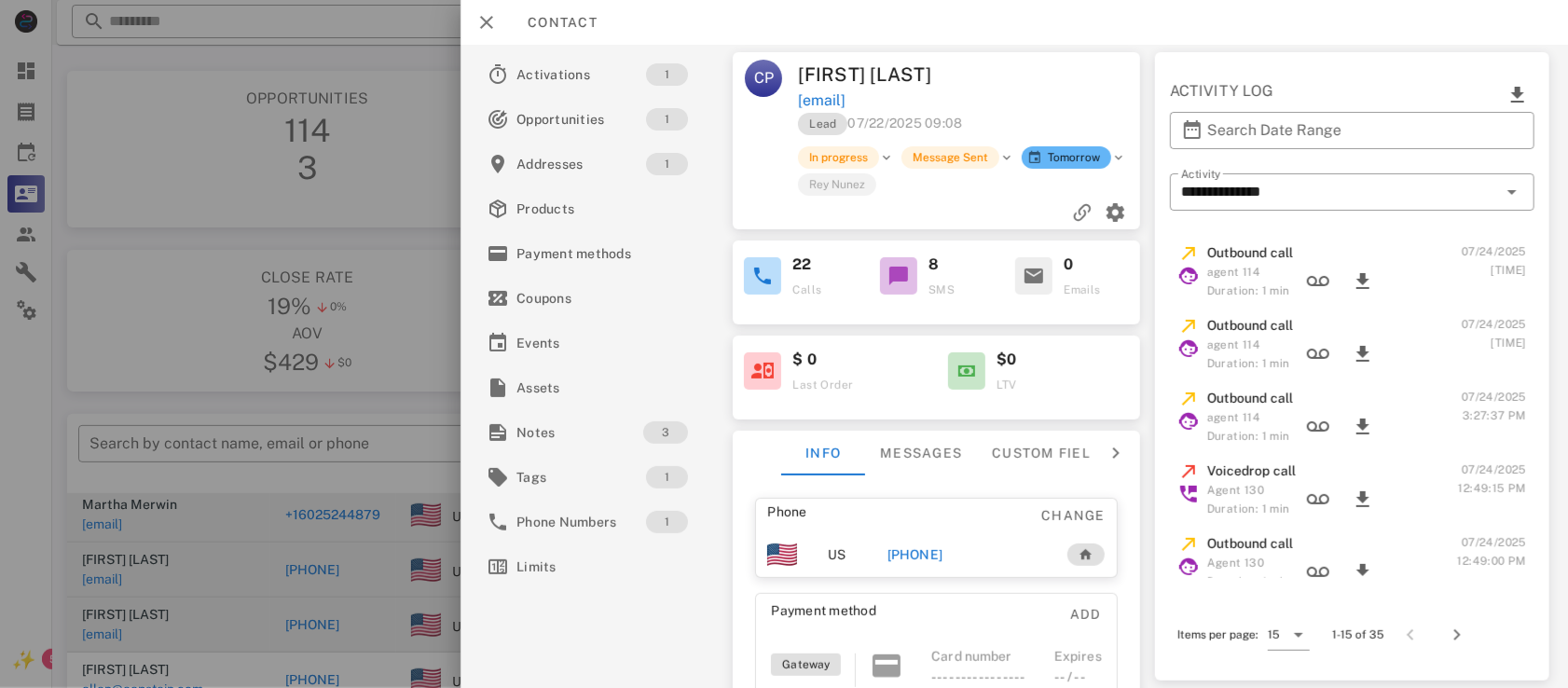 click at bounding box center (899, 276) 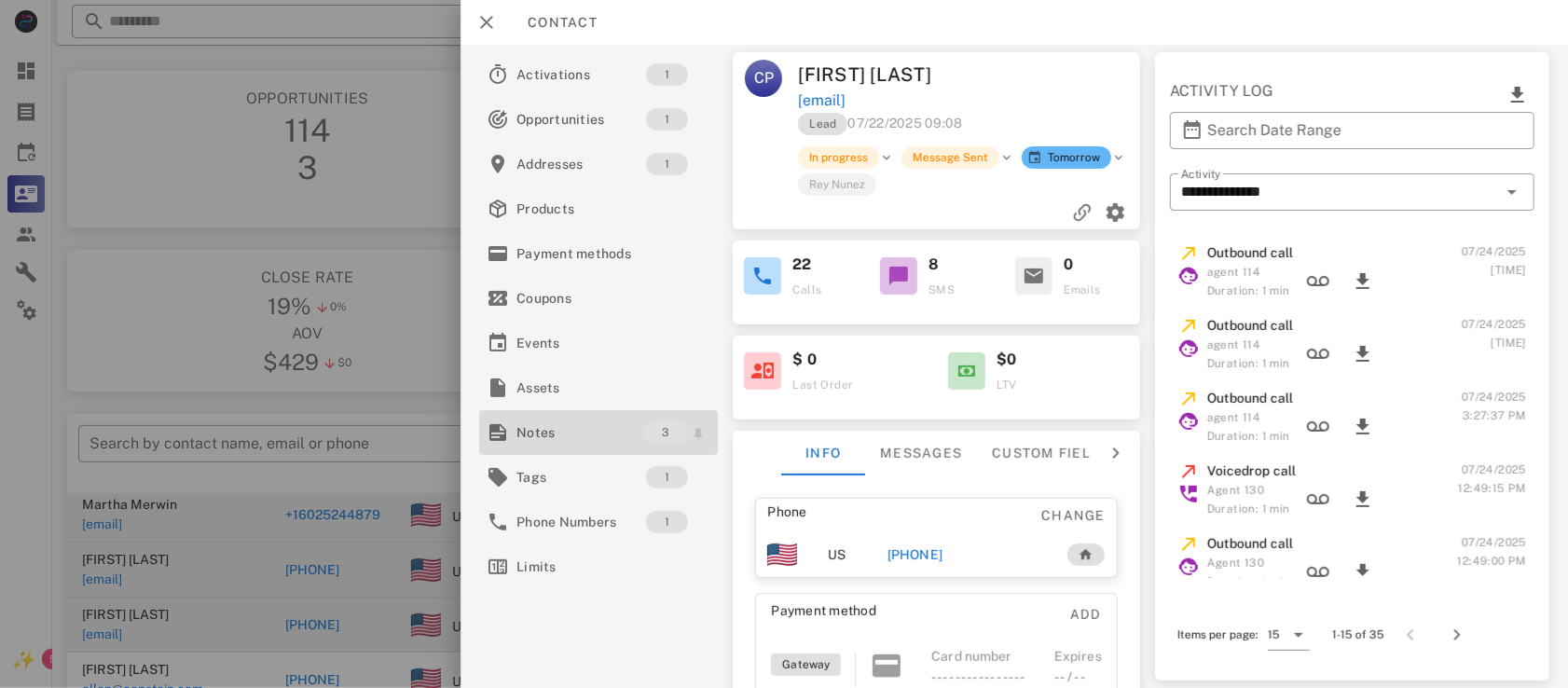 click on "Notes" at bounding box center (580, 433) 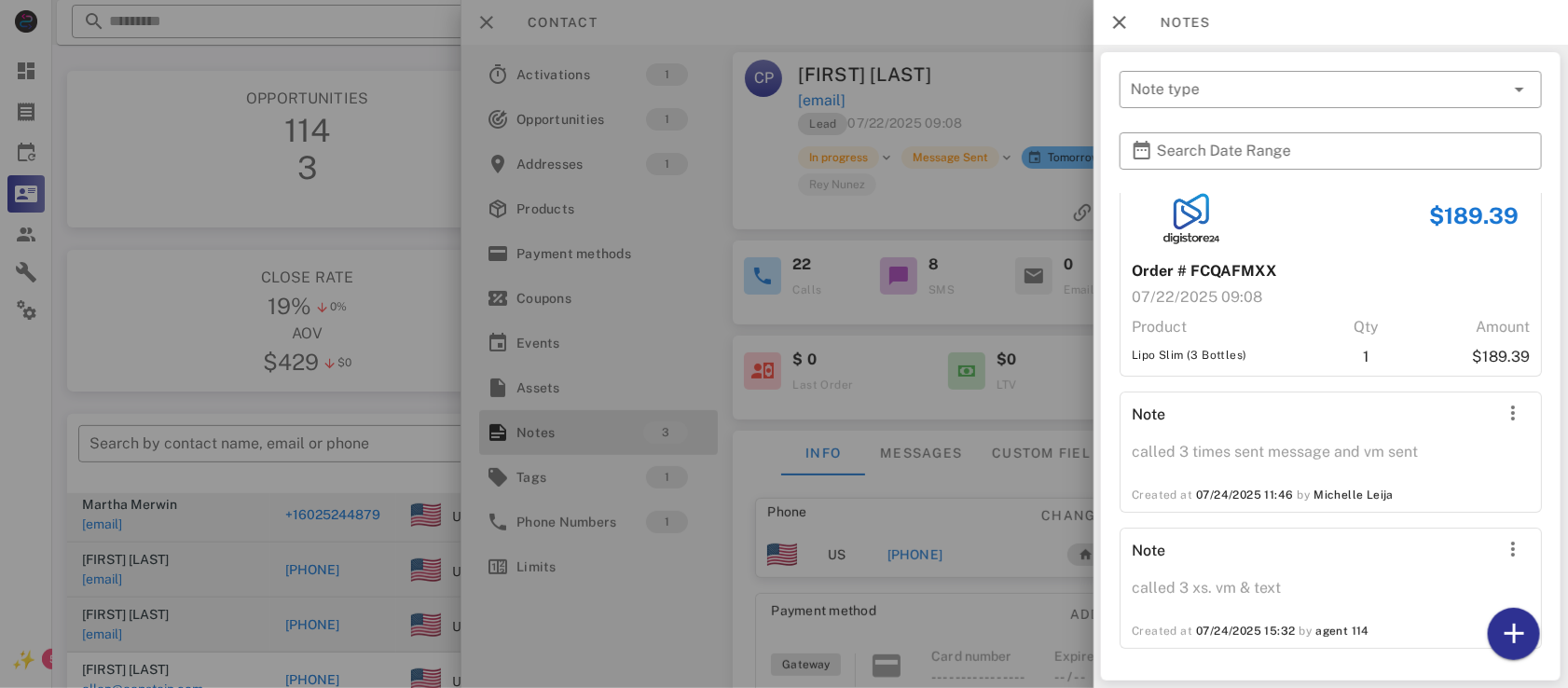 scroll, scrollTop: 0, scrollLeft: 0, axis: both 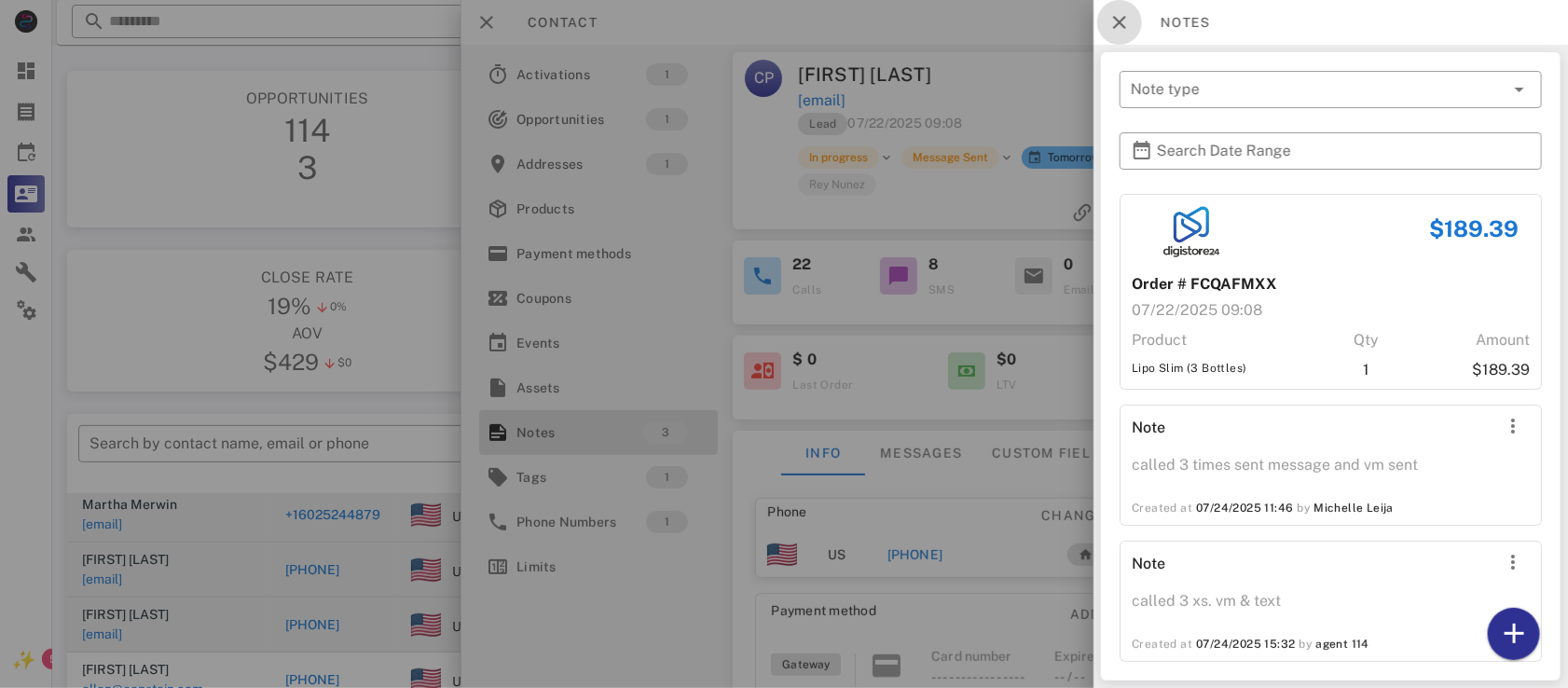 click at bounding box center [1120, 22] 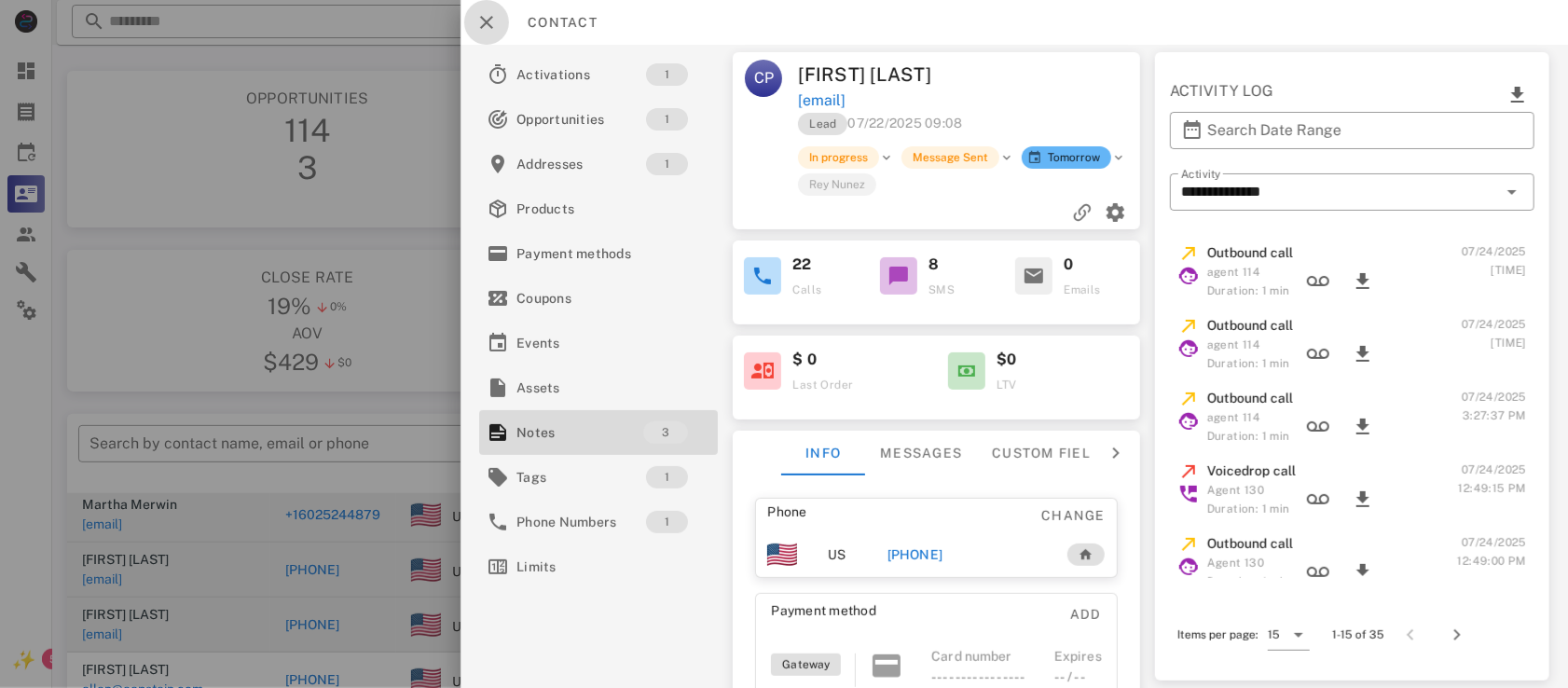 click at bounding box center [487, 22] 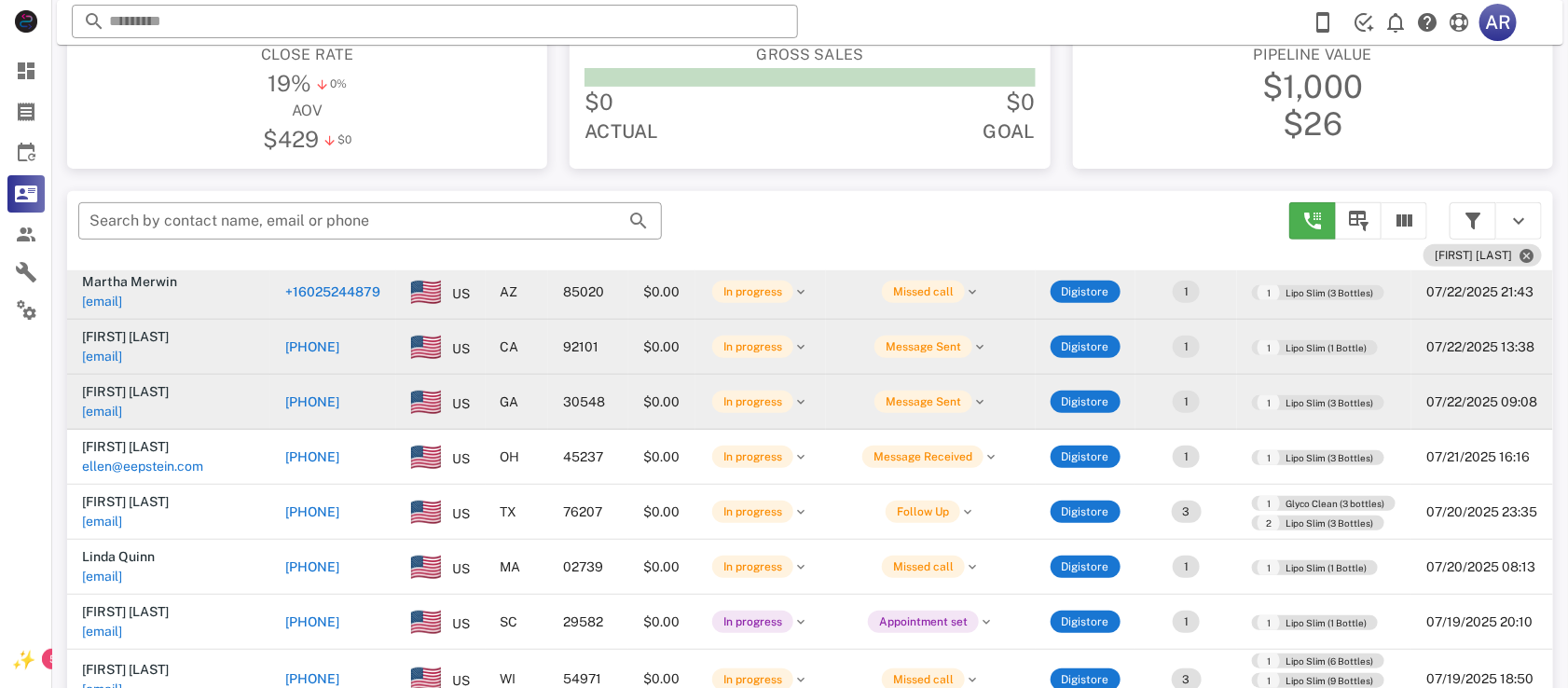 scroll, scrollTop: 225, scrollLeft: 0, axis: vertical 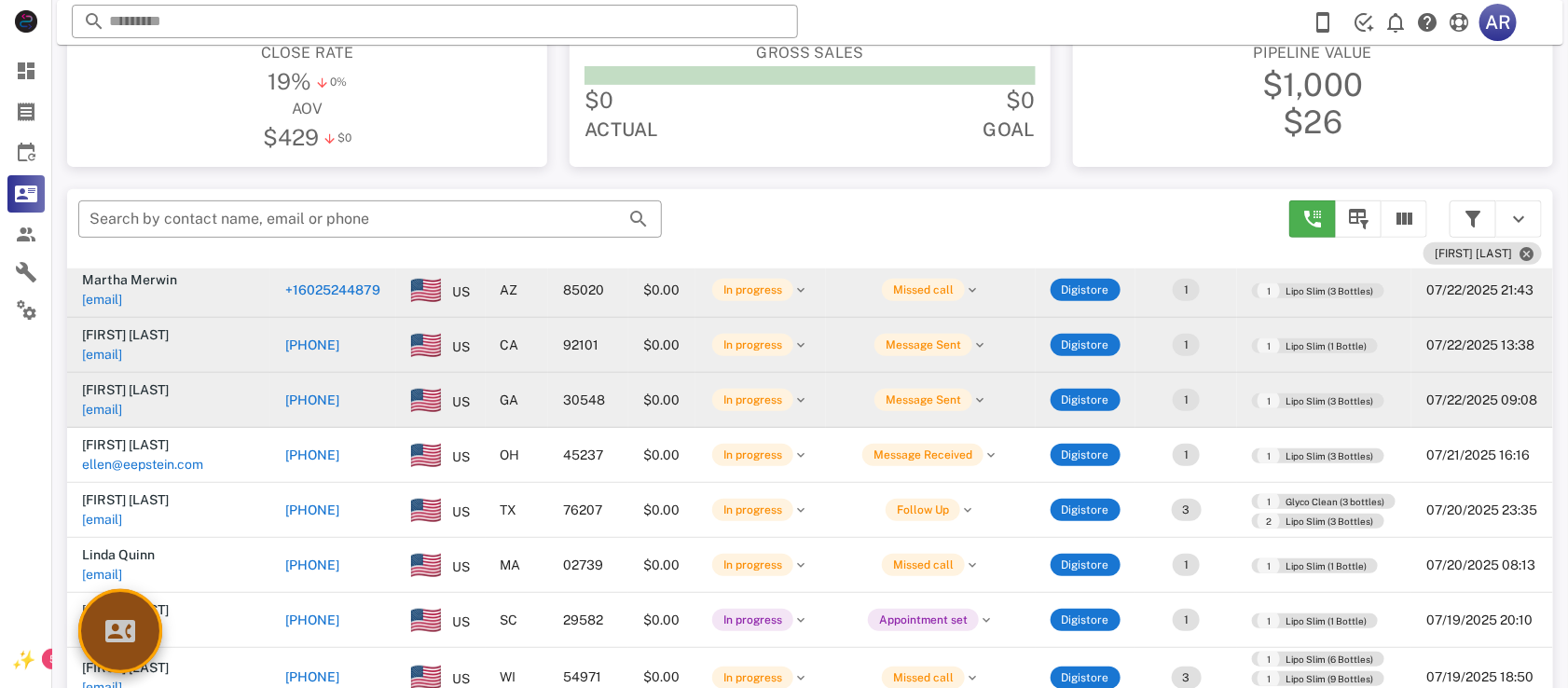 click at bounding box center [120, 631] 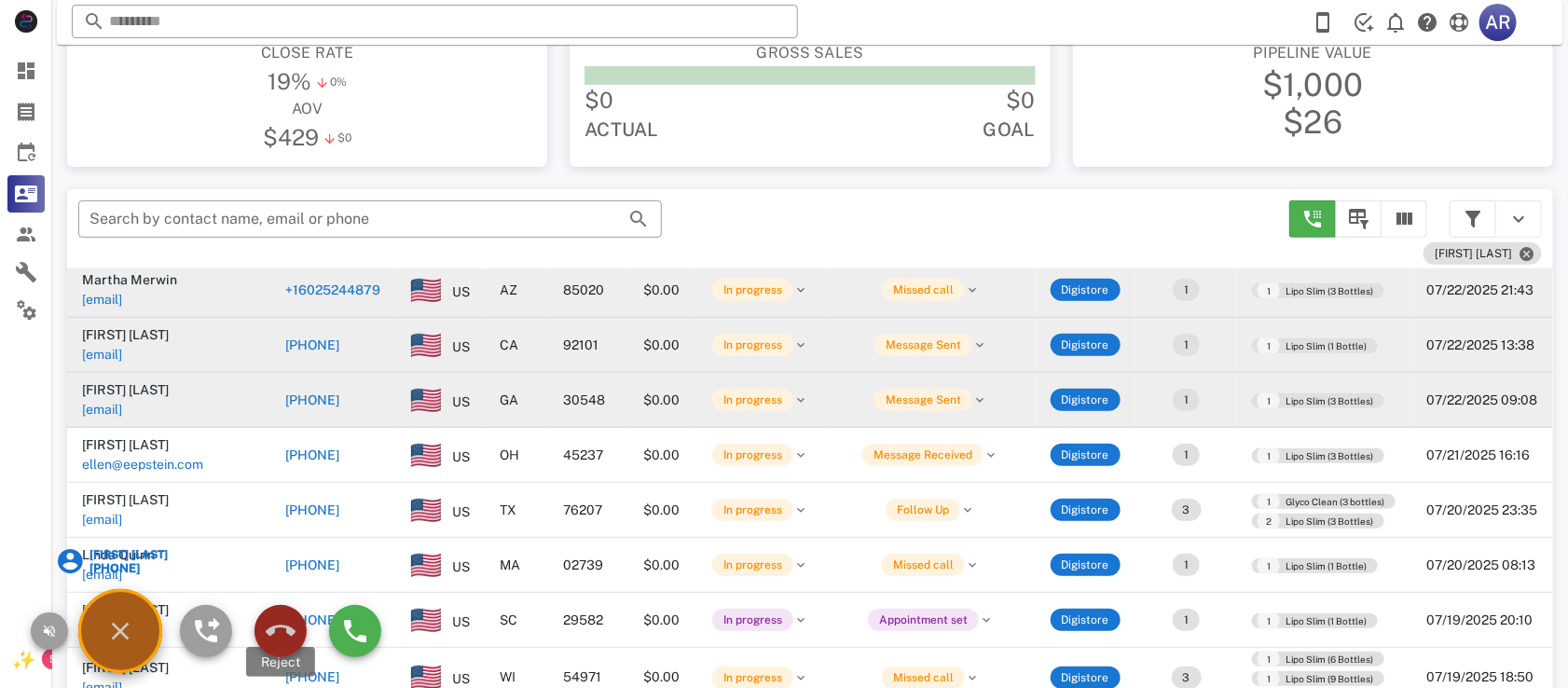 click at bounding box center [281, 631] 